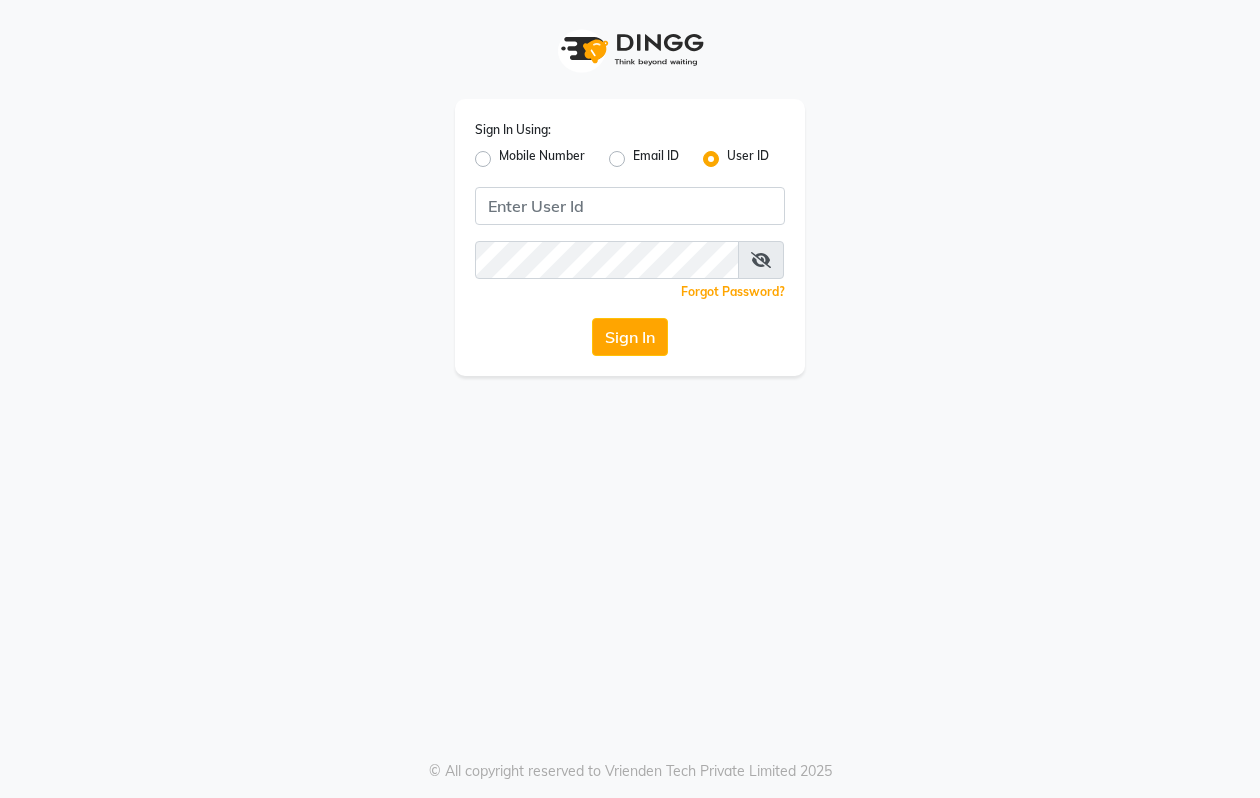 scroll, scrollTop: 0, scrollLeft: 0, axis: both 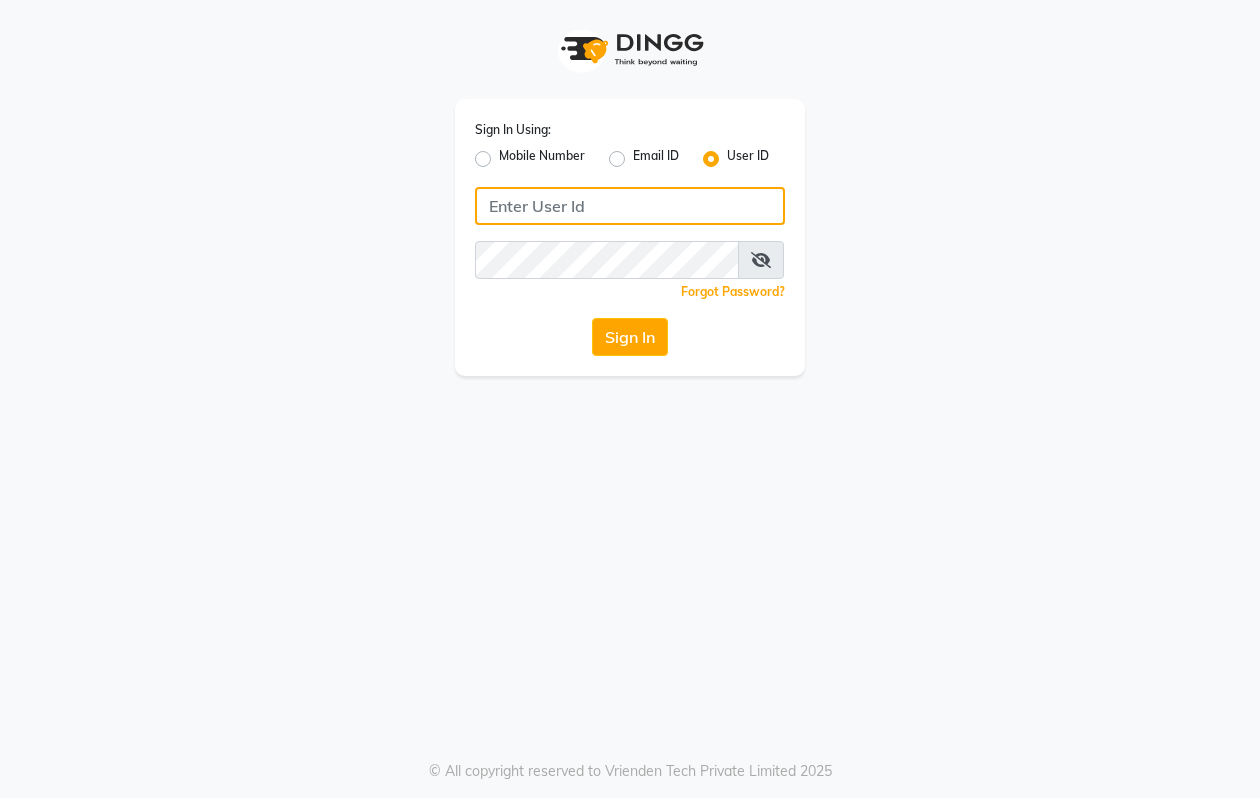 click 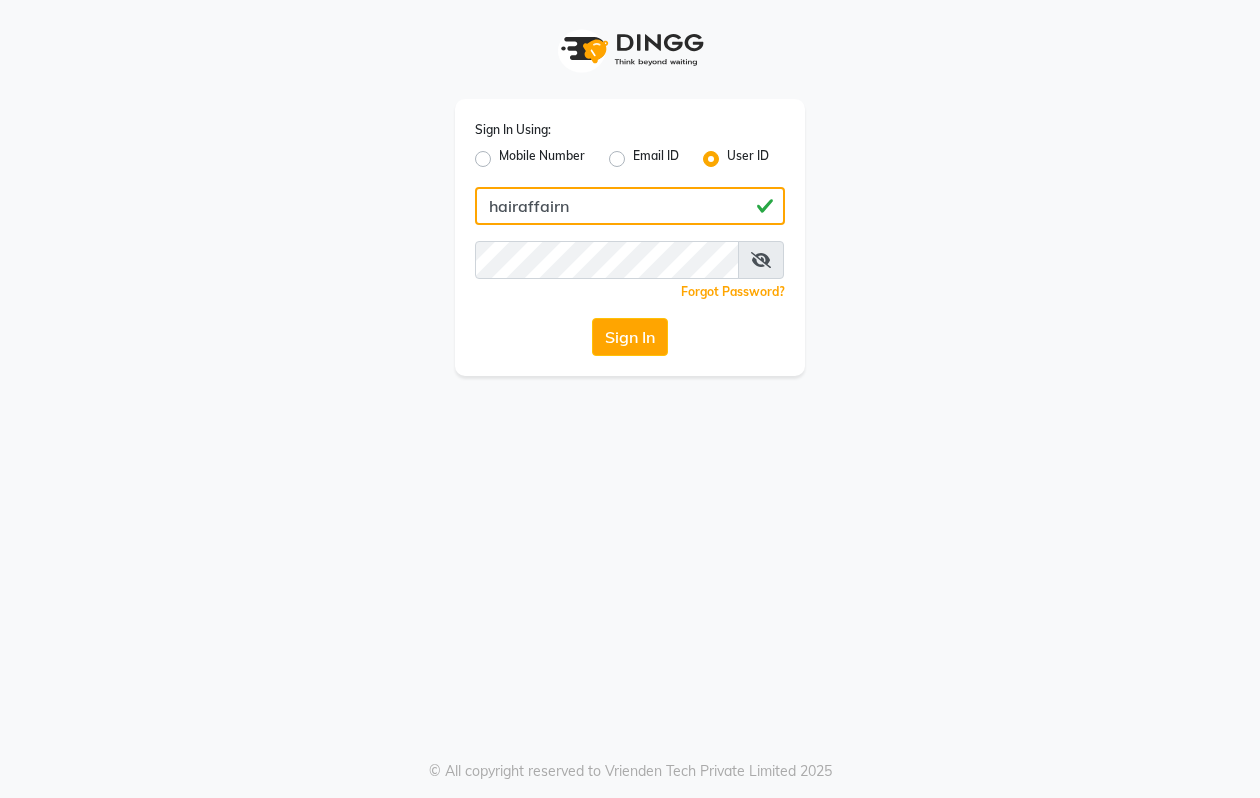 type on "hairaffairn" 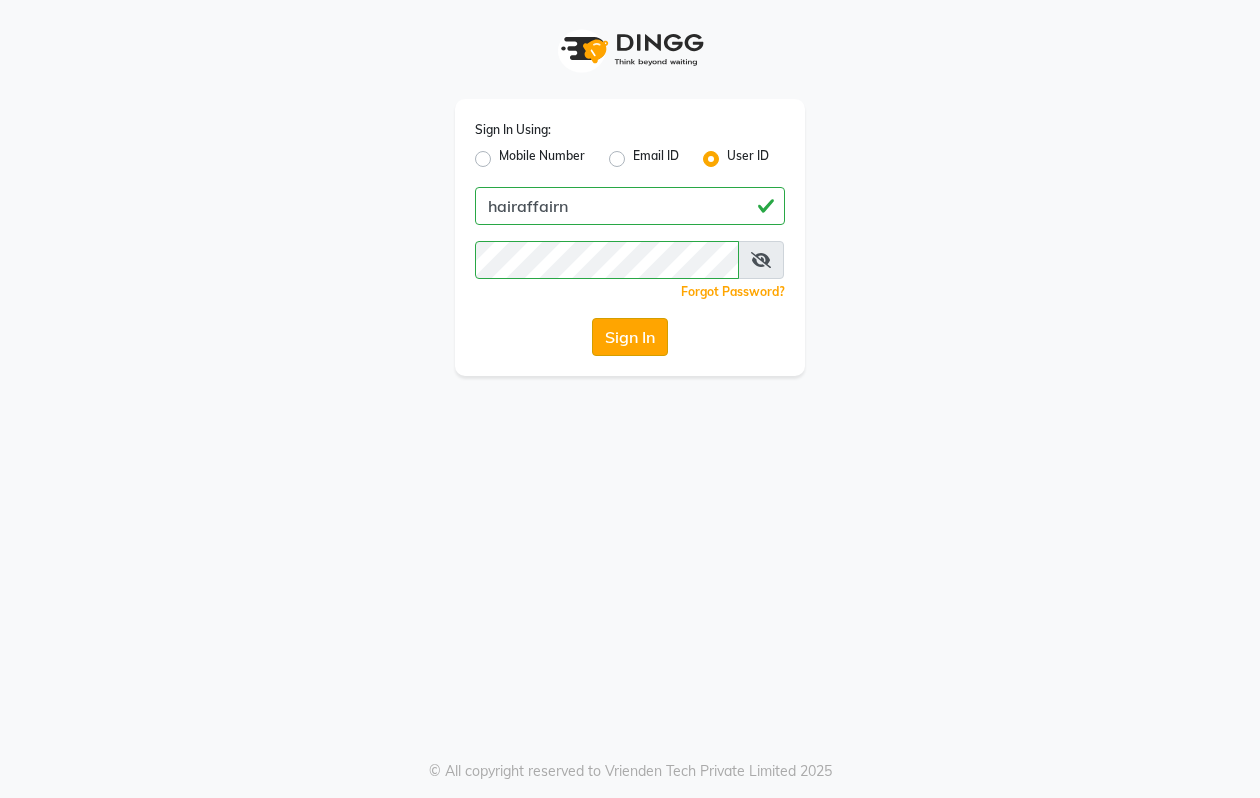 click on "Sign In" 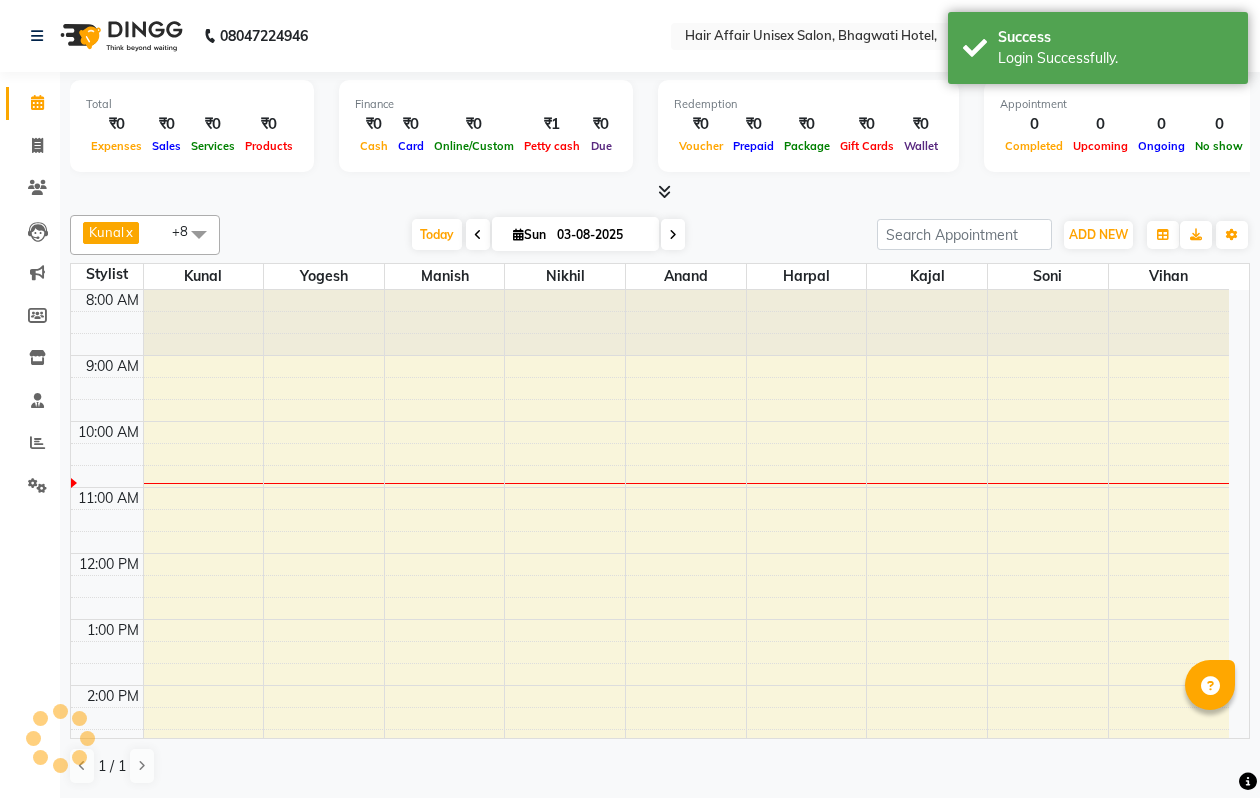 scroll, scrollTop: 0, scrollLeft: 0, axis: both 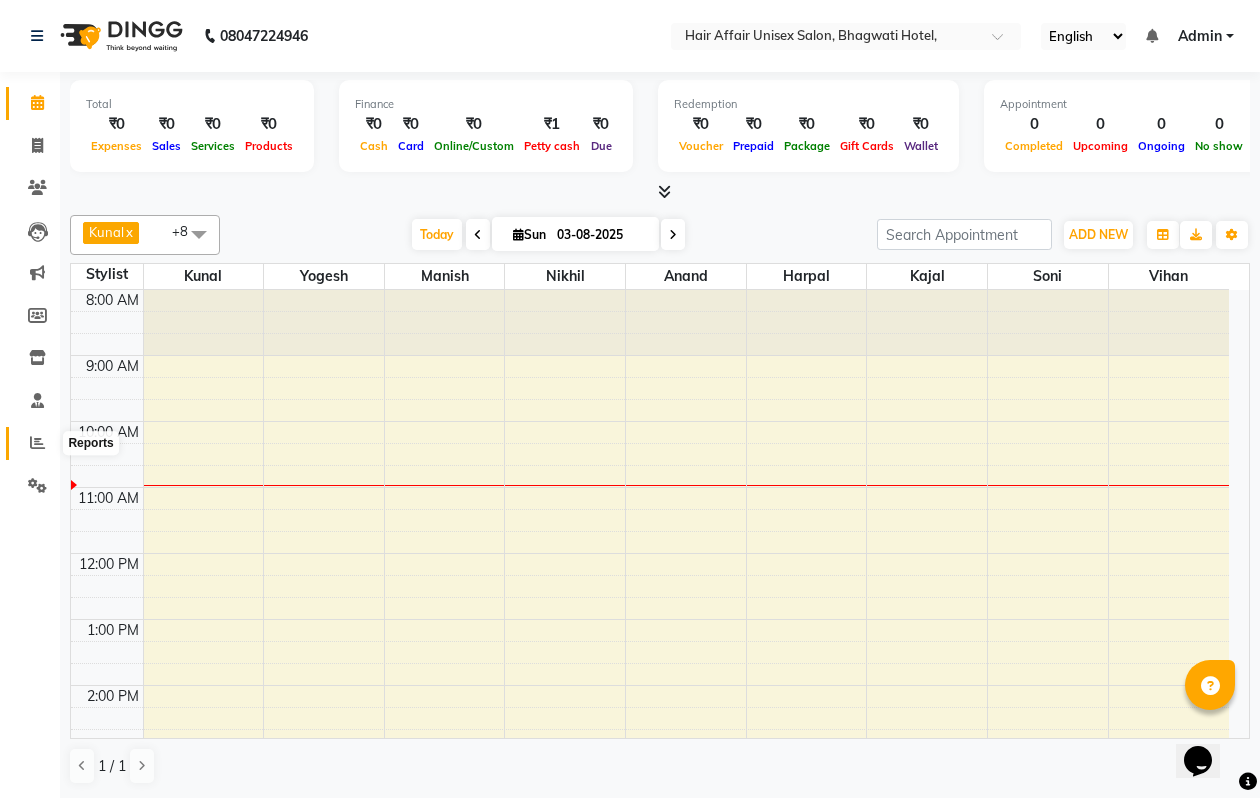 click 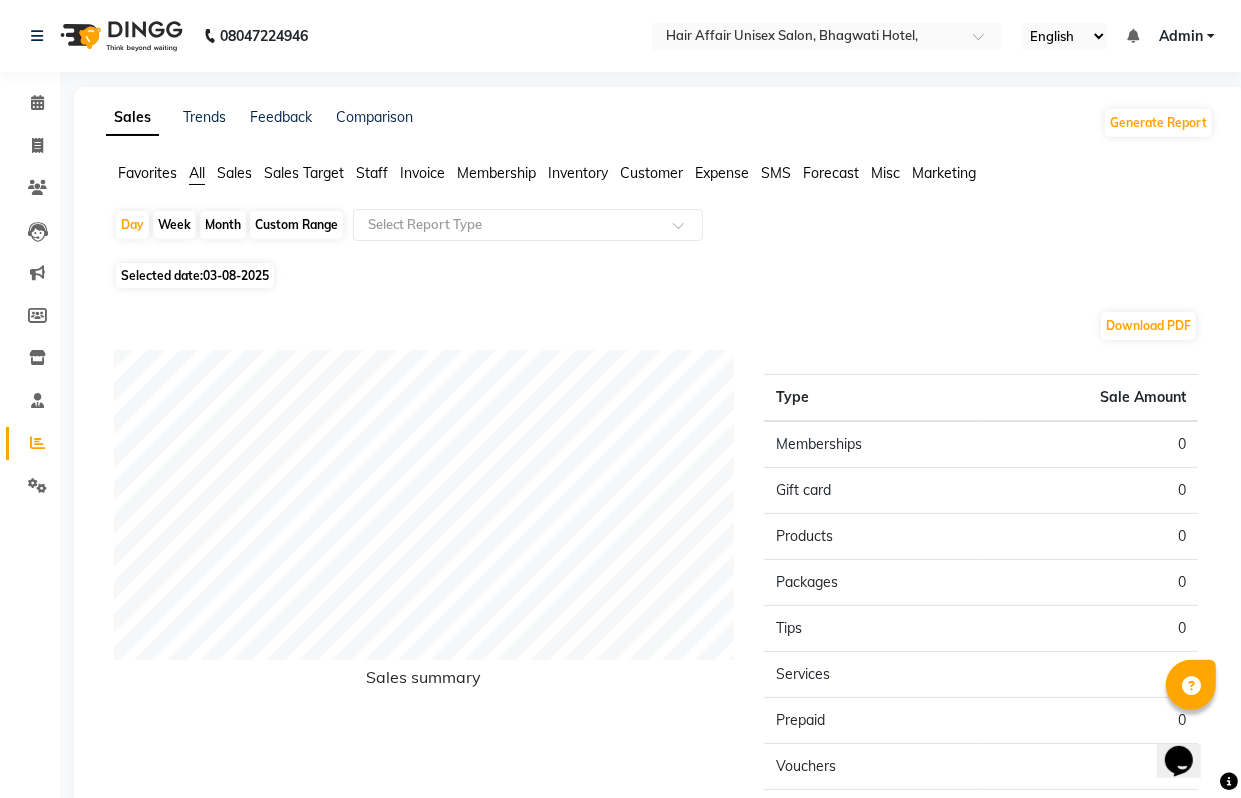 click on "Month" 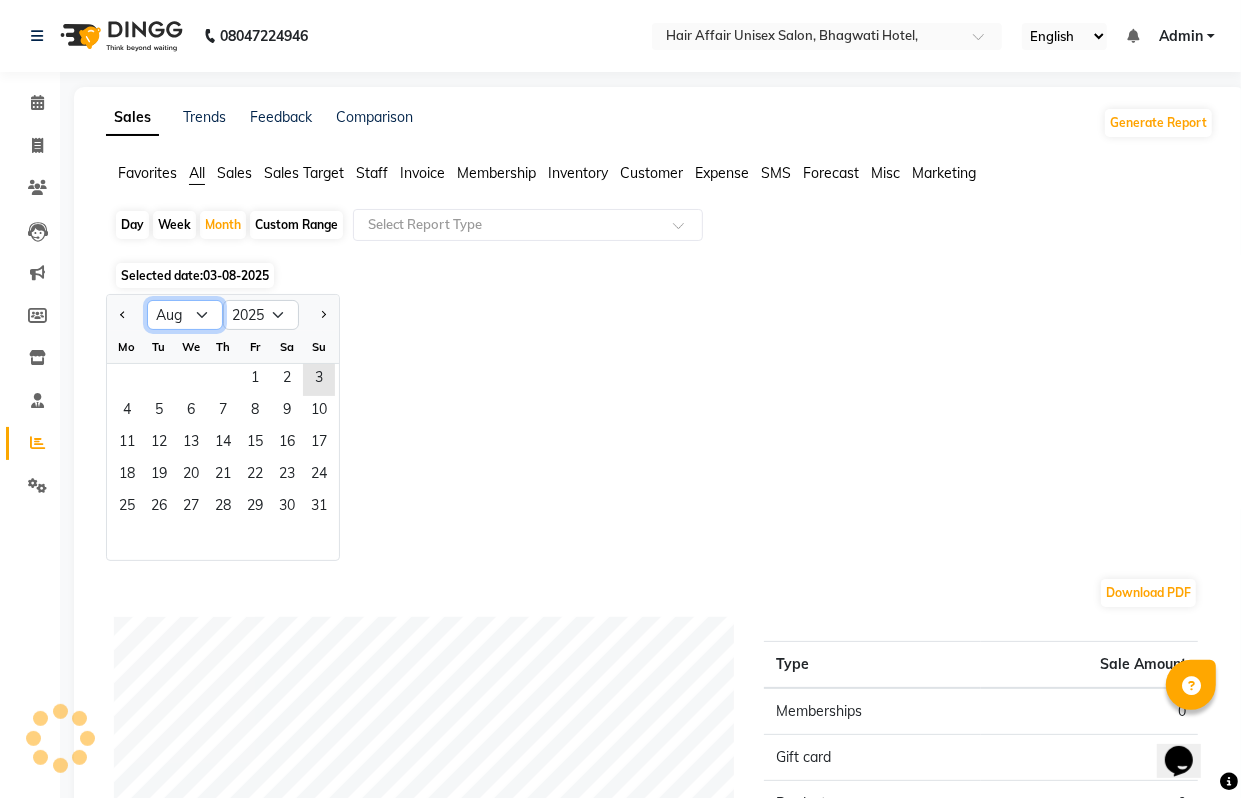 click on "Jan Feb Mar Apr May Jun Jul Aug Sep Oct Nov Dec" 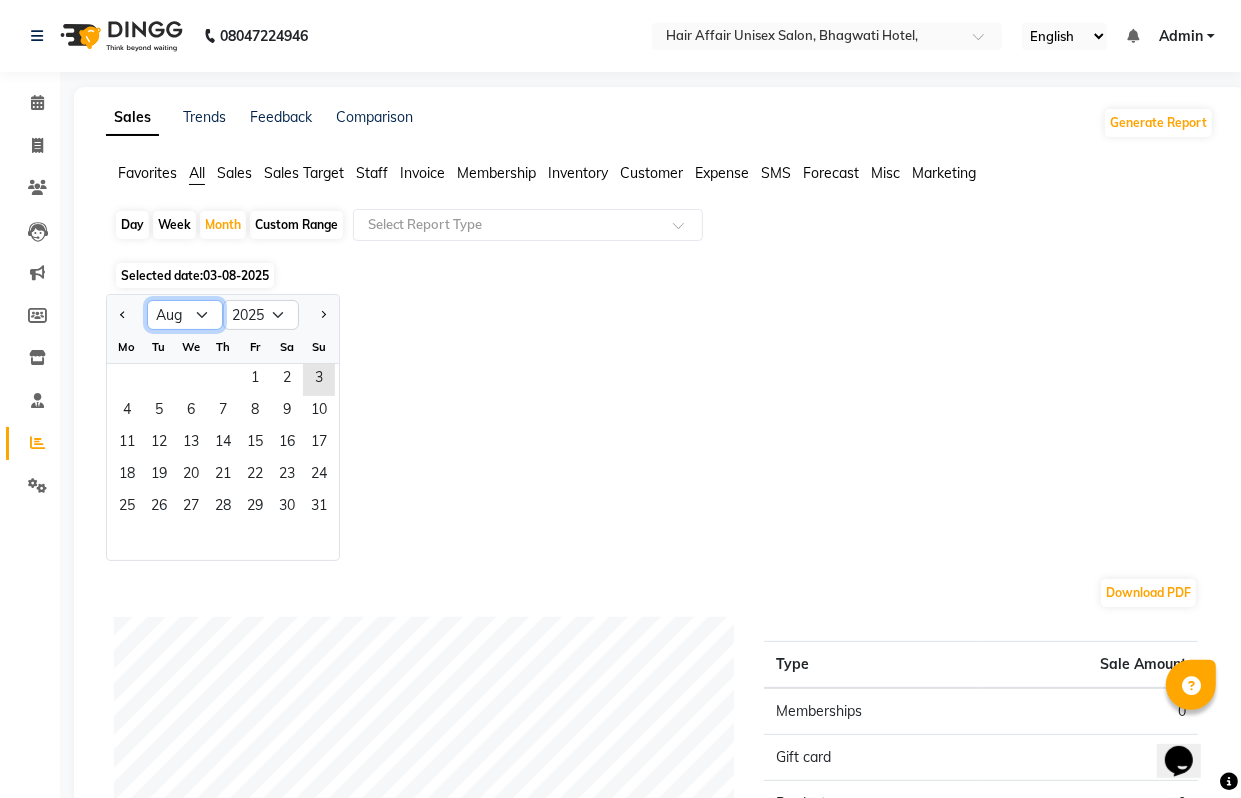 select on "7" 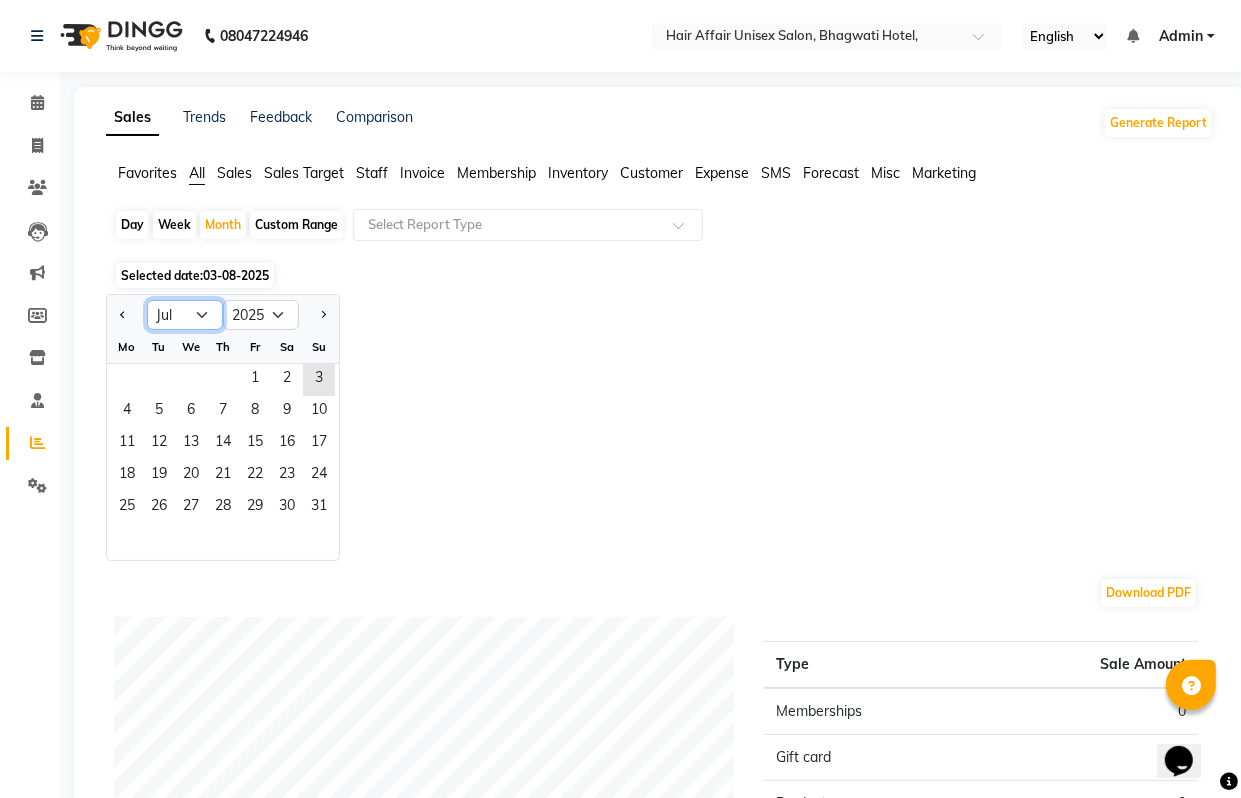 click on "Jan Feb Mar Apr May Jun Jul Aug Sep Oct Nov Dec" 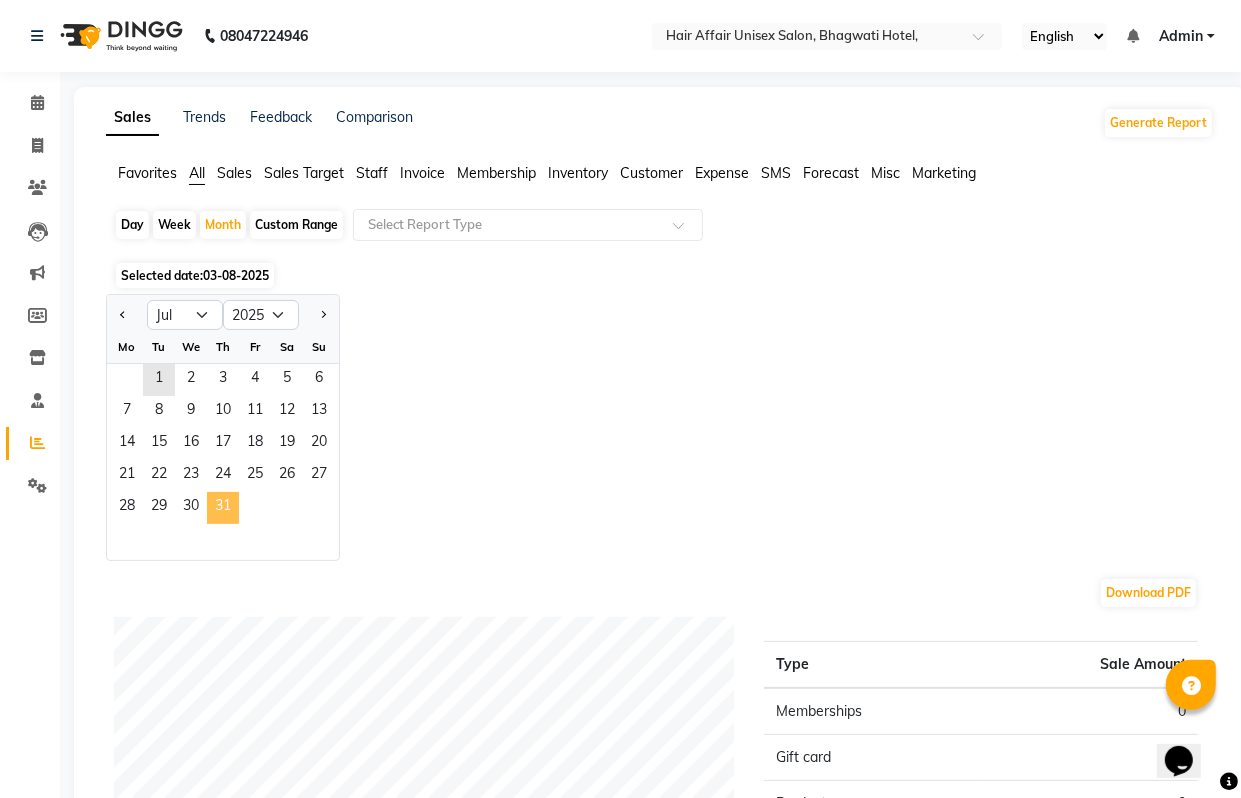 click on "31" 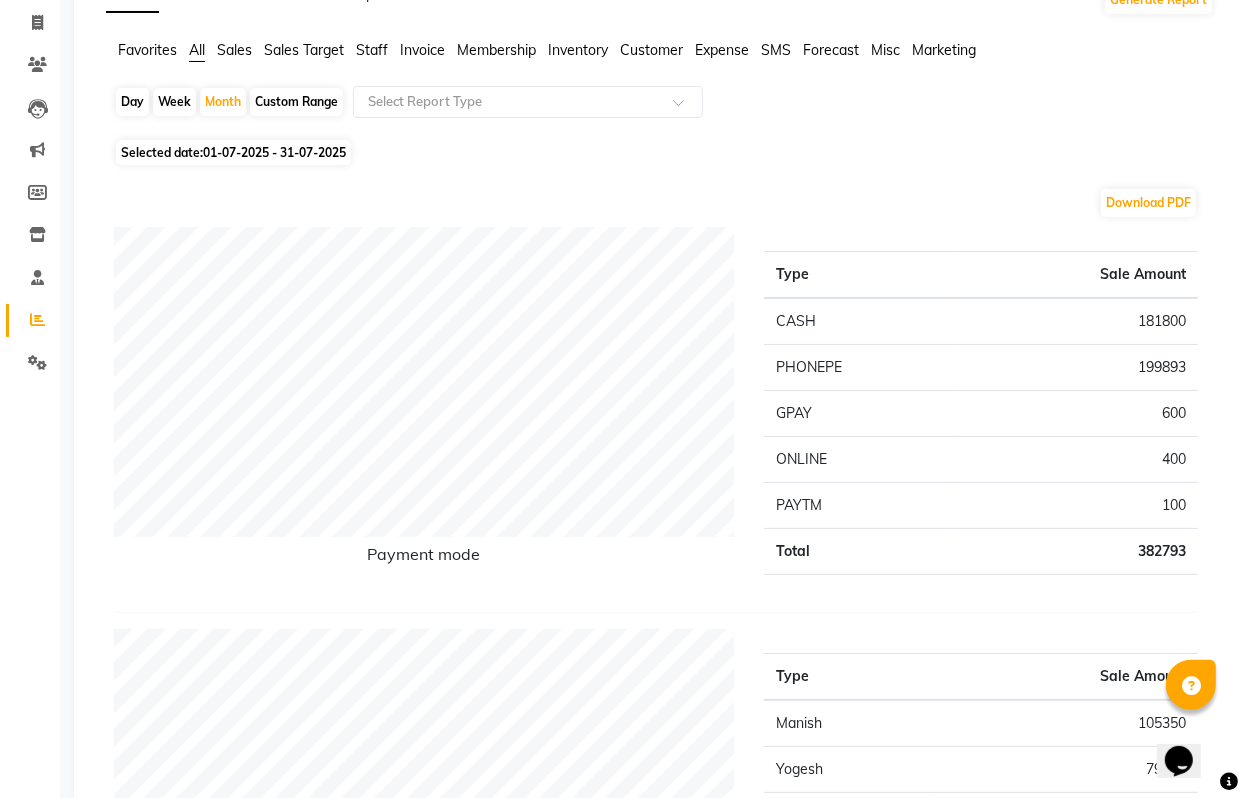 scroll, scrollTop: 0, scrollLeft: 0, axis: both 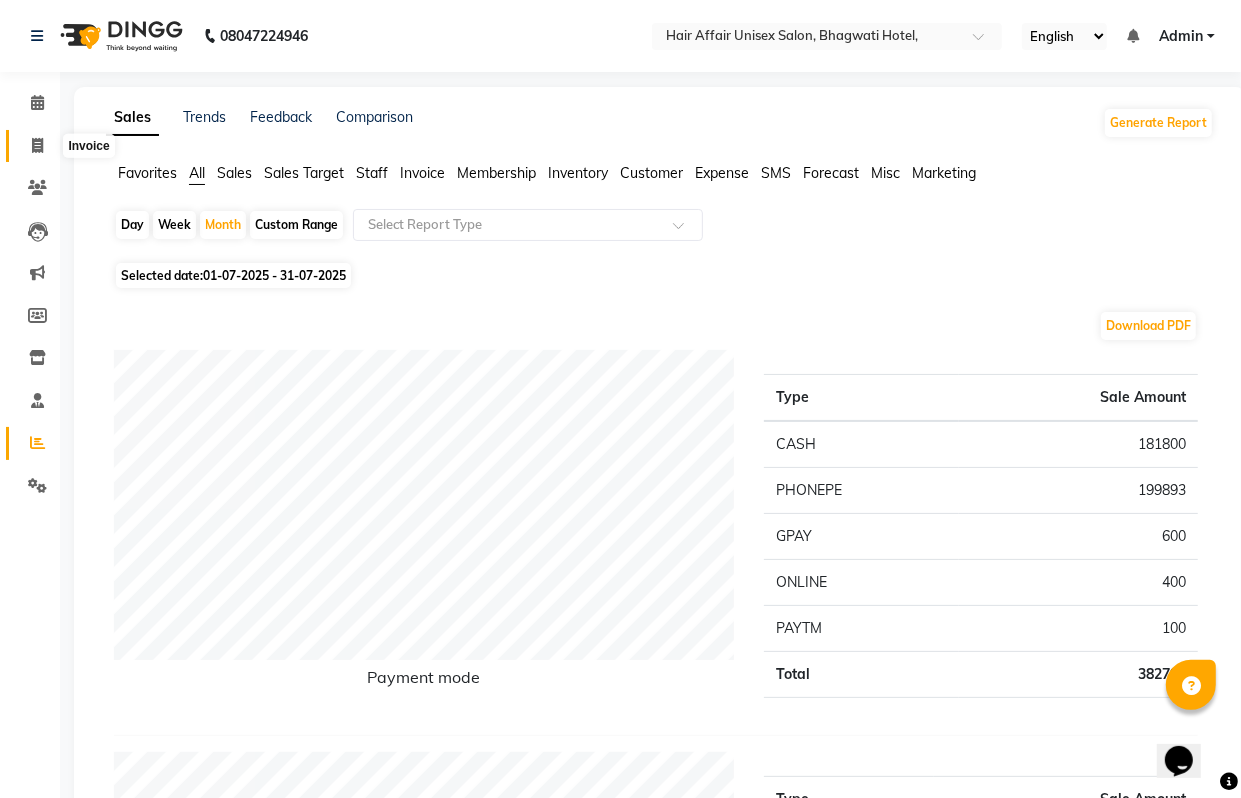 click 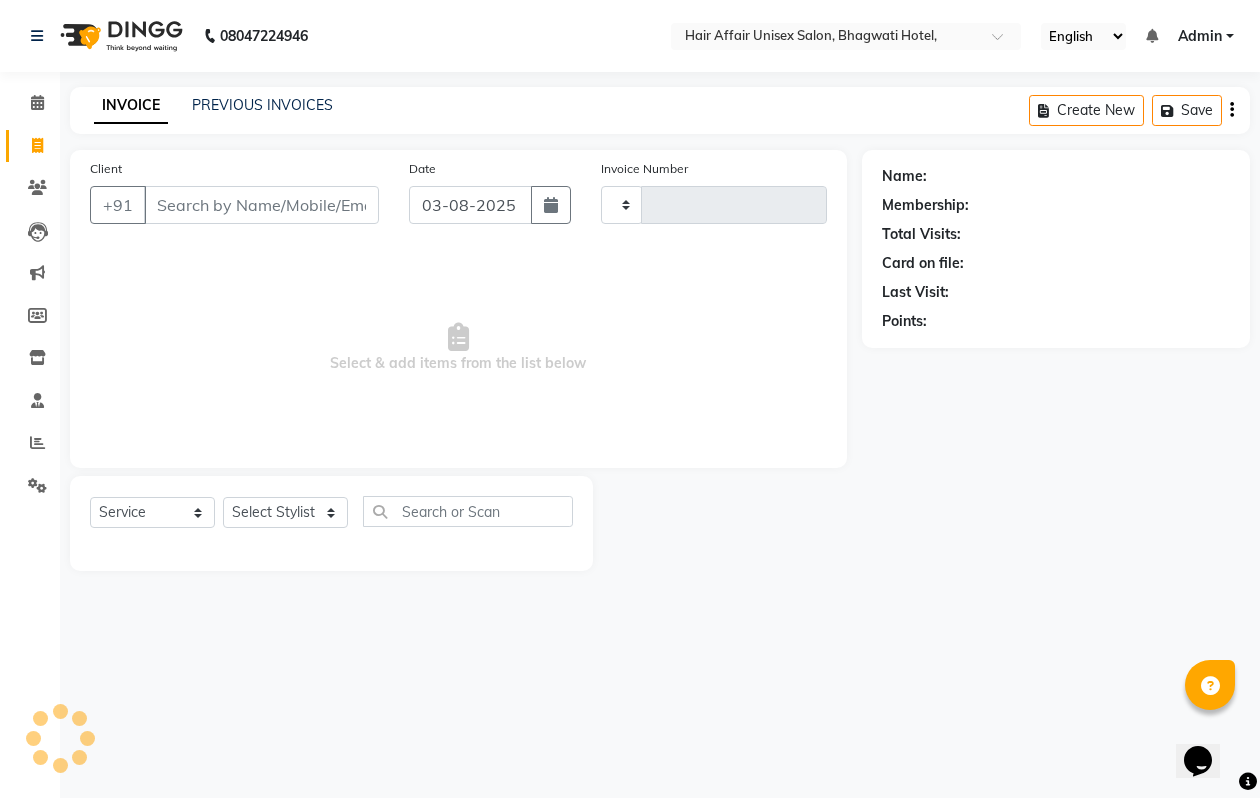 type on "1449" 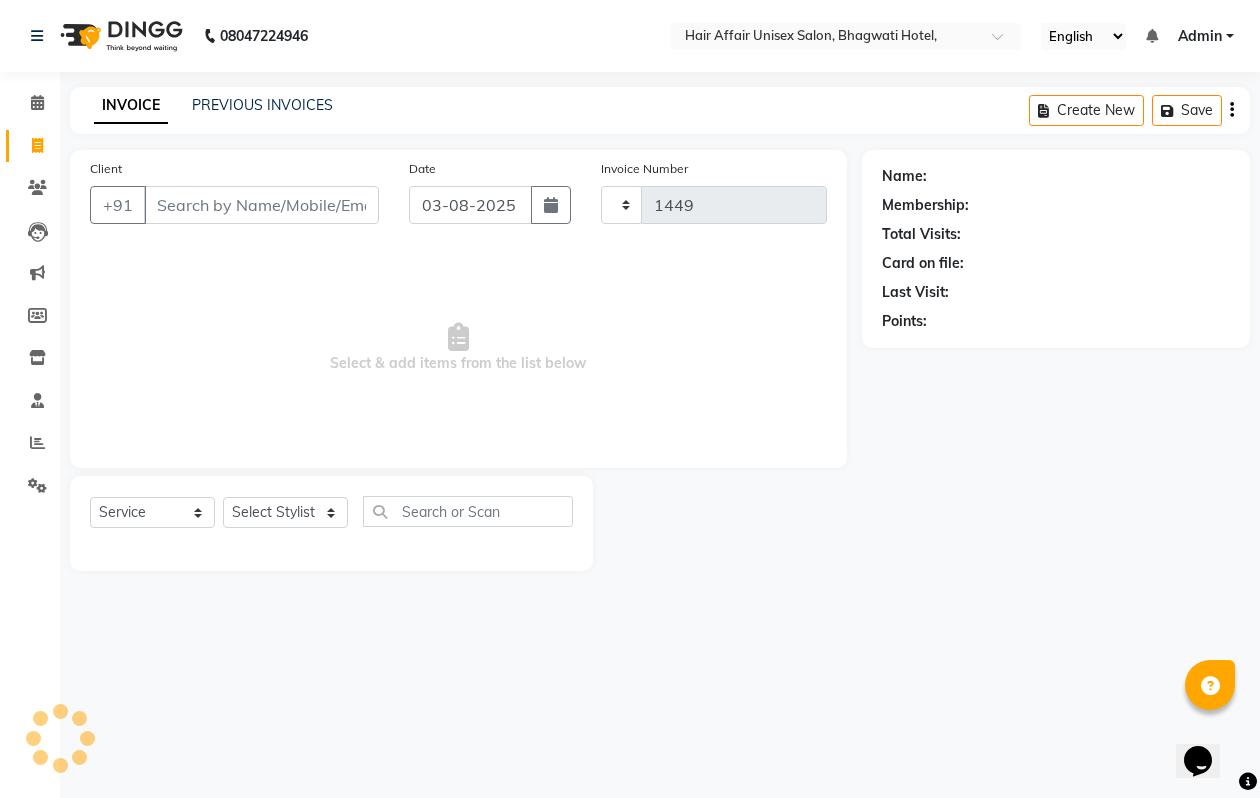 select on "6225" 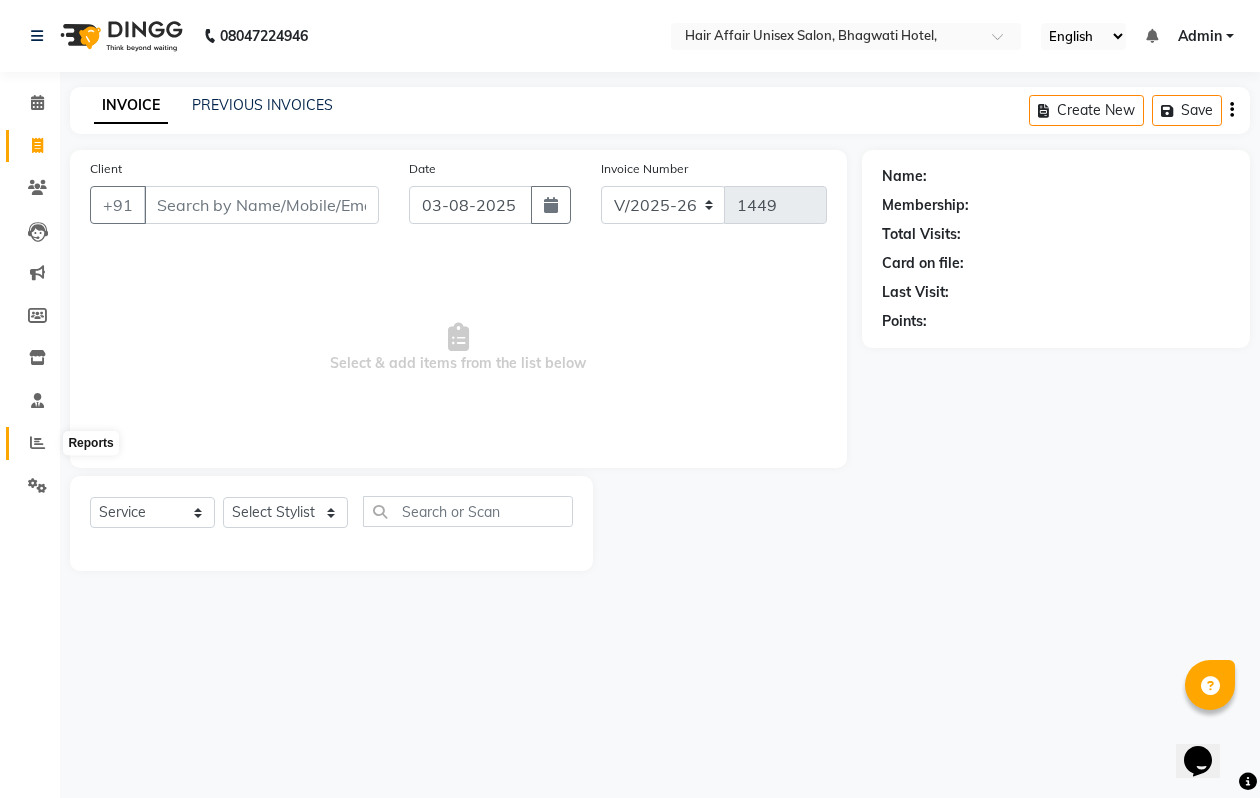 click 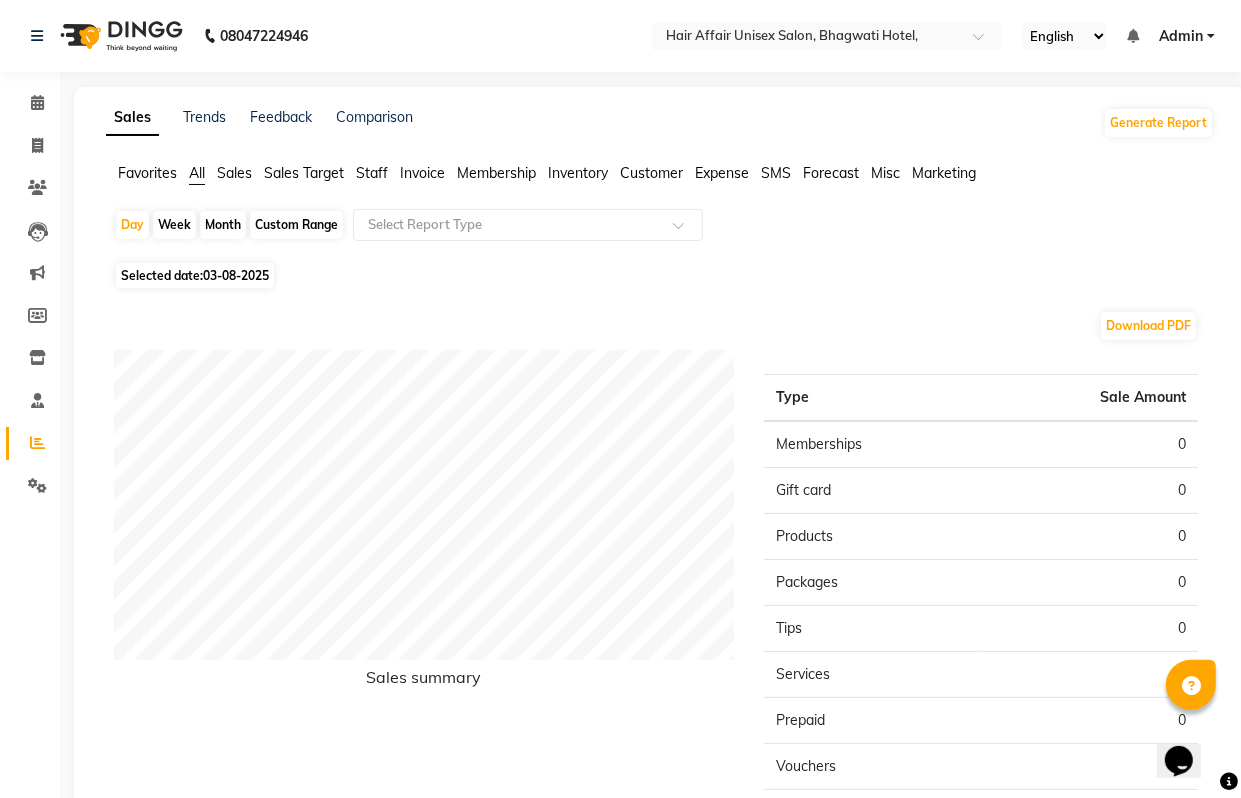 click on "Month" 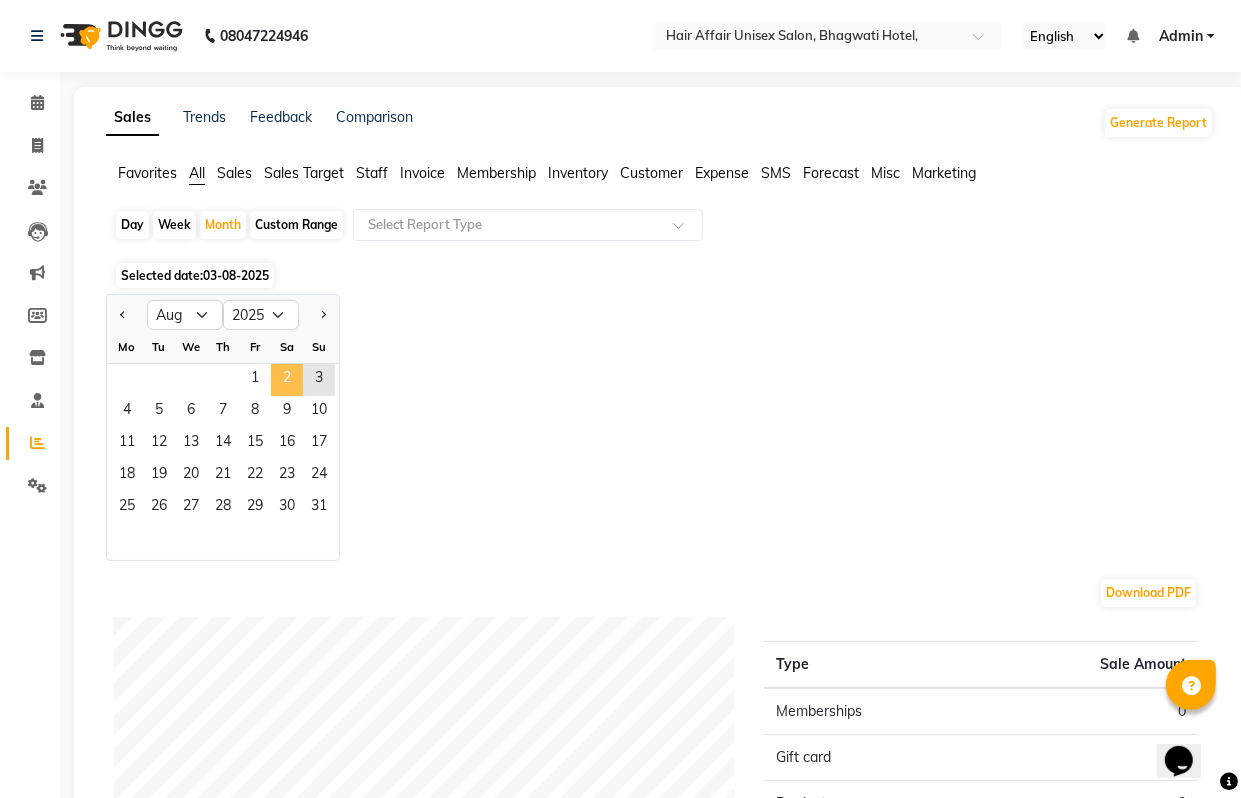 click on "2" 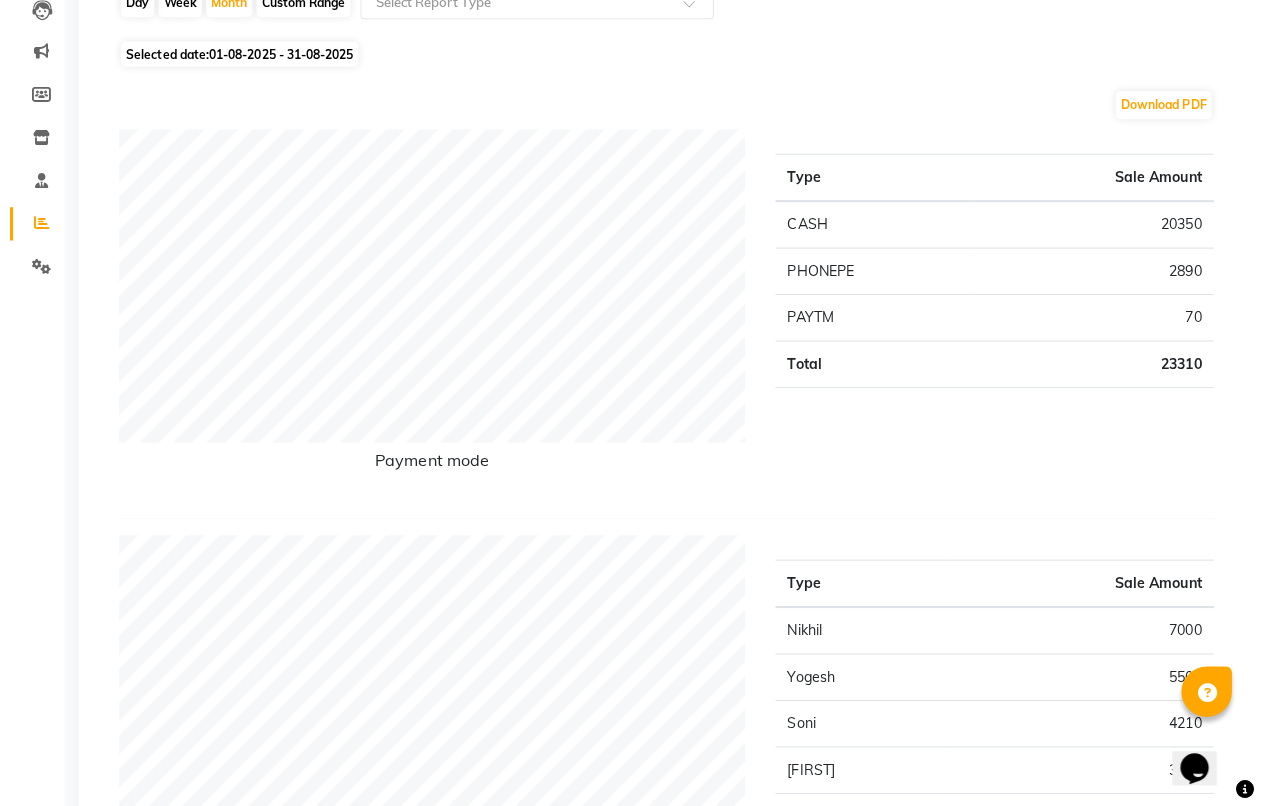 scroll, scrollTop: 0, scrollLeft: 0, axis: both 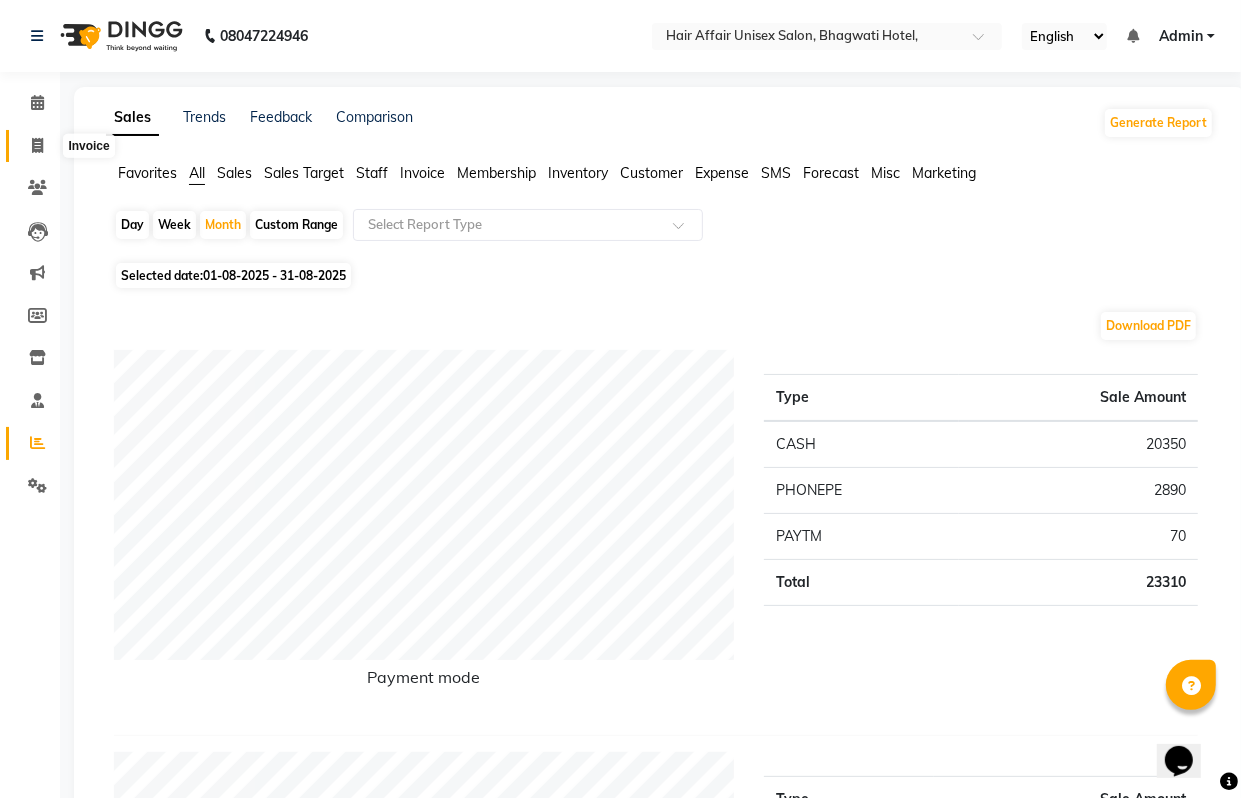 click 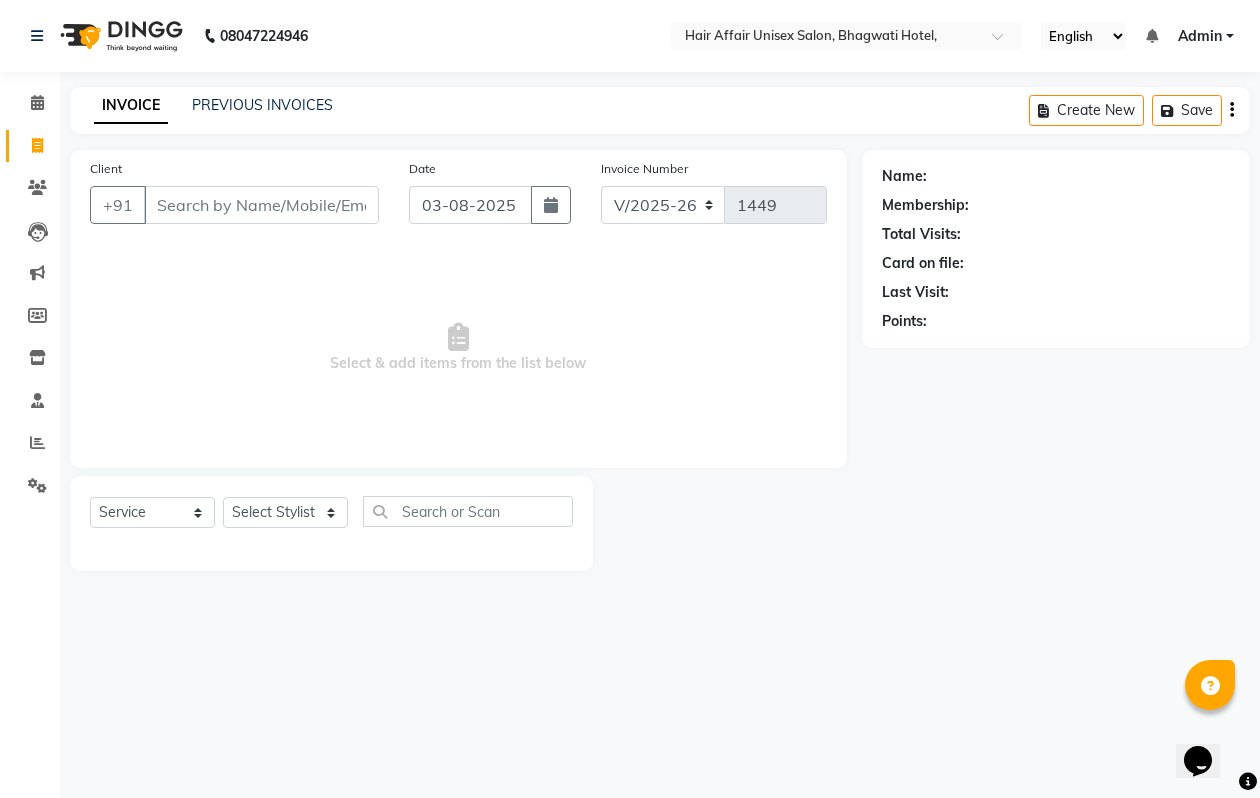drag, startPoint x: 726, startPoint y: 726, endPoint x: 397, endPoint y: 620, distance: 345.65445 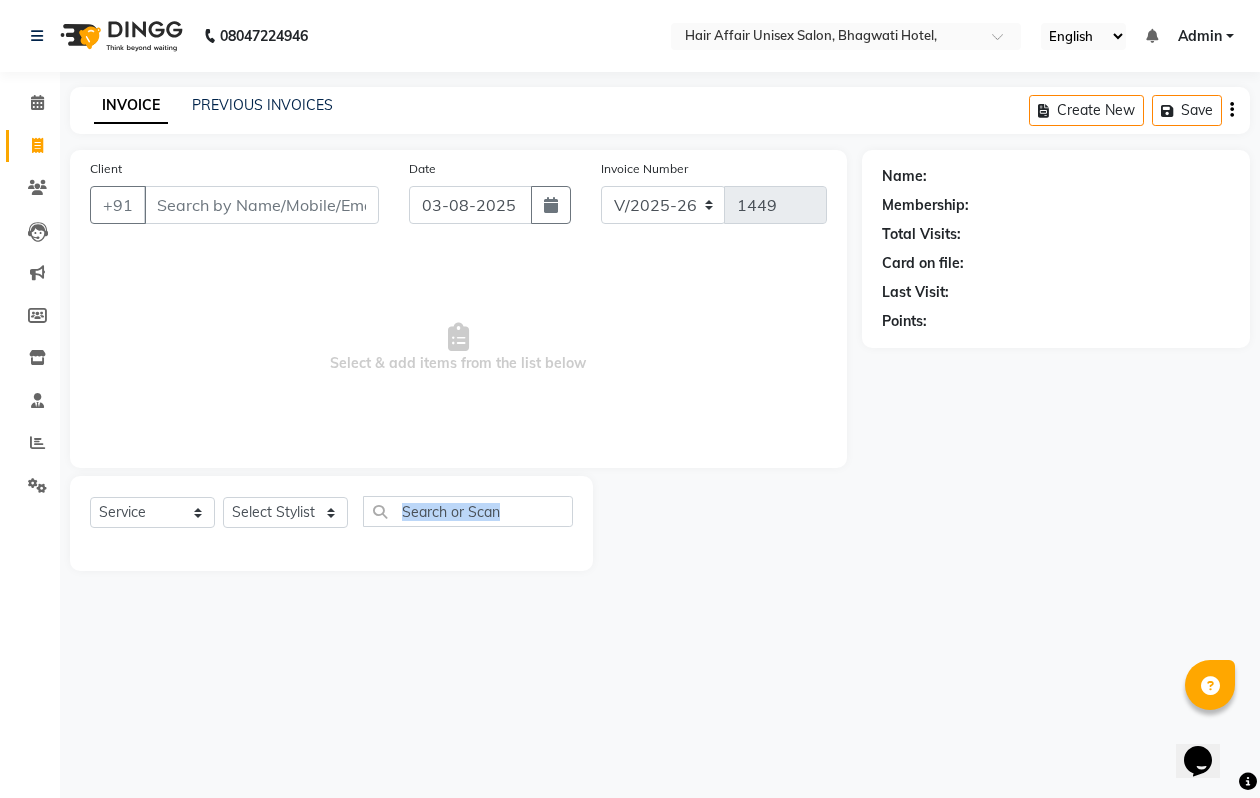click on "08047224946 Select Location × Hair Affair Unisex Salon, Bhagwati Hotel, English ENGLISH Español العربية मराठी हिंदी ગુજરાતી தமிழ் 中文 Notifications nothing to show Admin Manage Profile Change Password Sign out Version:3.15.11 ☀ HAIR AFFAIR UNISEX SALON, BHAGWATI HOTEL, Calendar Invoice Clients Leads Marketing Members Inventory Staff Reports Settings Completed InProgress Upcoming Dropped Tentative Check-In Confirm Bookings Generate Report Segments Page Builder INVOICE PREVIOUS INVOICES Create New Save Client +91 Date 03-08-2025 Invoice Number V/2025 V/2025-26 1449 Select & add items from the list below Select Service Product Membership Package Voucher Prepaid Gift Card Select Stylist [FIRST] [LAST] harpal kajal Kunal Manish Nikhil soni Vihan yogesh Name: Membership: Total Visits: Card on file: Last Visit: Points:" at bounding box center [630, 399] 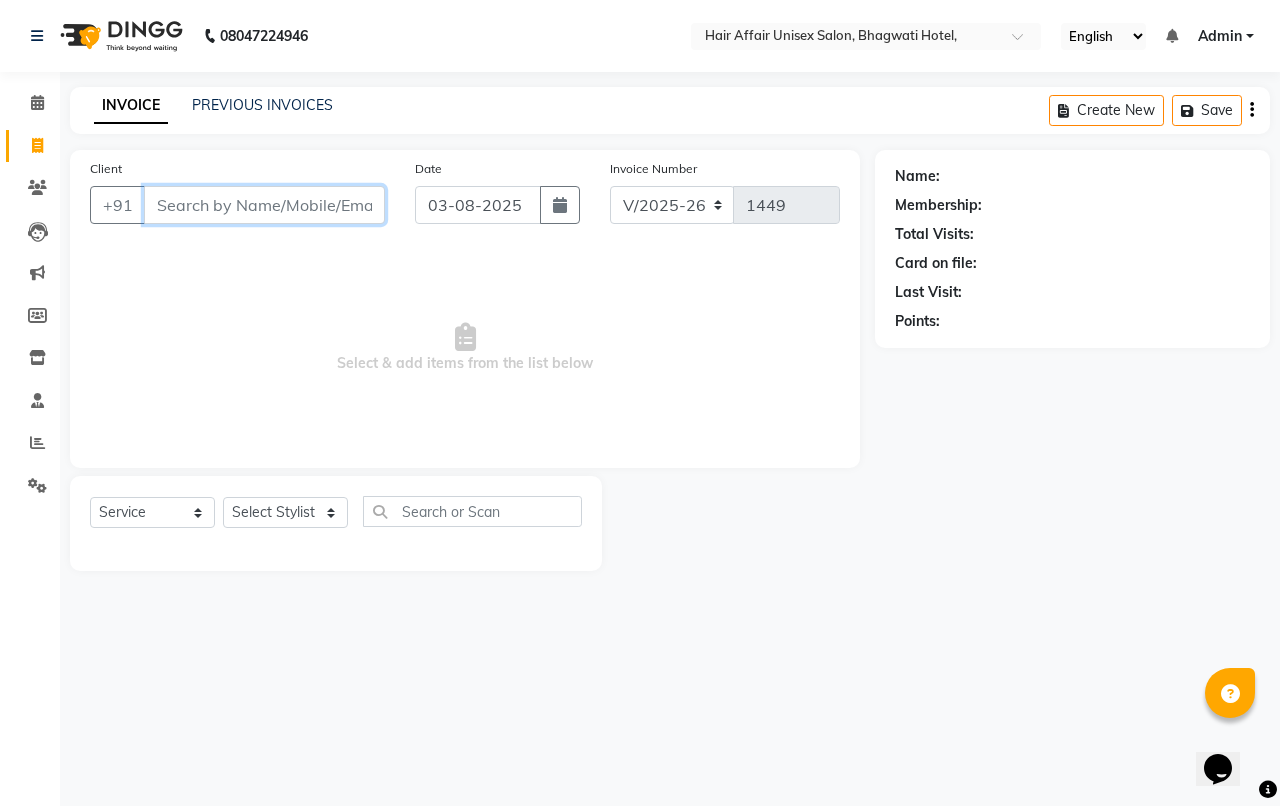 click on "Client" at bounding box center (264, 205) 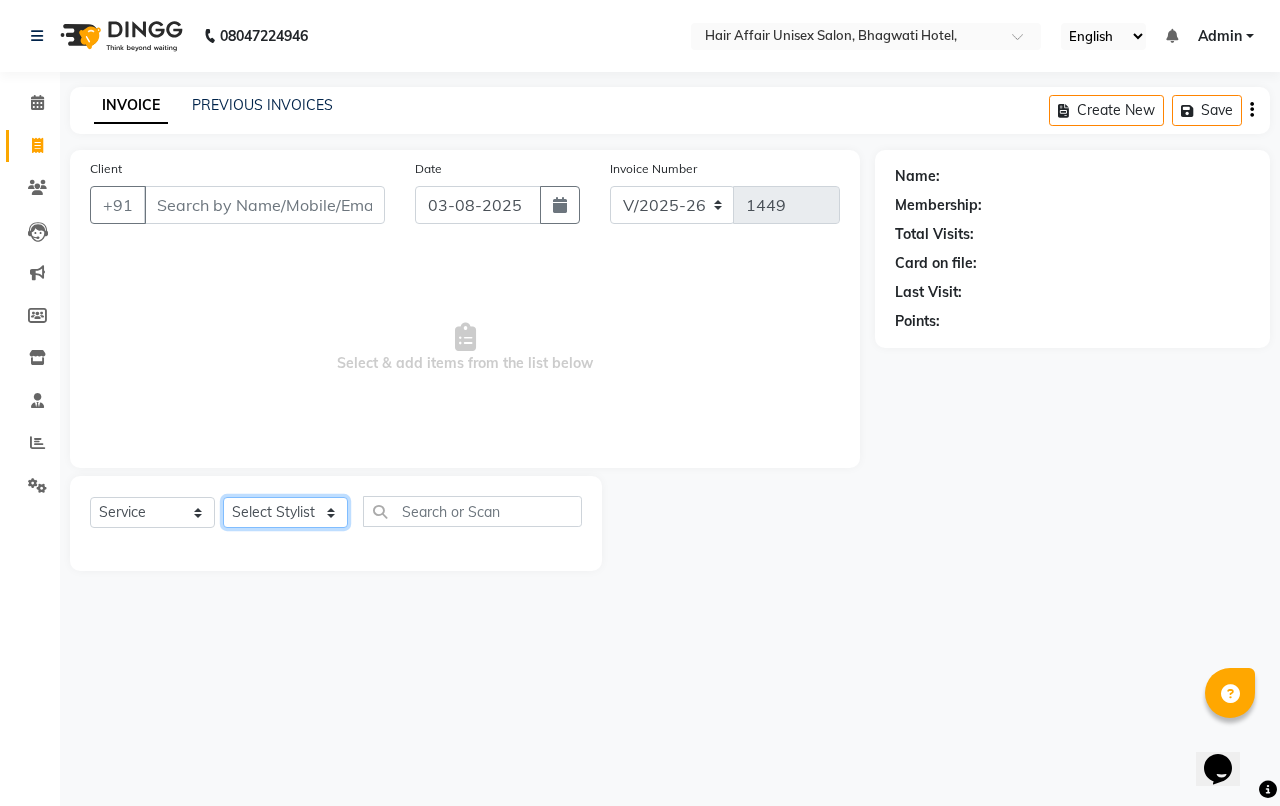click on "Select Stylist Anand harpal kajal Kunal Manish Nikhil soni Vihan yogesh" 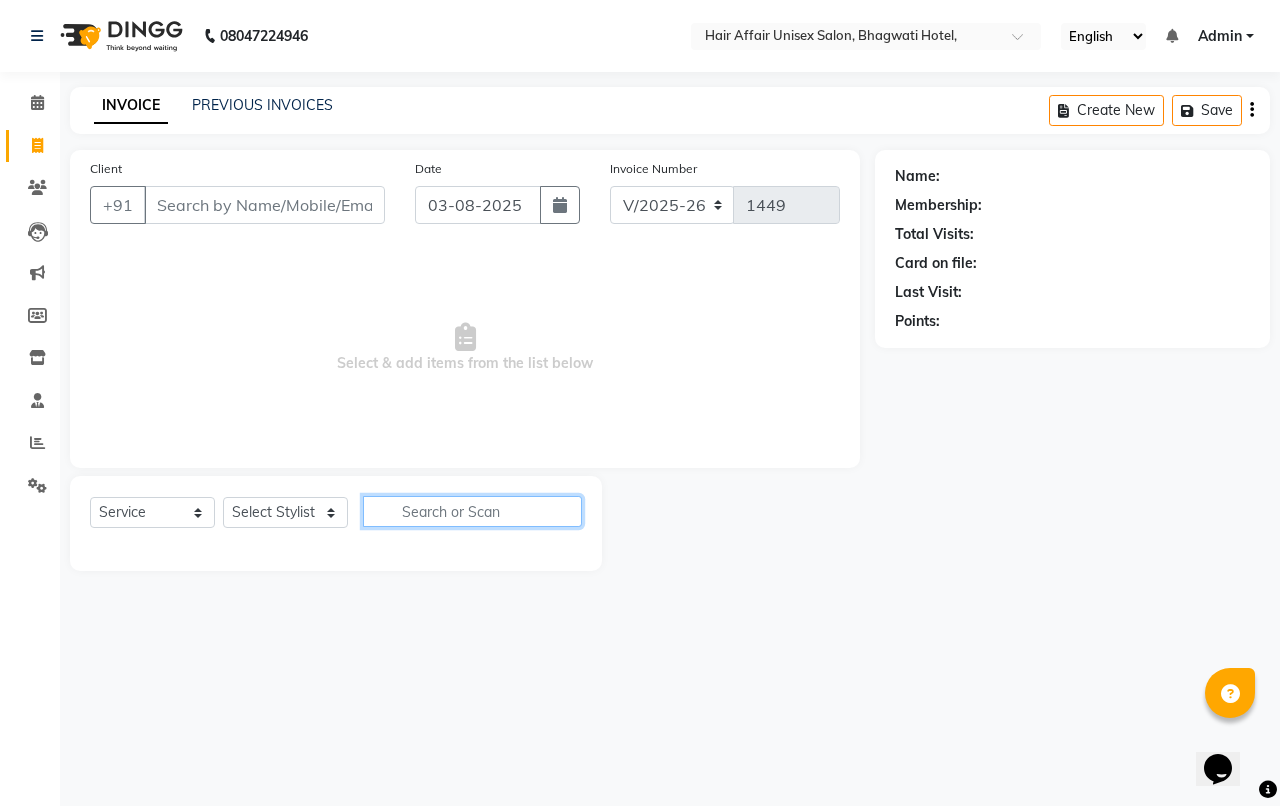 click 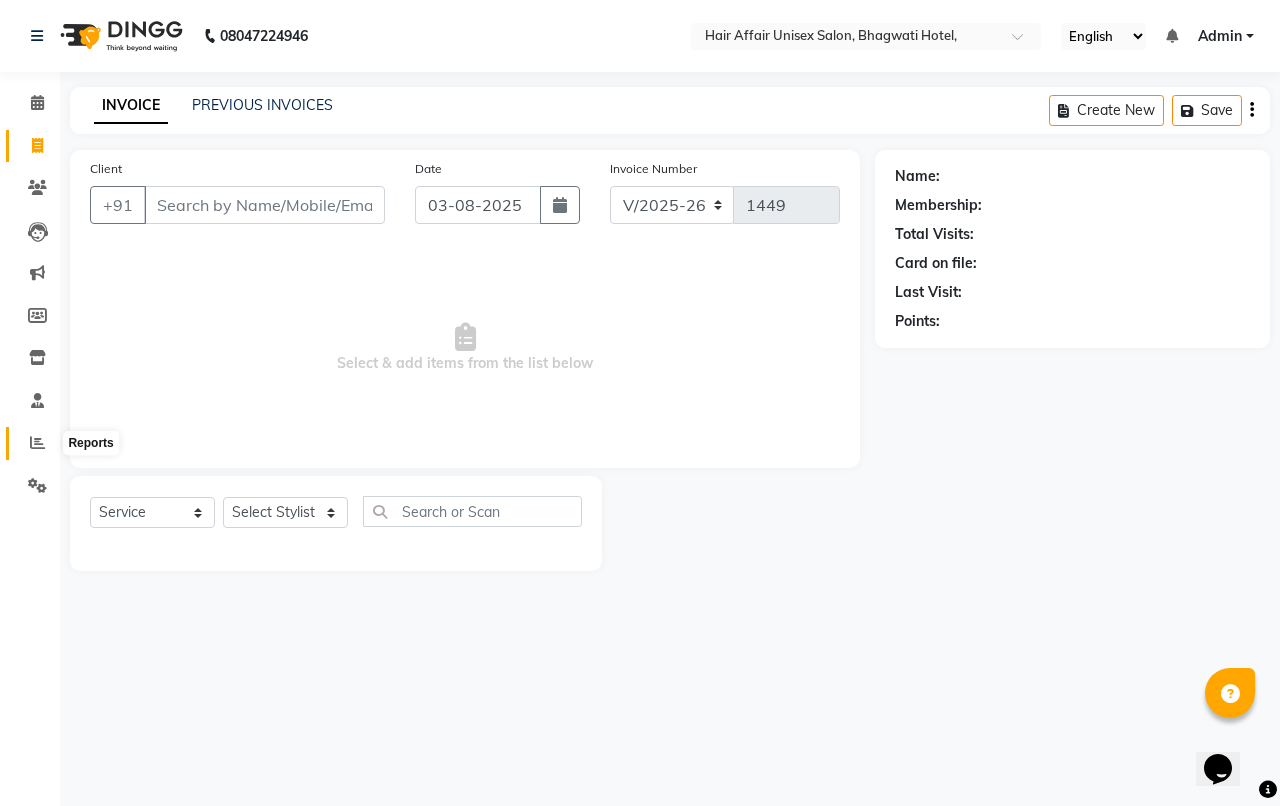 click 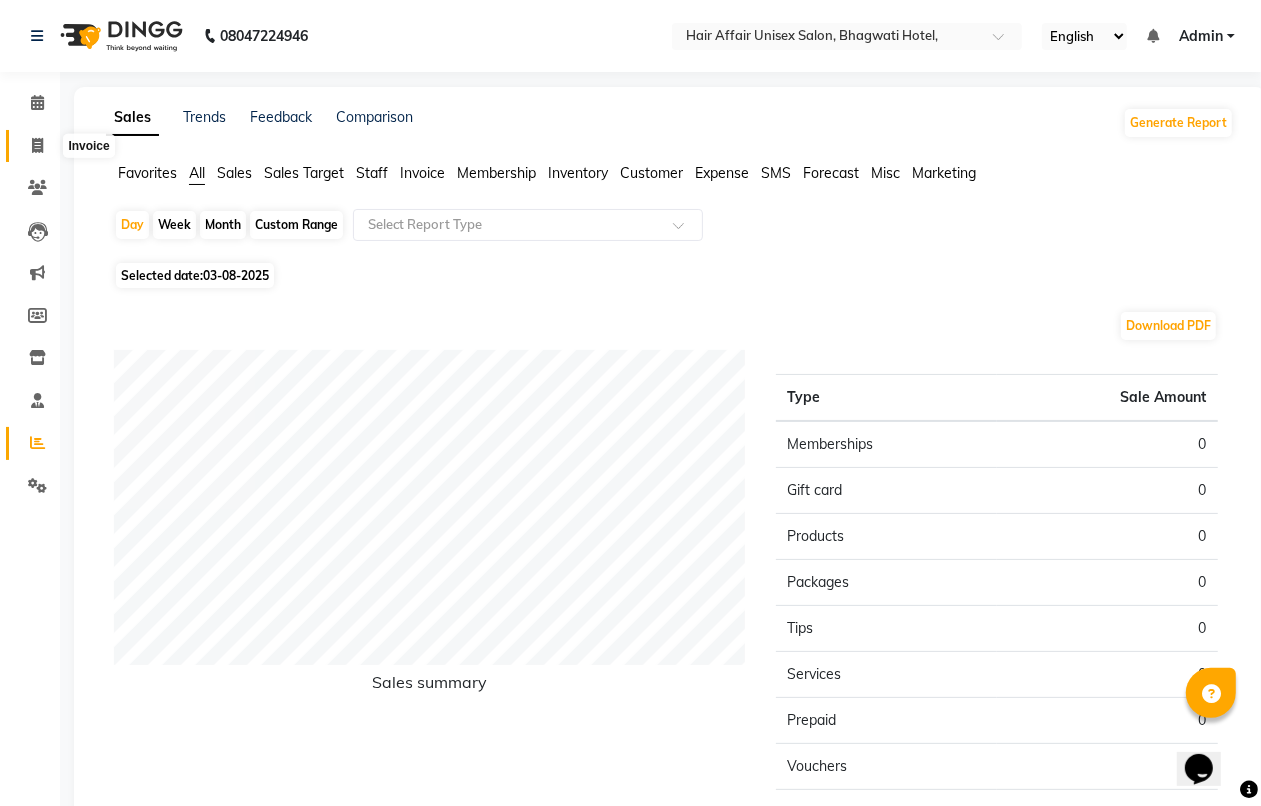 click 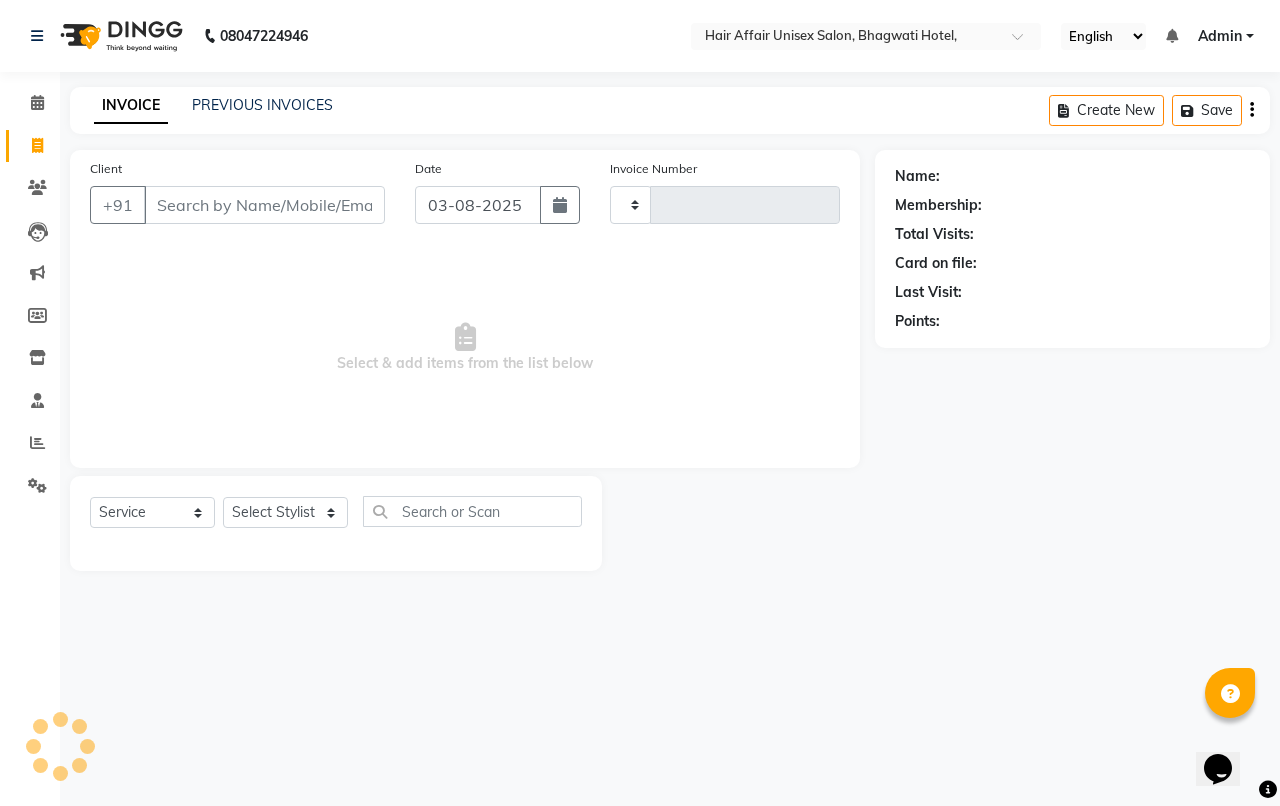 type on "1449" 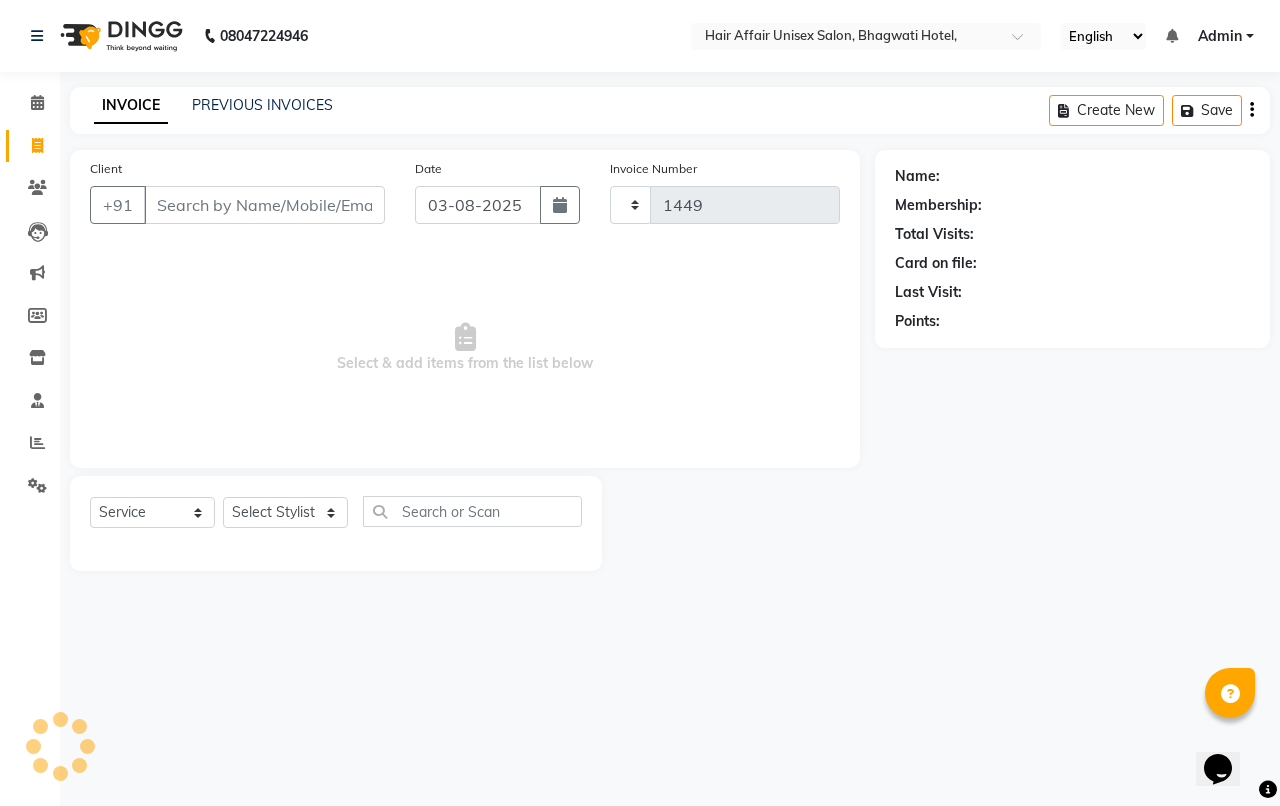 select on "6225" 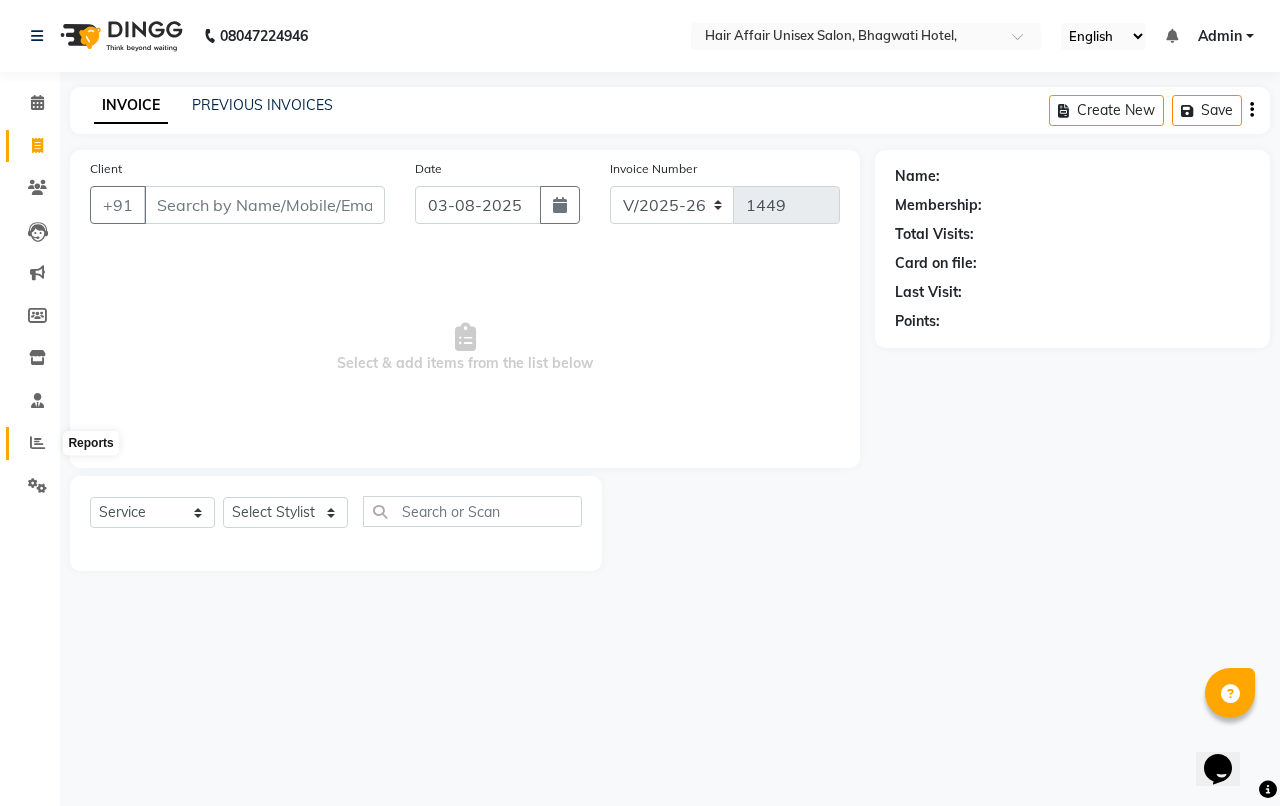 click 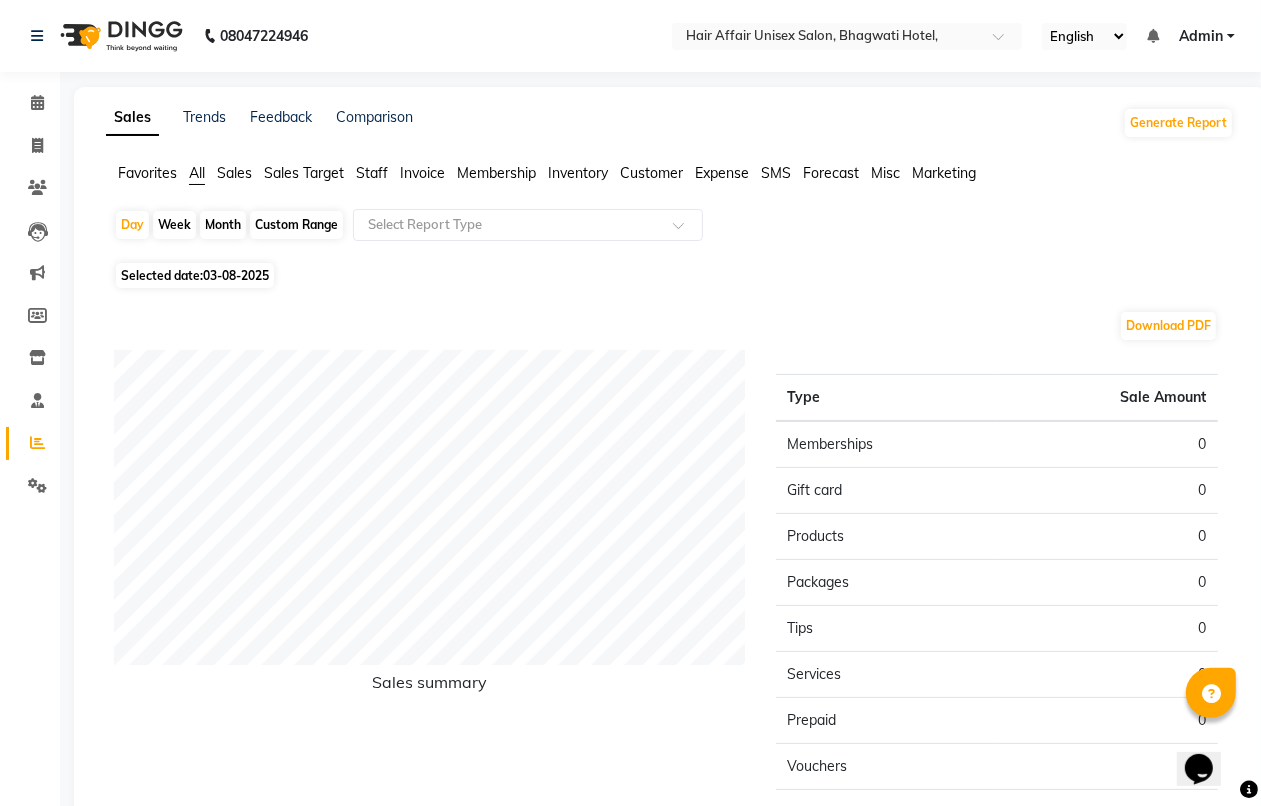 drag, startPoint x: 216, startPoint y: 226, endPoint x: 205, endPoint y: 287, distance: 61.983868 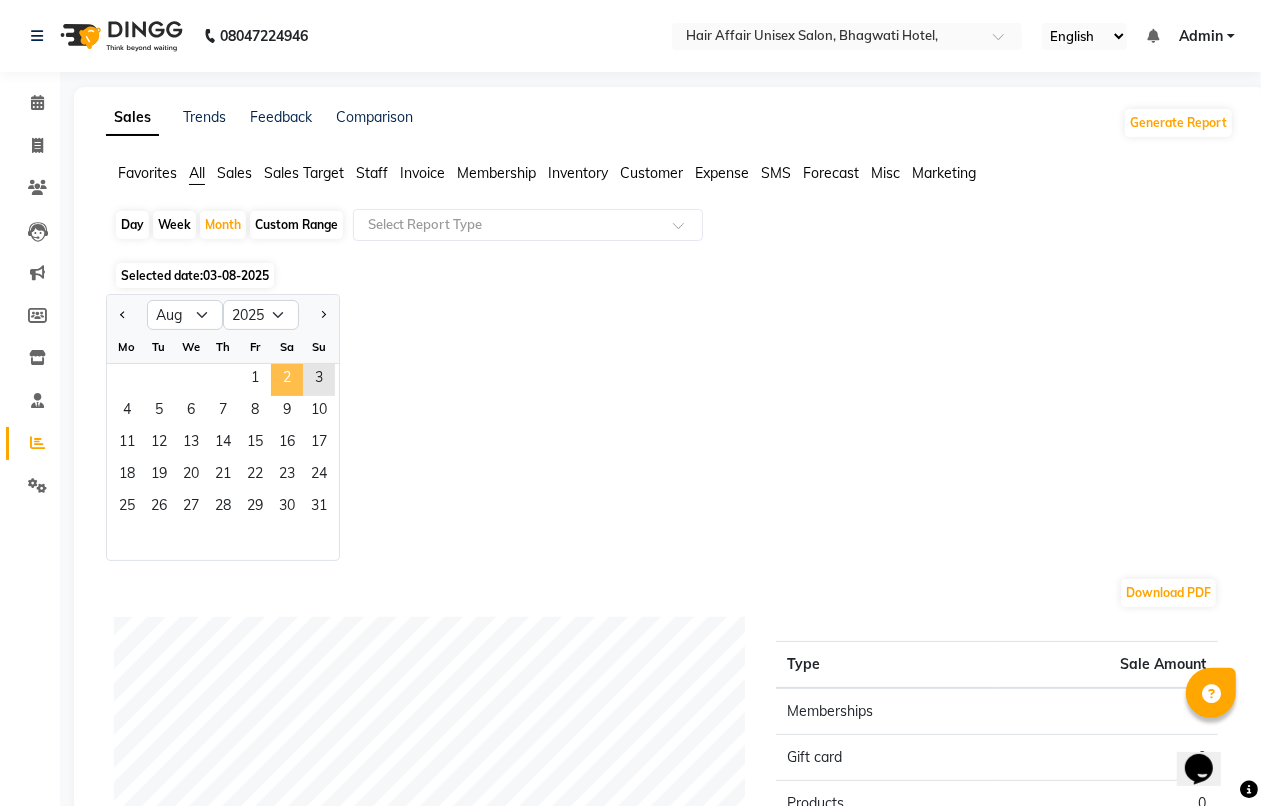 click on "2" 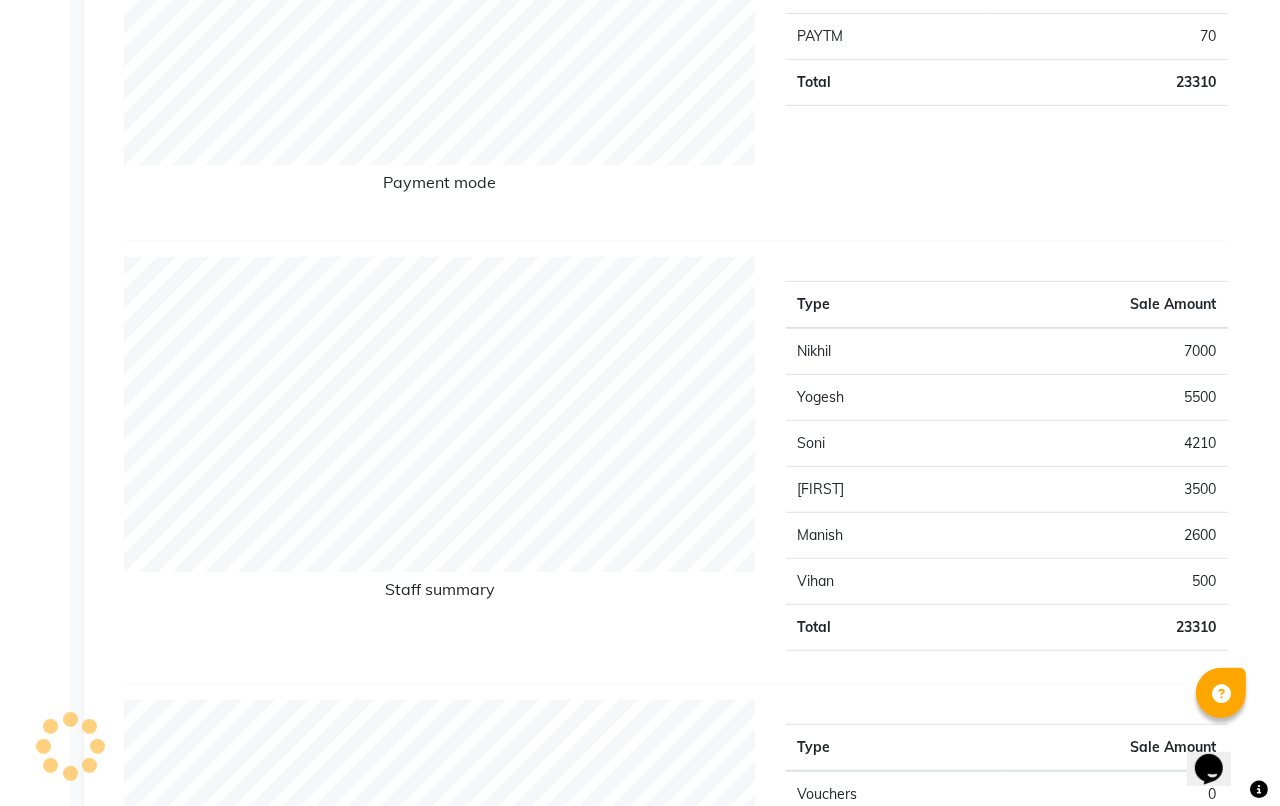 scroll, scrollTop: 0, scrollLeft: 0, axis: both 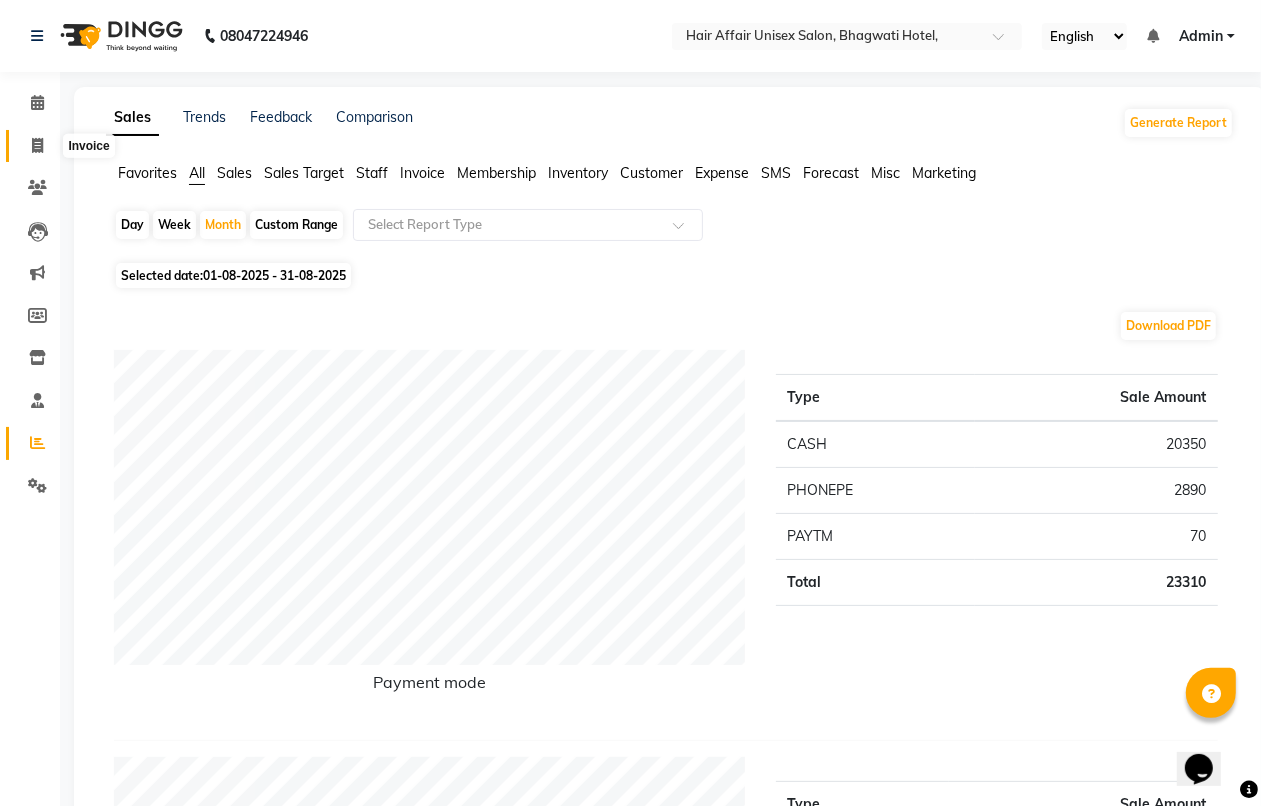 click 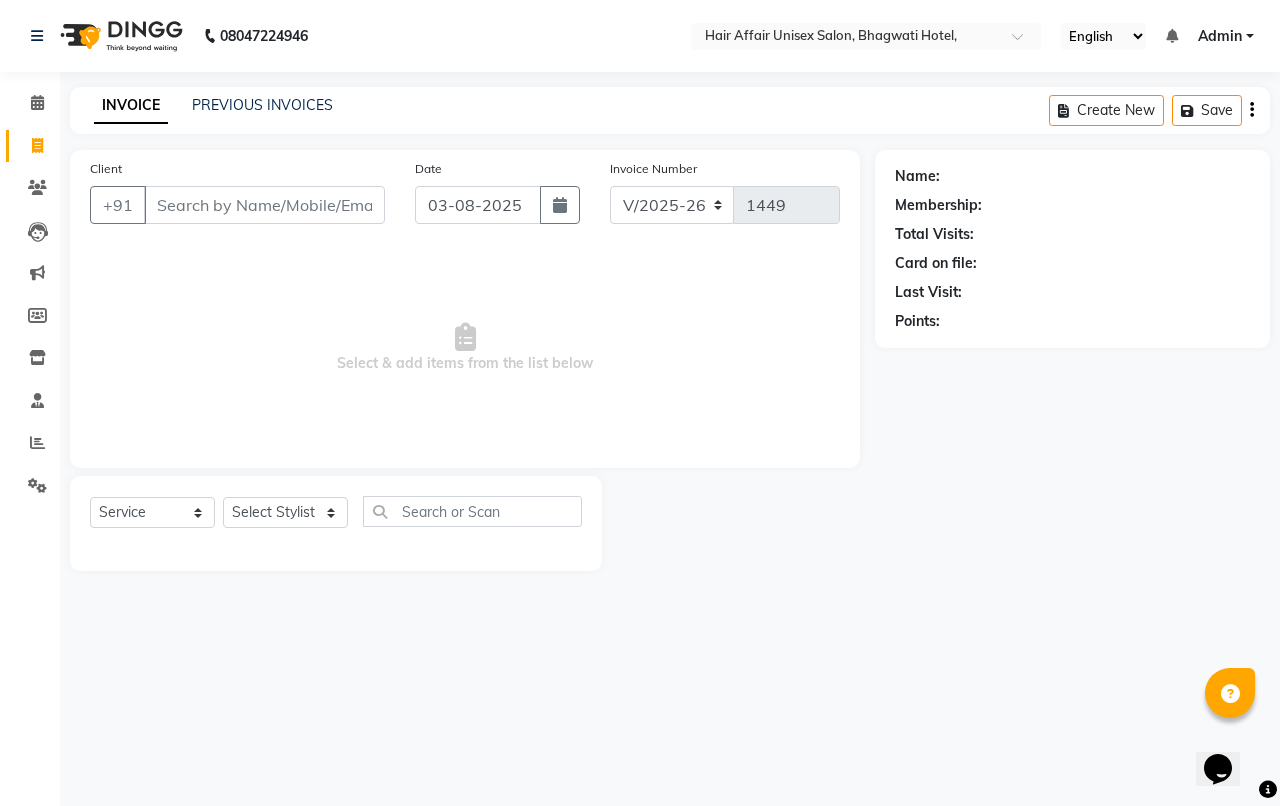 click on "Client" at bounding box center (264, 205) 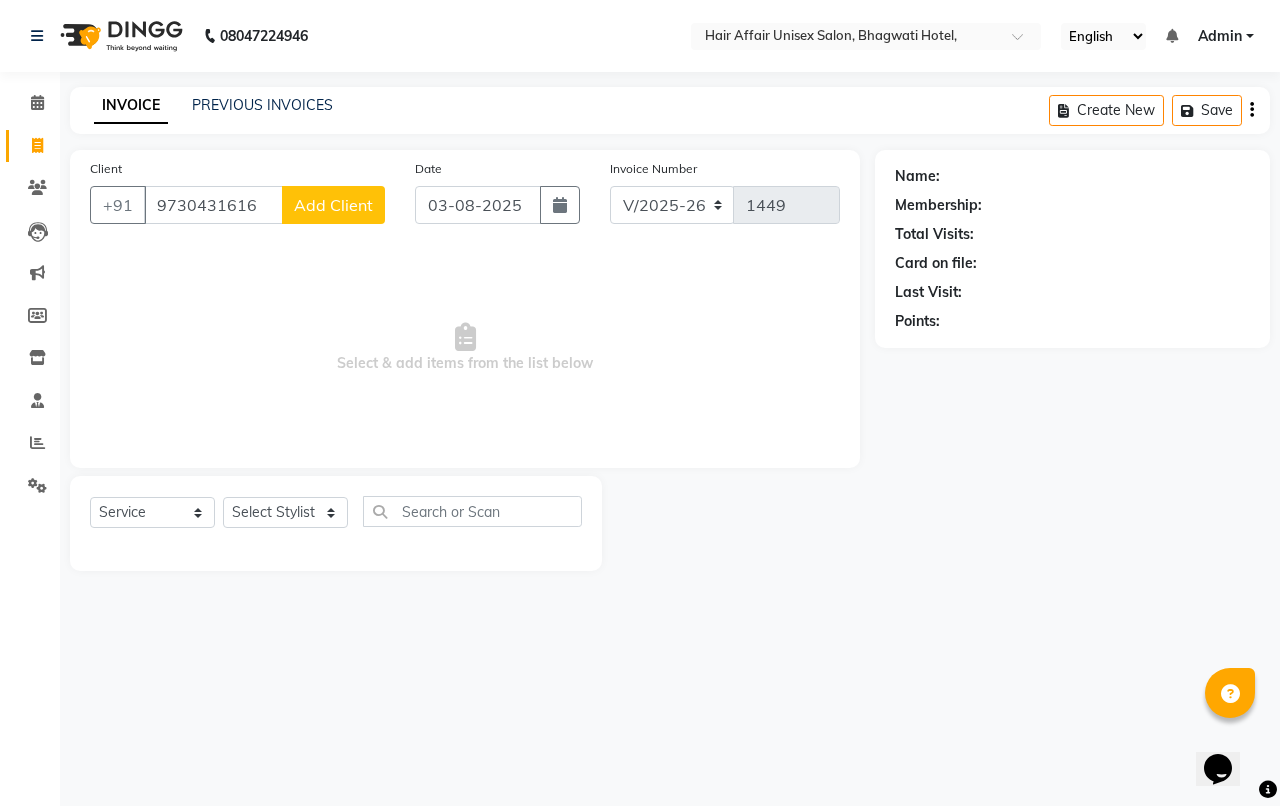 type on "9730431616" 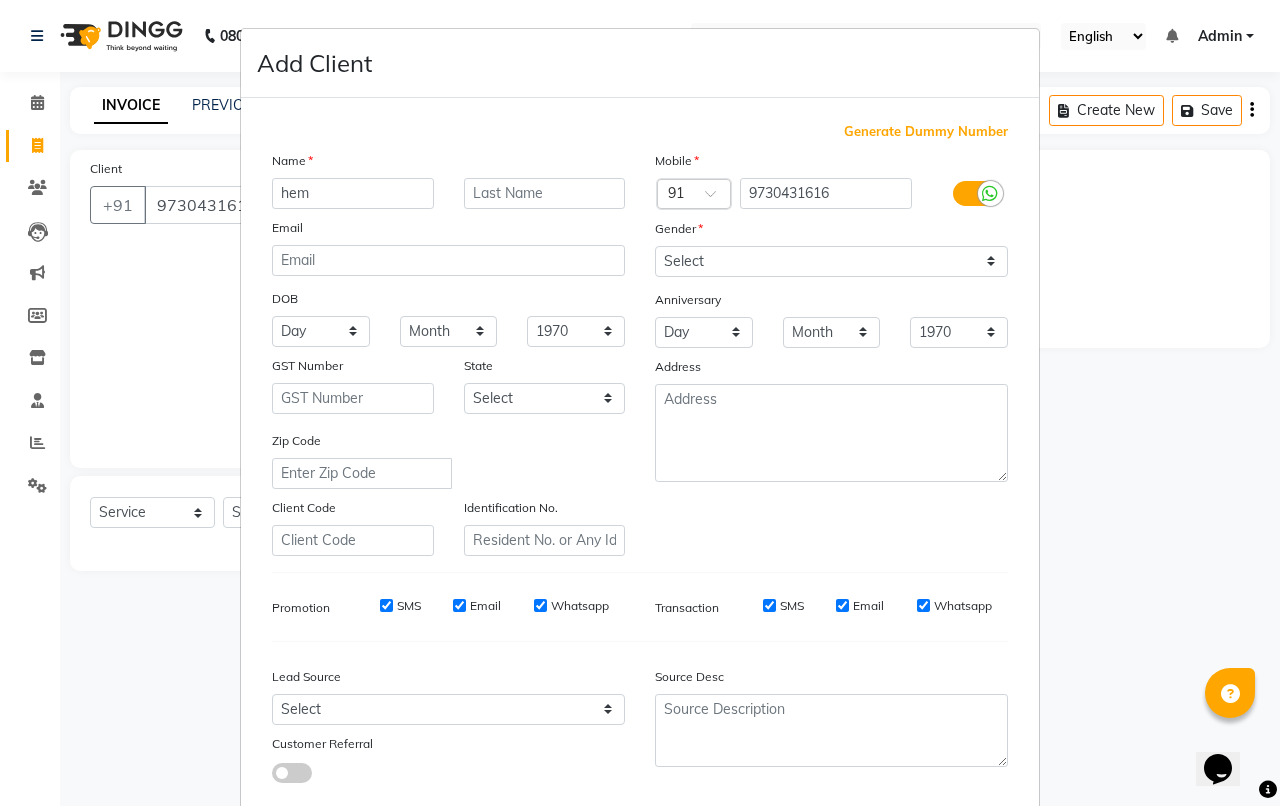 click on "hem" at bounding box center [353, 193] 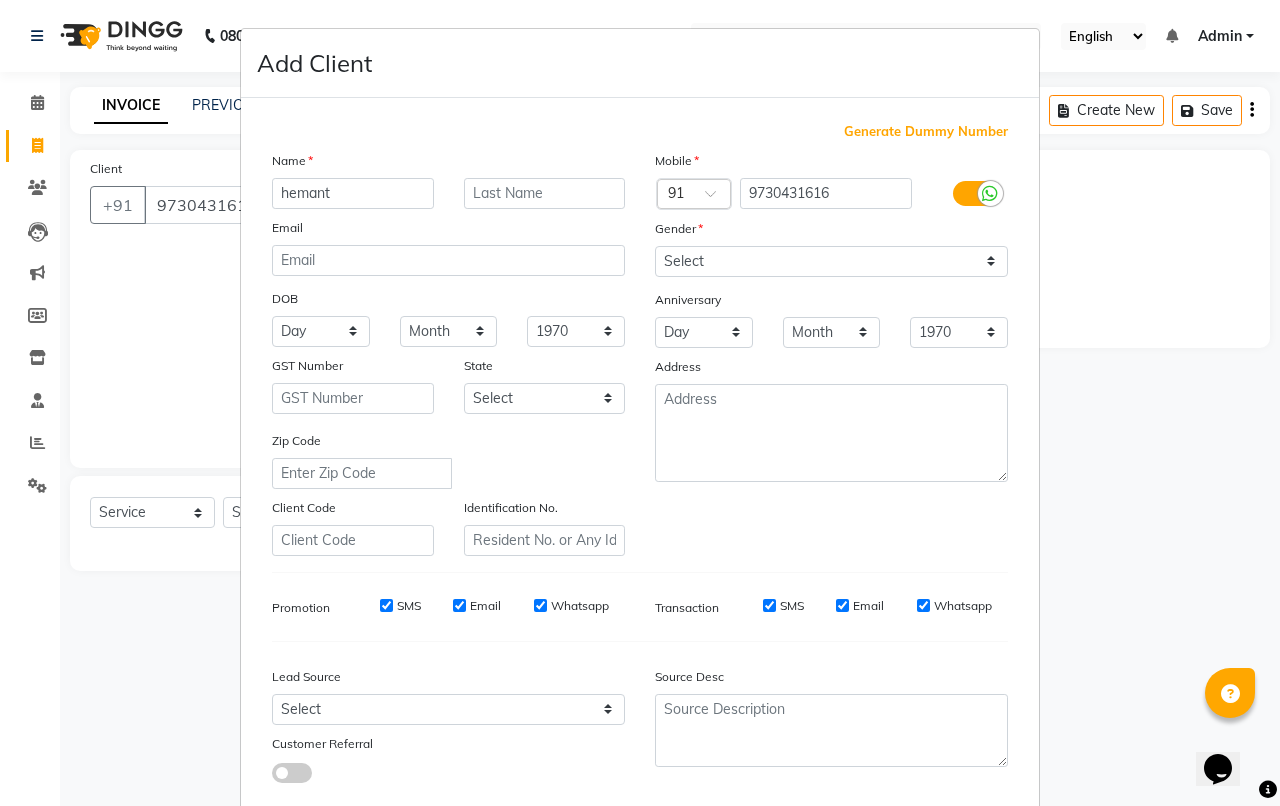 type on "hemant" 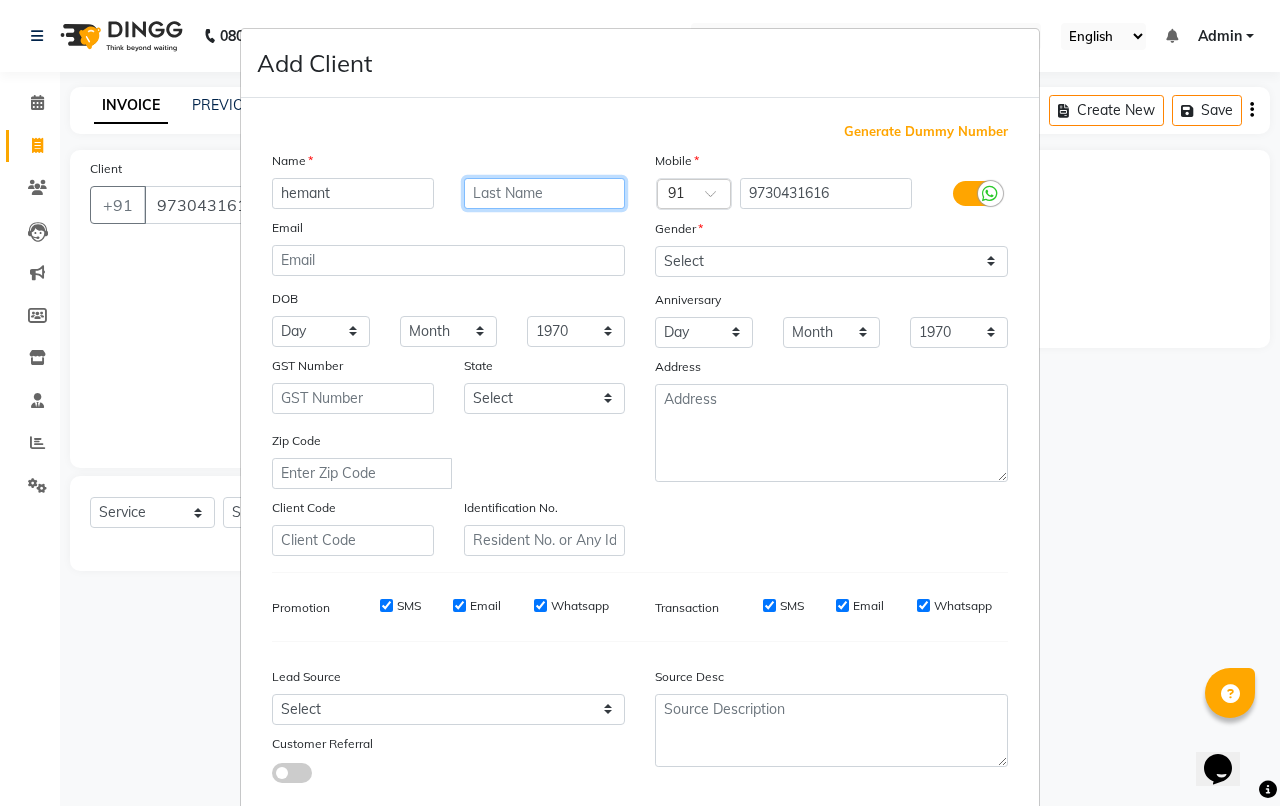 click at bounding box center (545, 193) 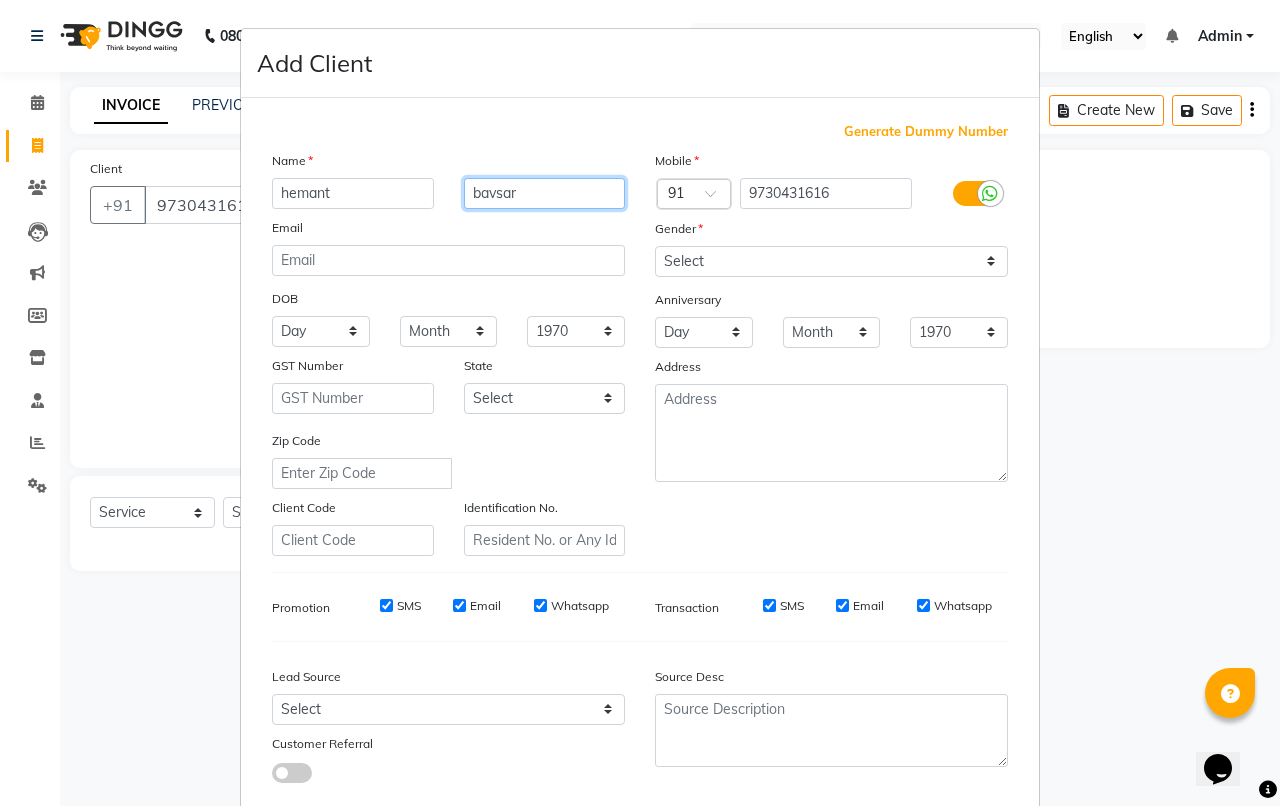 type on "bavsar" 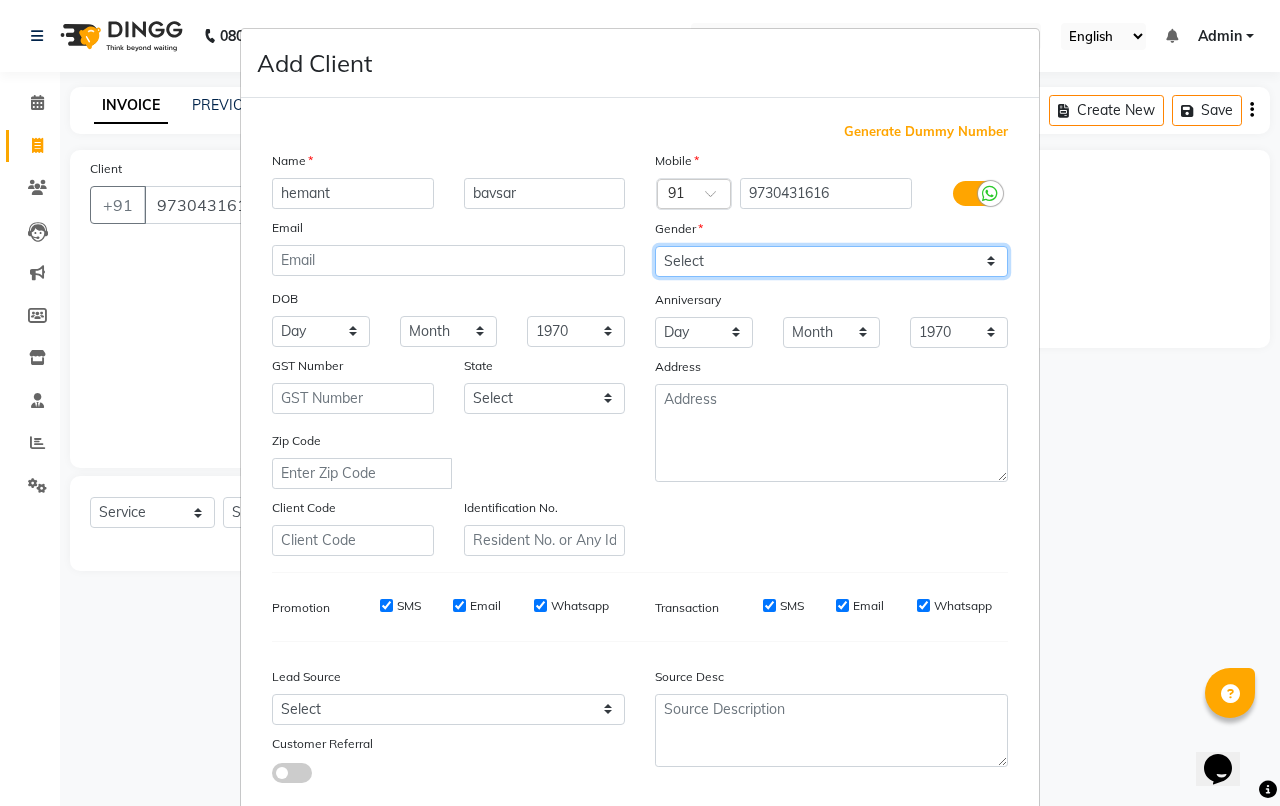 click on "Select Male Female Other Prefer Not To Say" at bounding box center (831, 261) 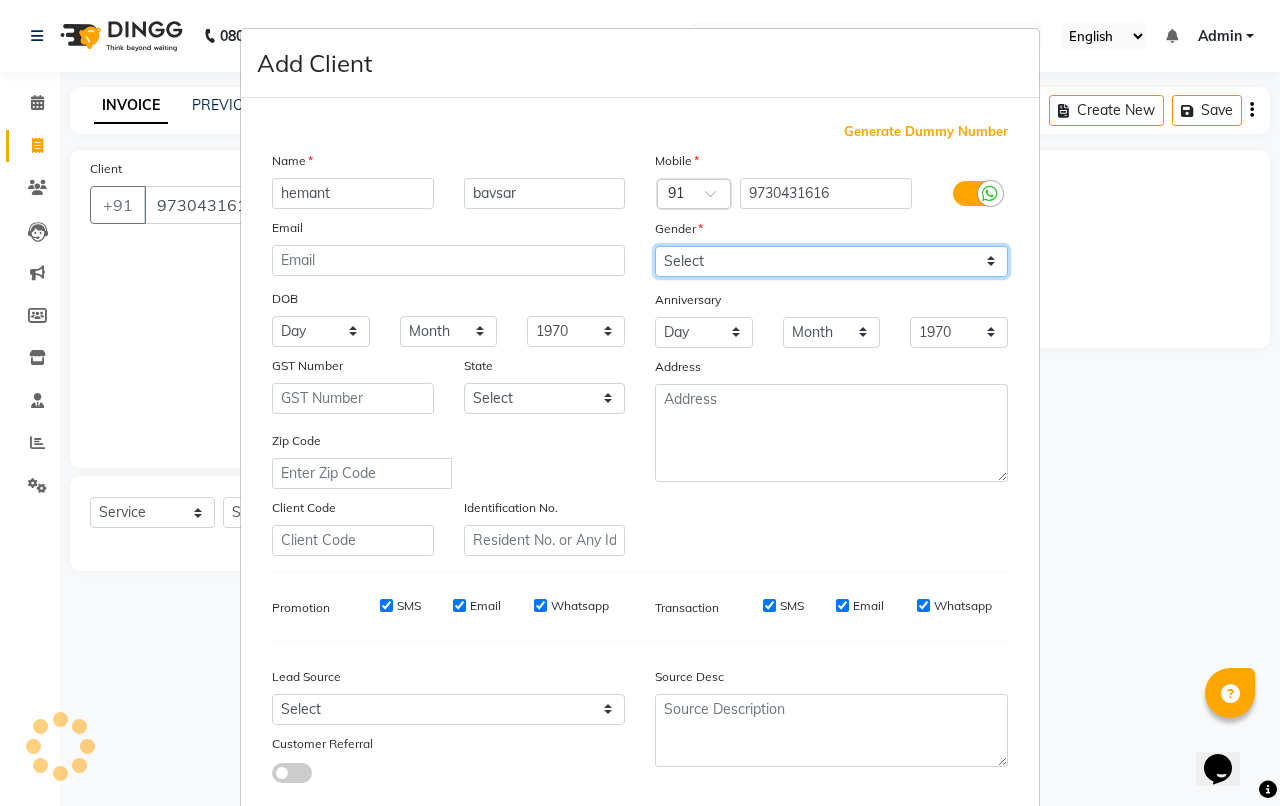 select on "female" 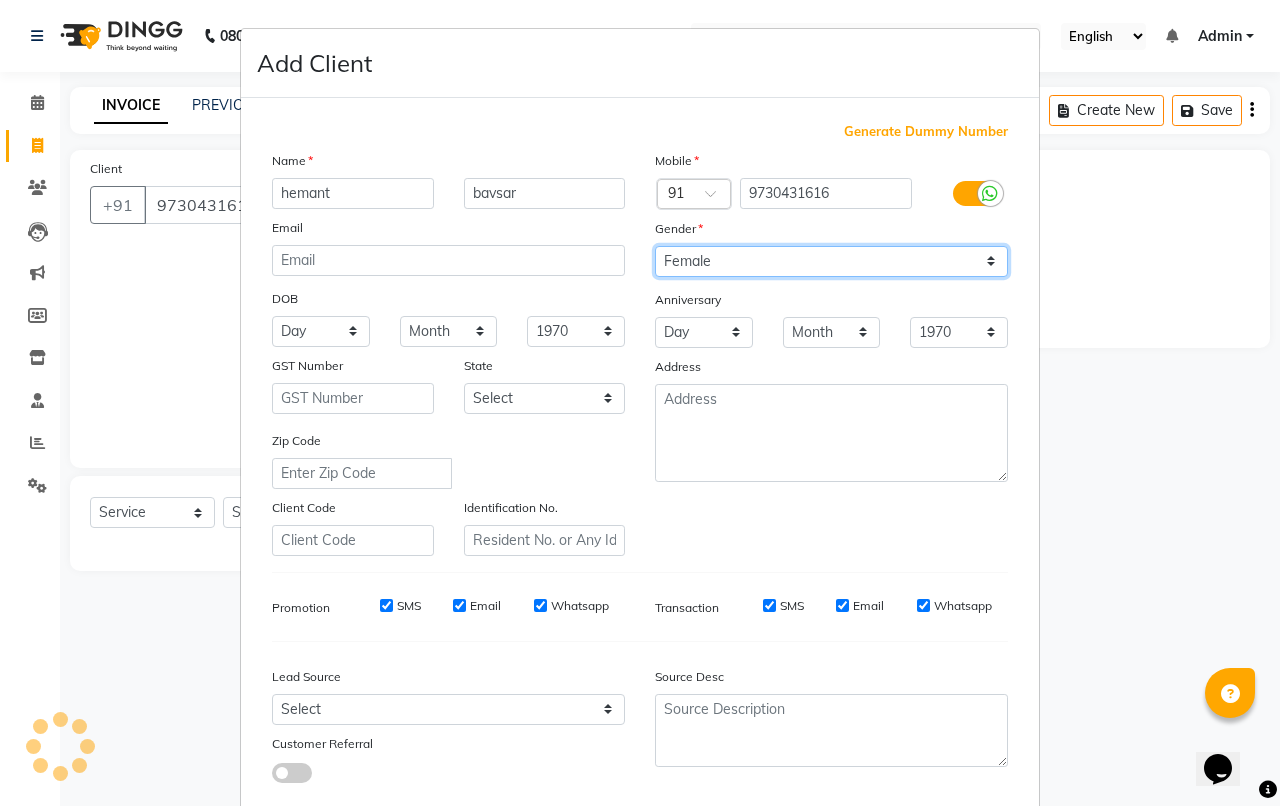 click on "Select Male Female Other Prefer Not To Say" at bounding box center (831, 261) 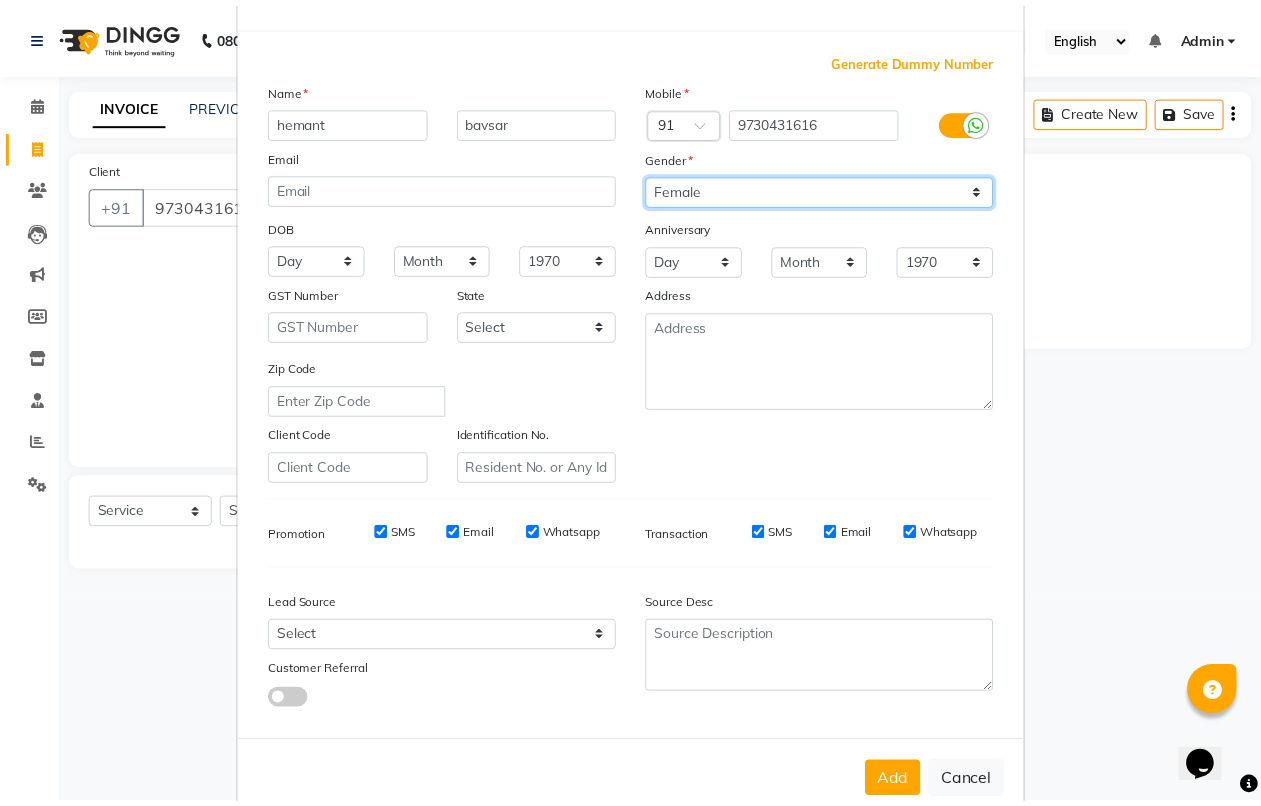 scroll, scrollTop: 110, scrollLeft: 0, axis: vertical 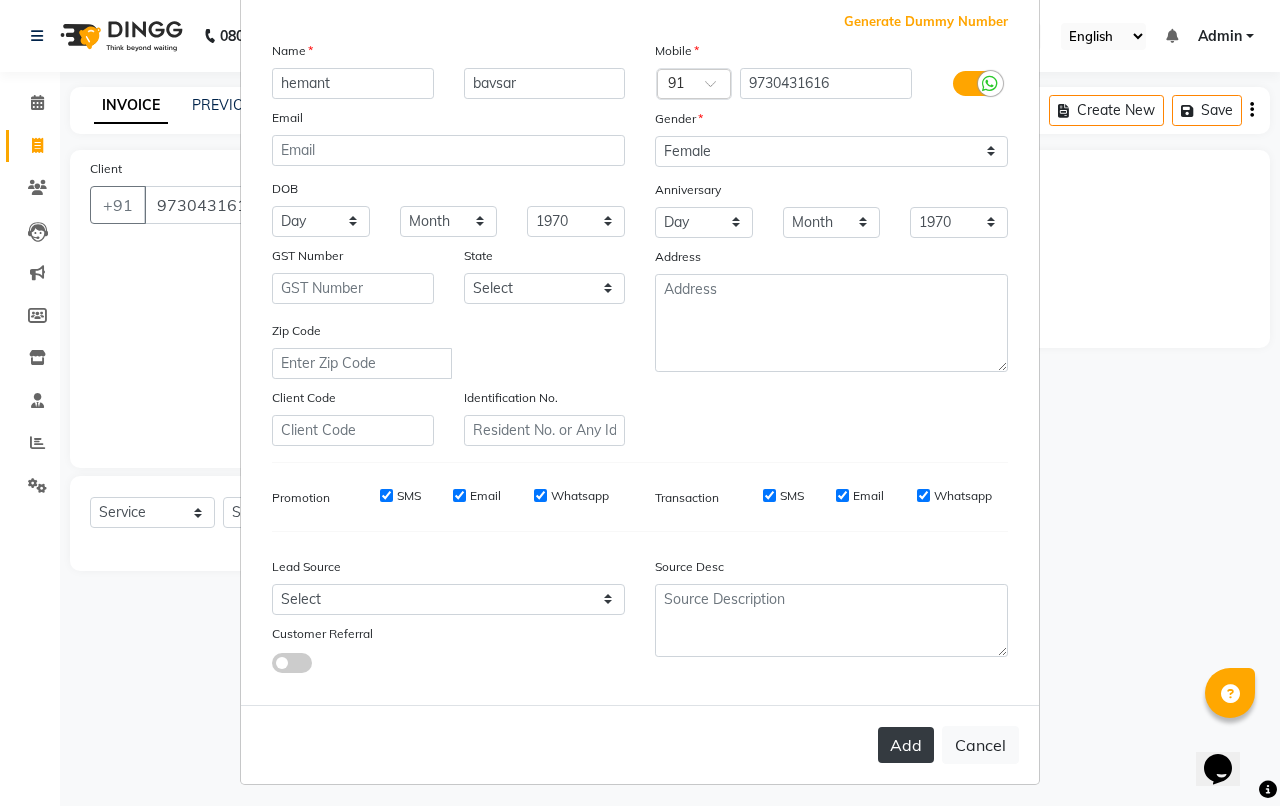 click on "Add" at bounding box center [906, 745] 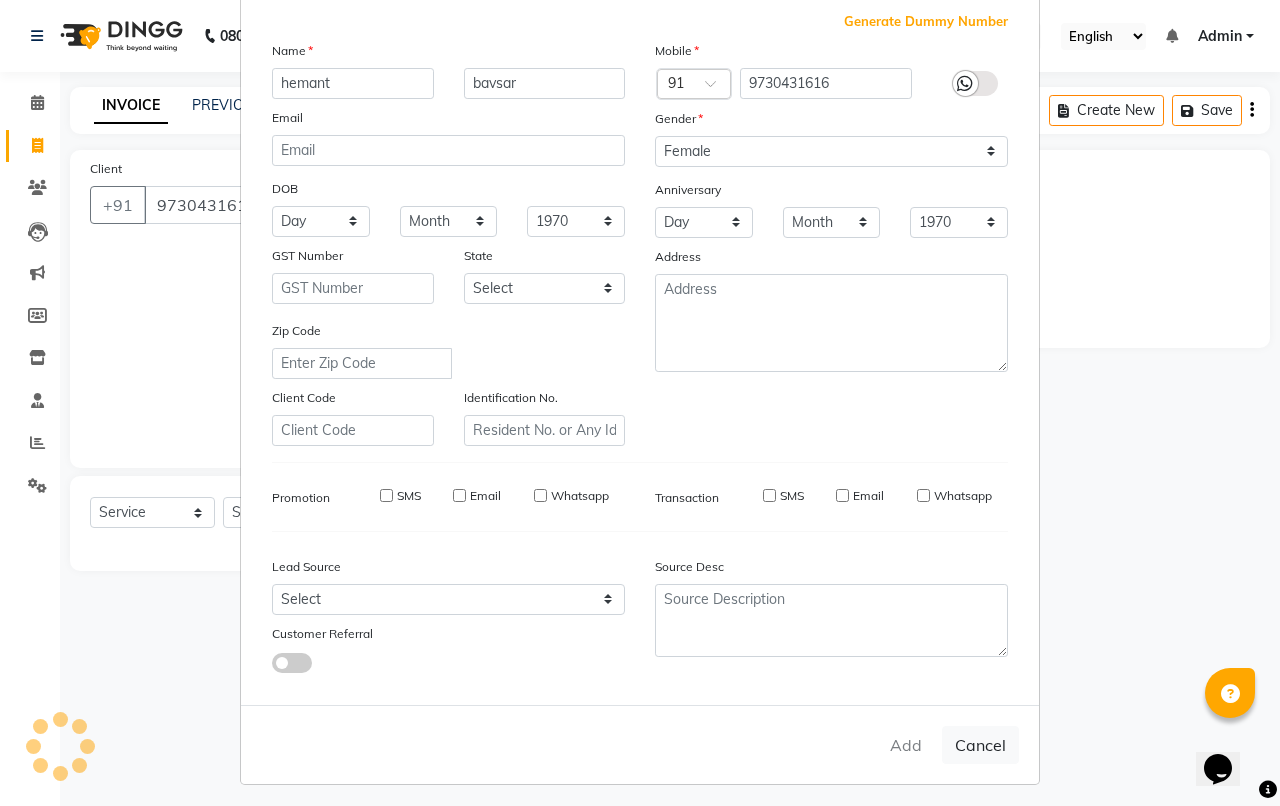 type 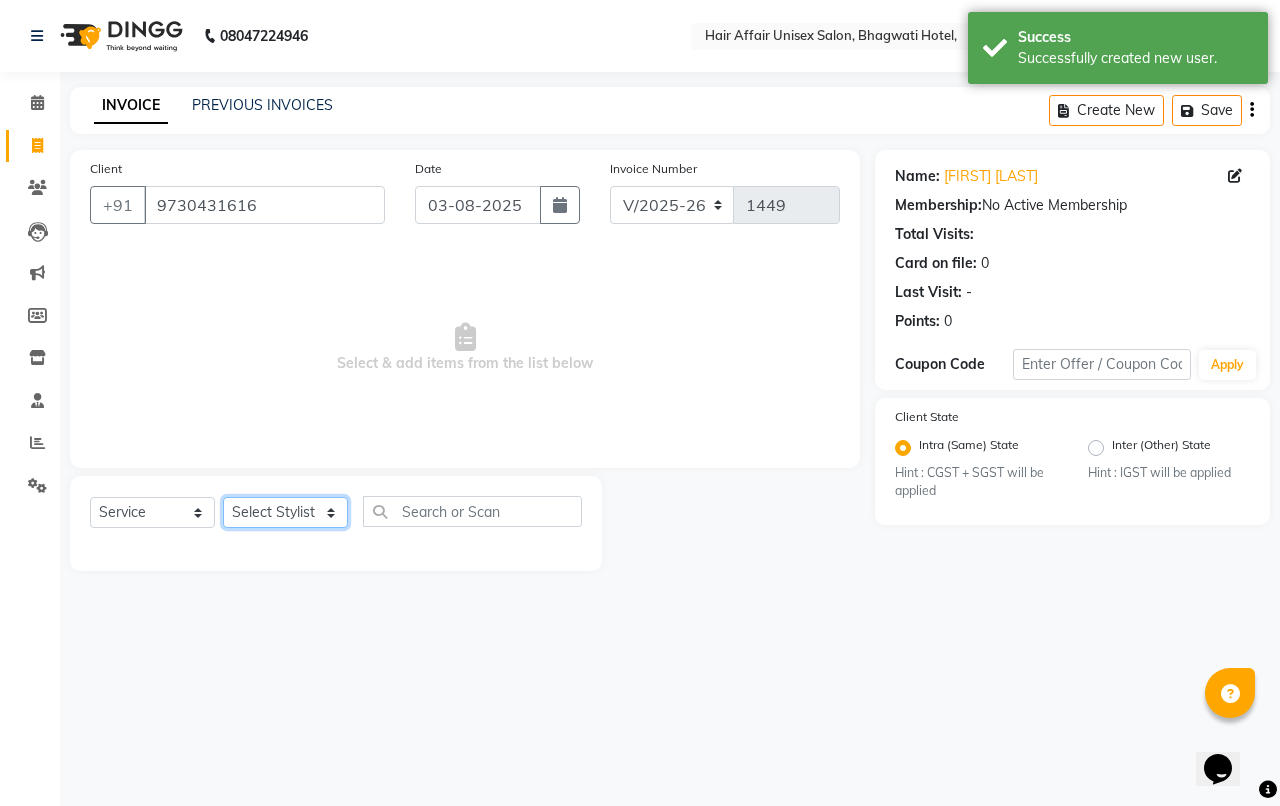 click on "Select Stylist Anand harpal kajal Kunal Manish Nikhil soni Vihan yogesh" 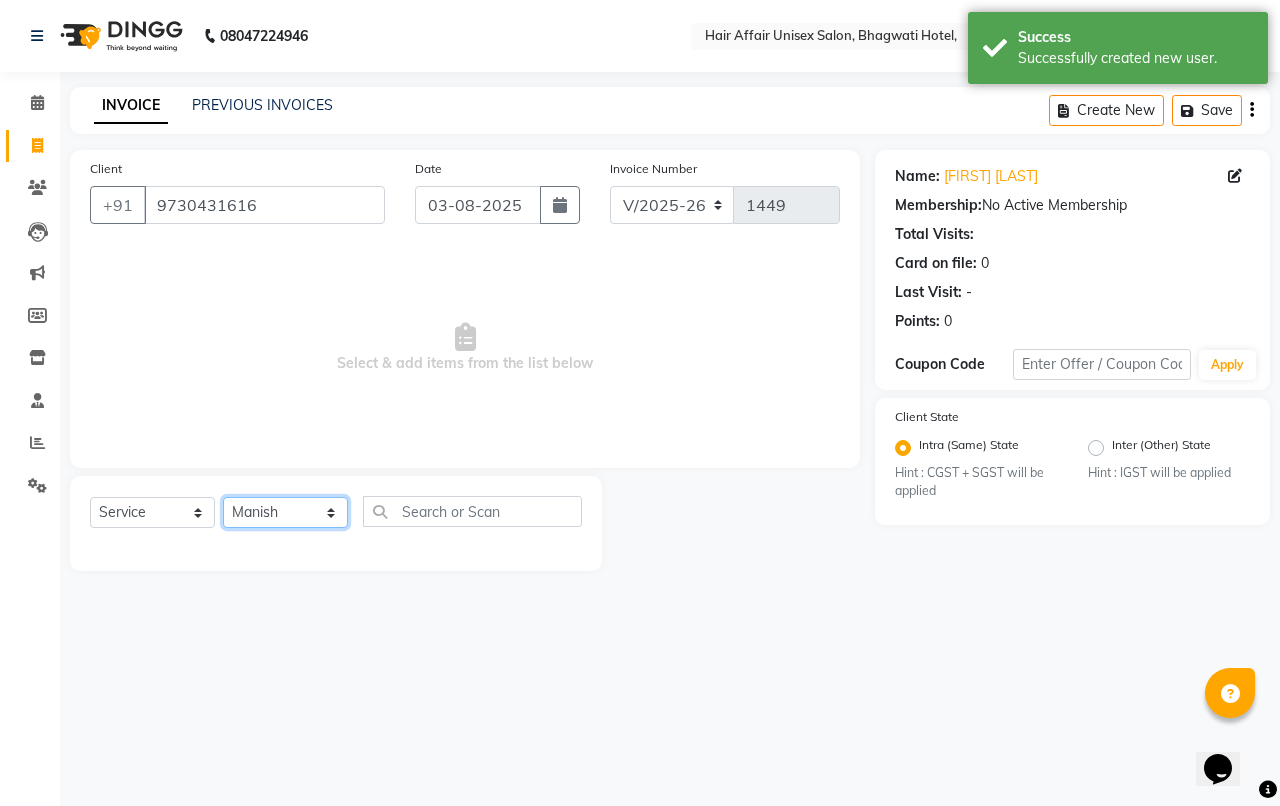 click on "Select Stylist Anand harpal kajal Kunal Manish Nikhil soni Vihan yogesh" 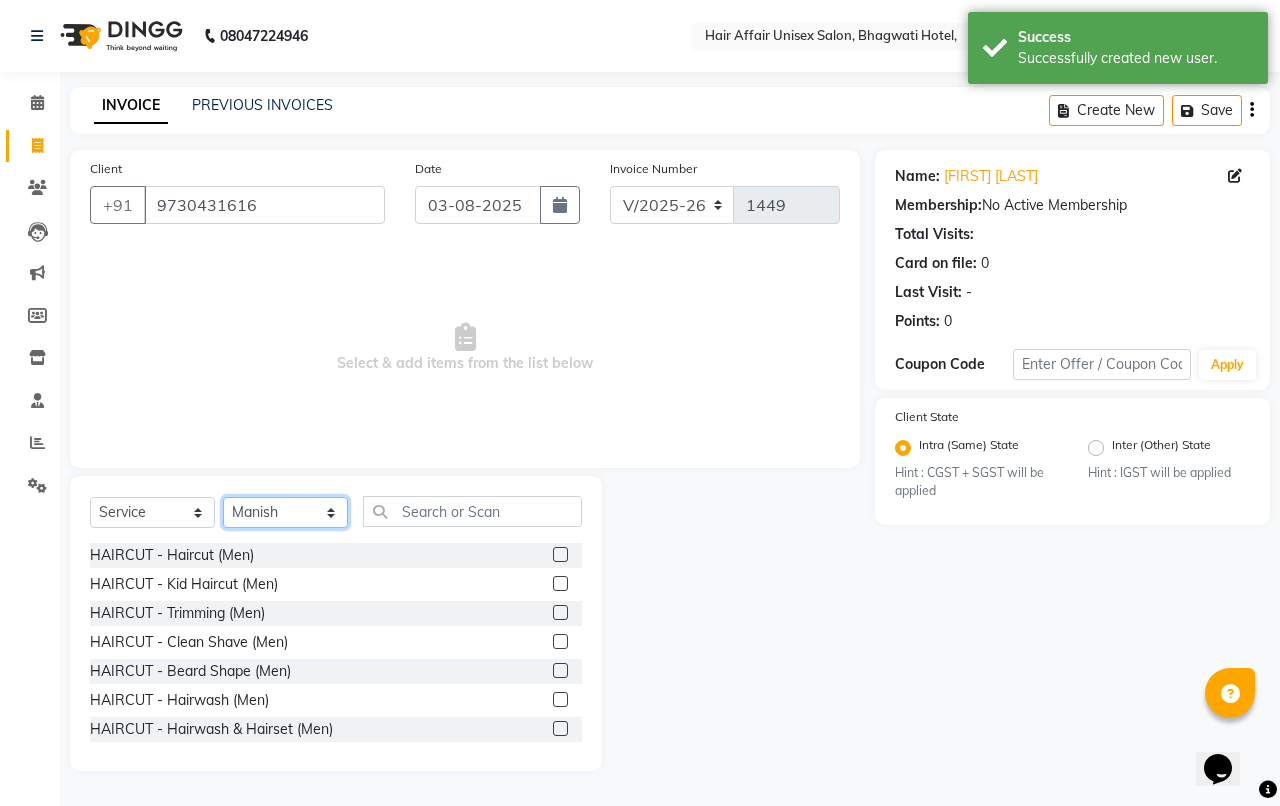 drag, startPoint x: 307, startPoint y: 513, endPoint x: 281, endPoint y: 498, distance: 30.016663 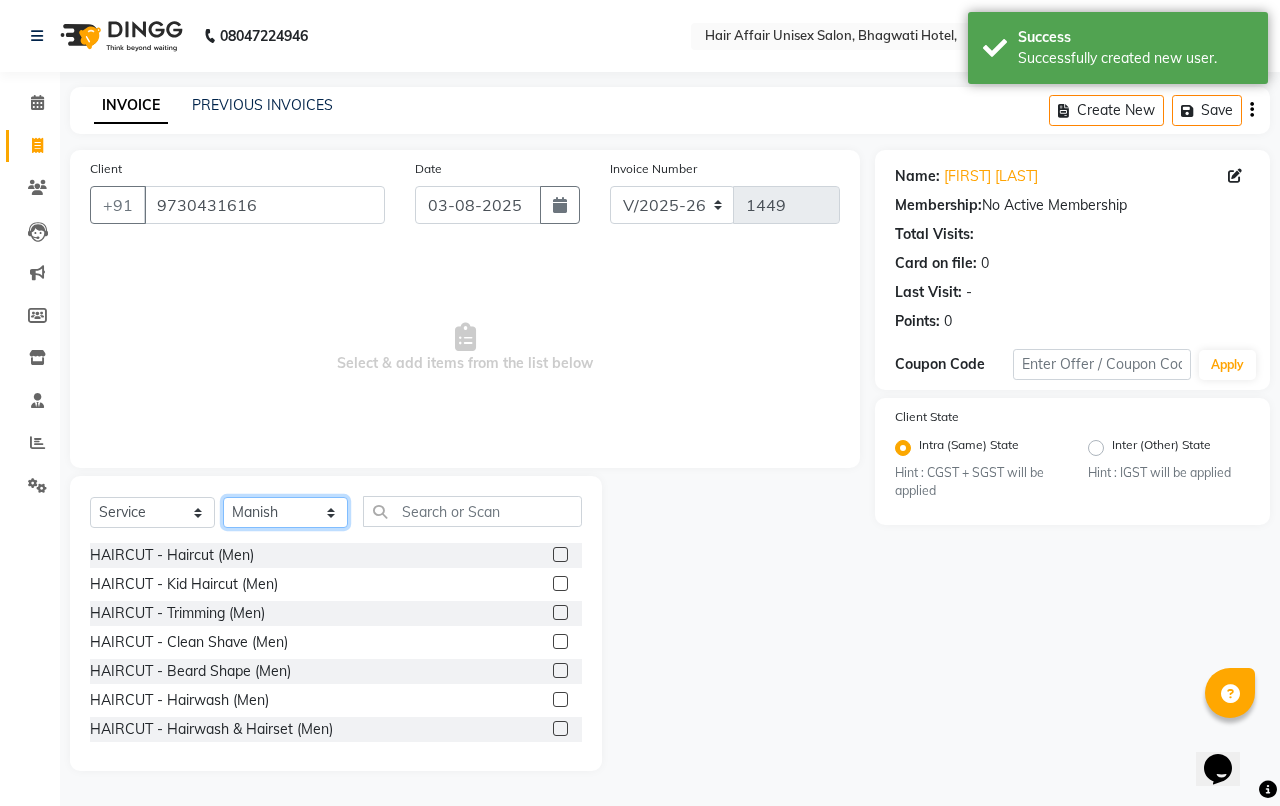 select on "45995" 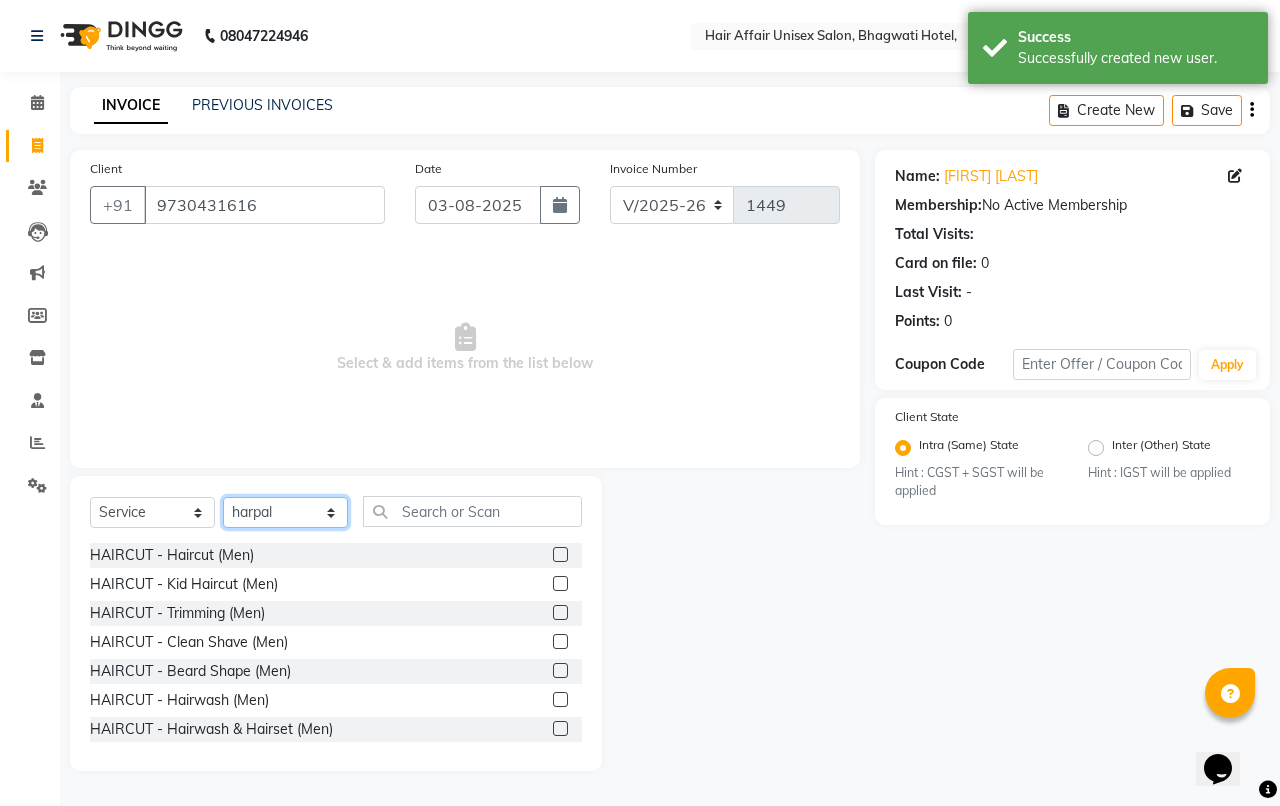 click on "Select Stylist Anand harpal kajal Kunal Manish Nikhil soni Vihan yogesh" 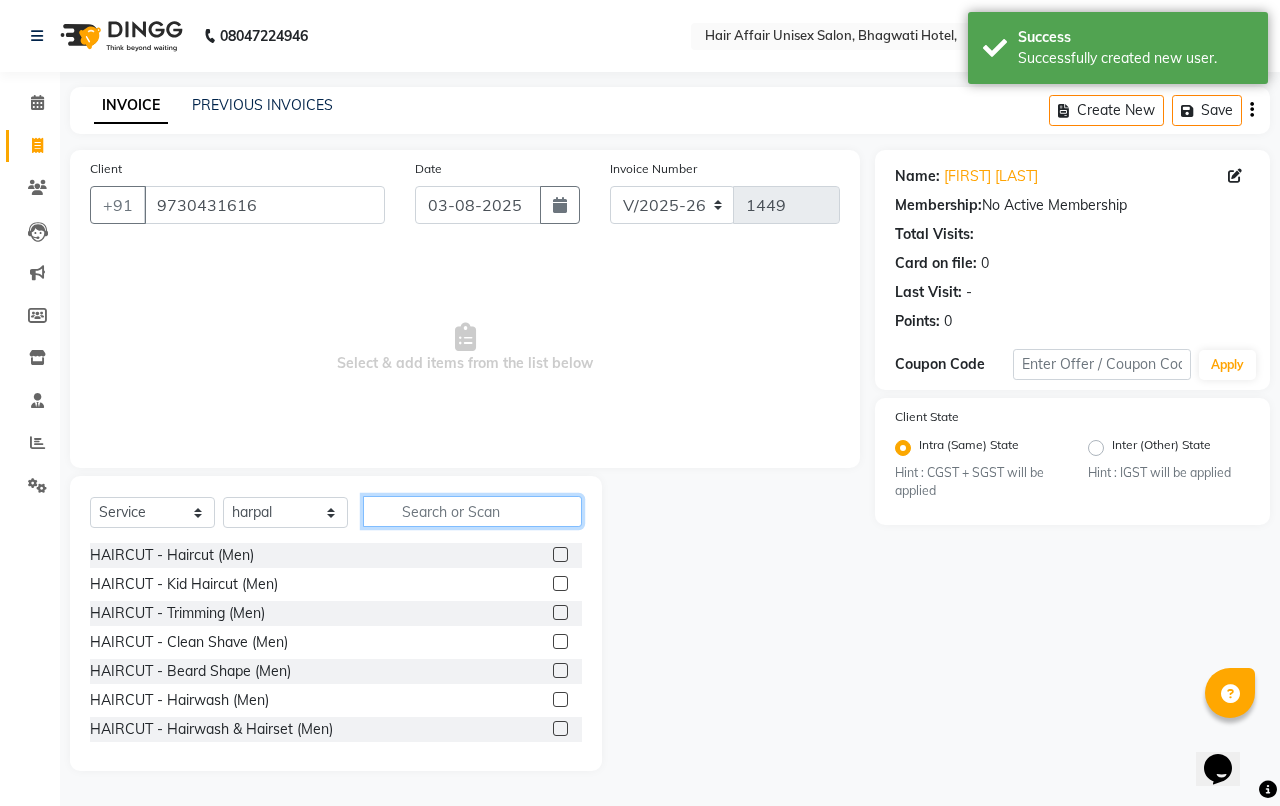 click 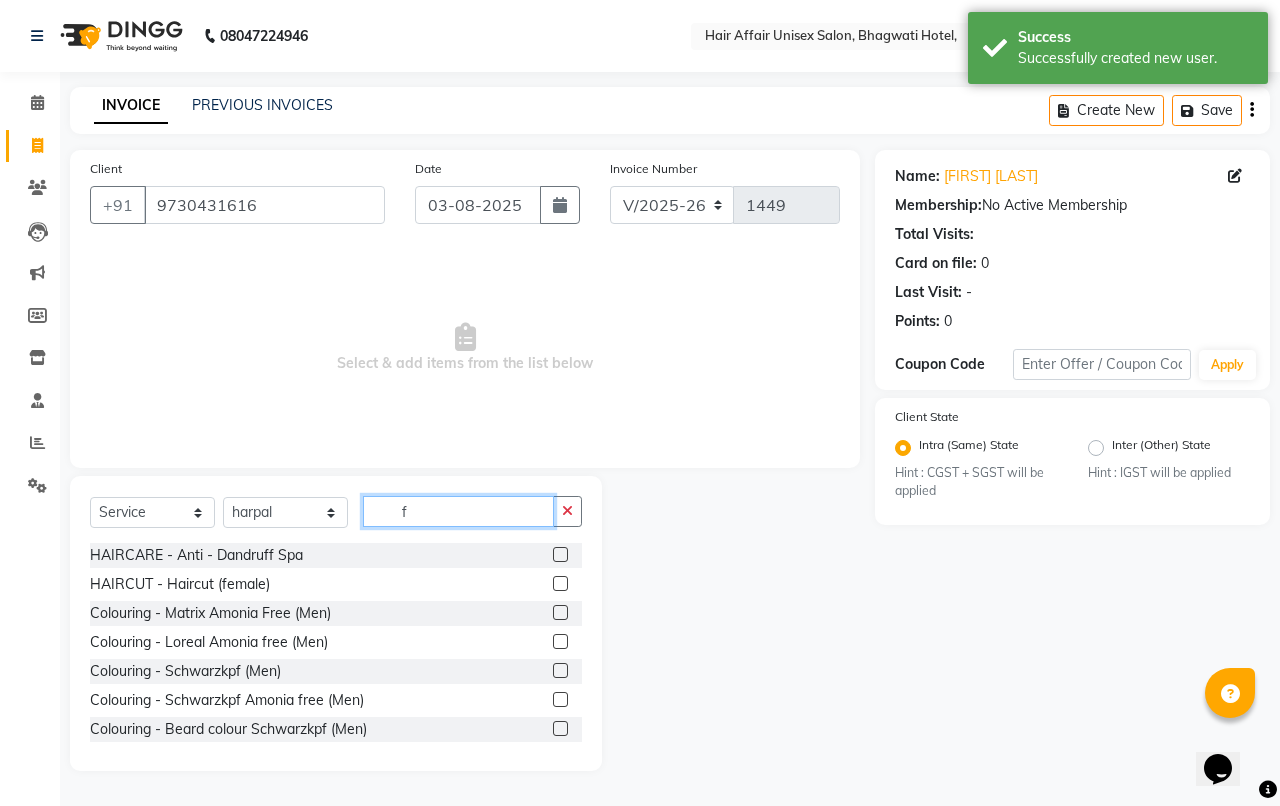 type on "f" 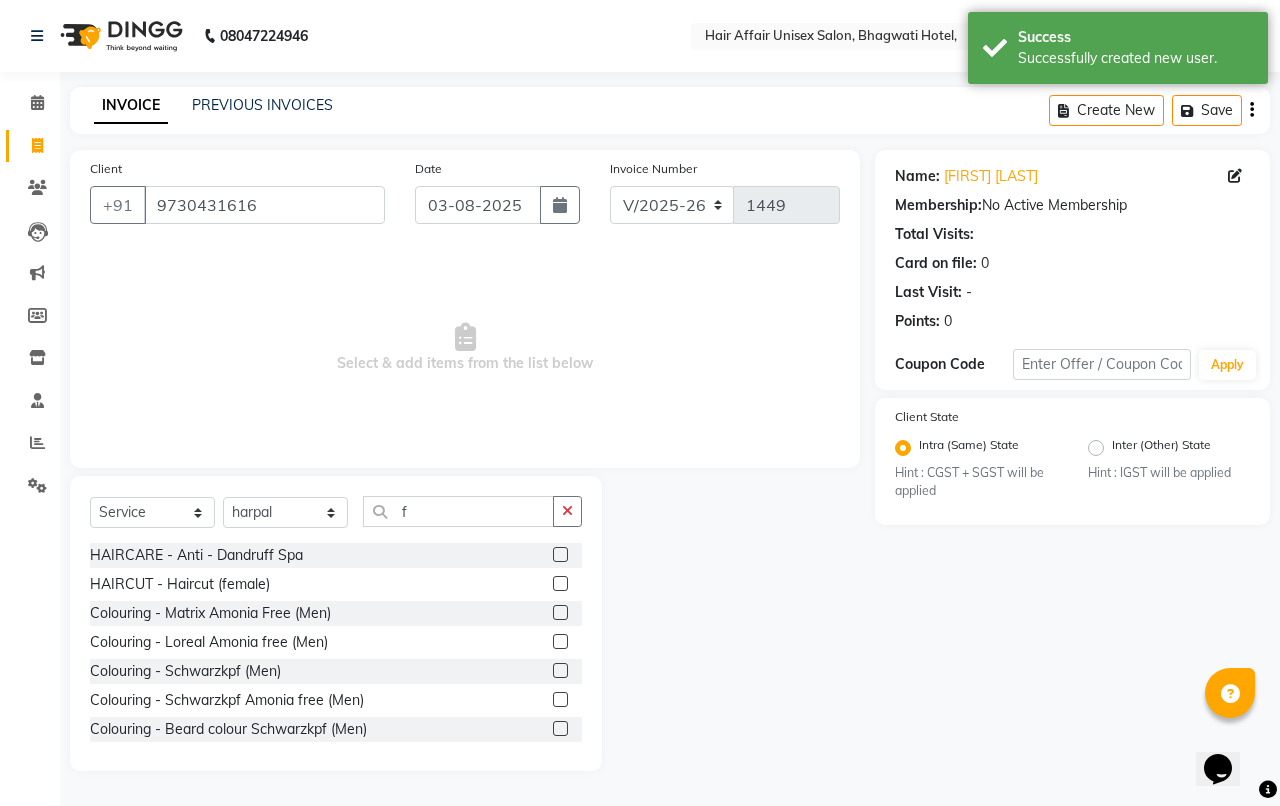 click 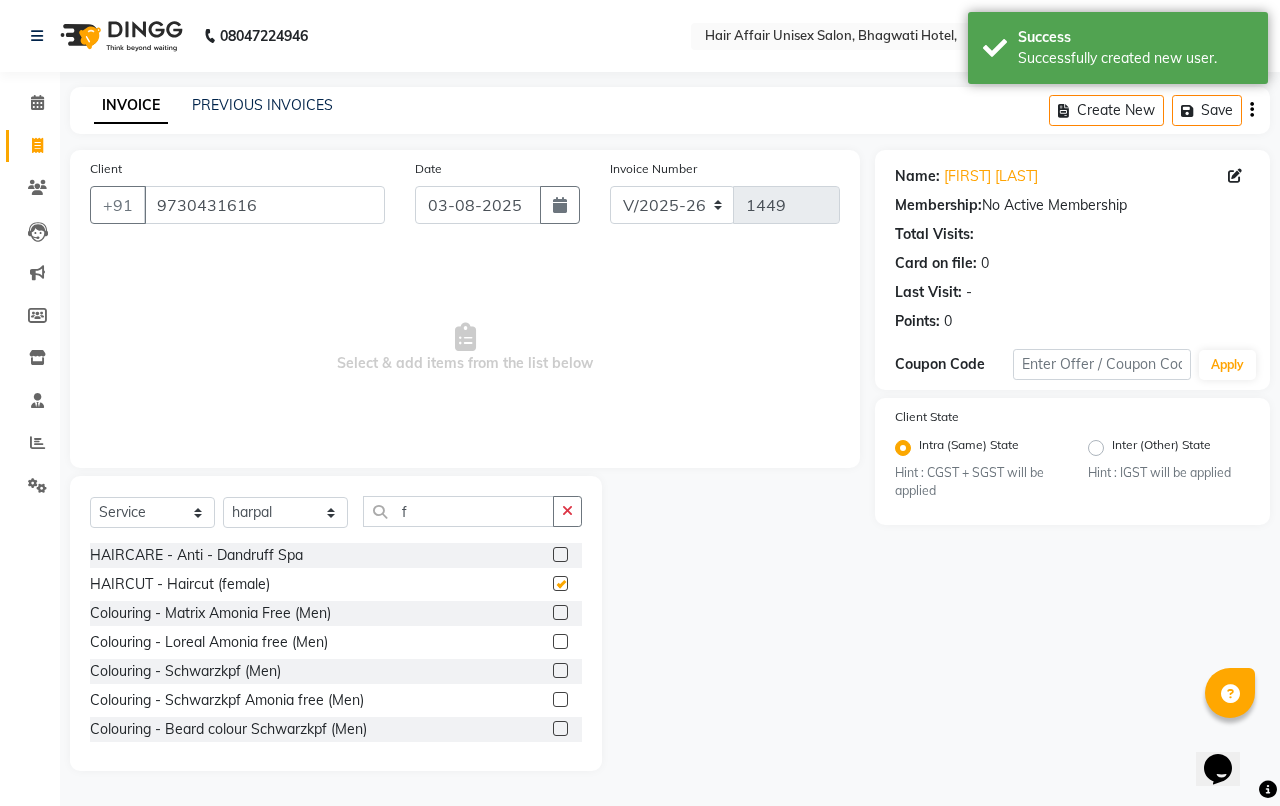 click 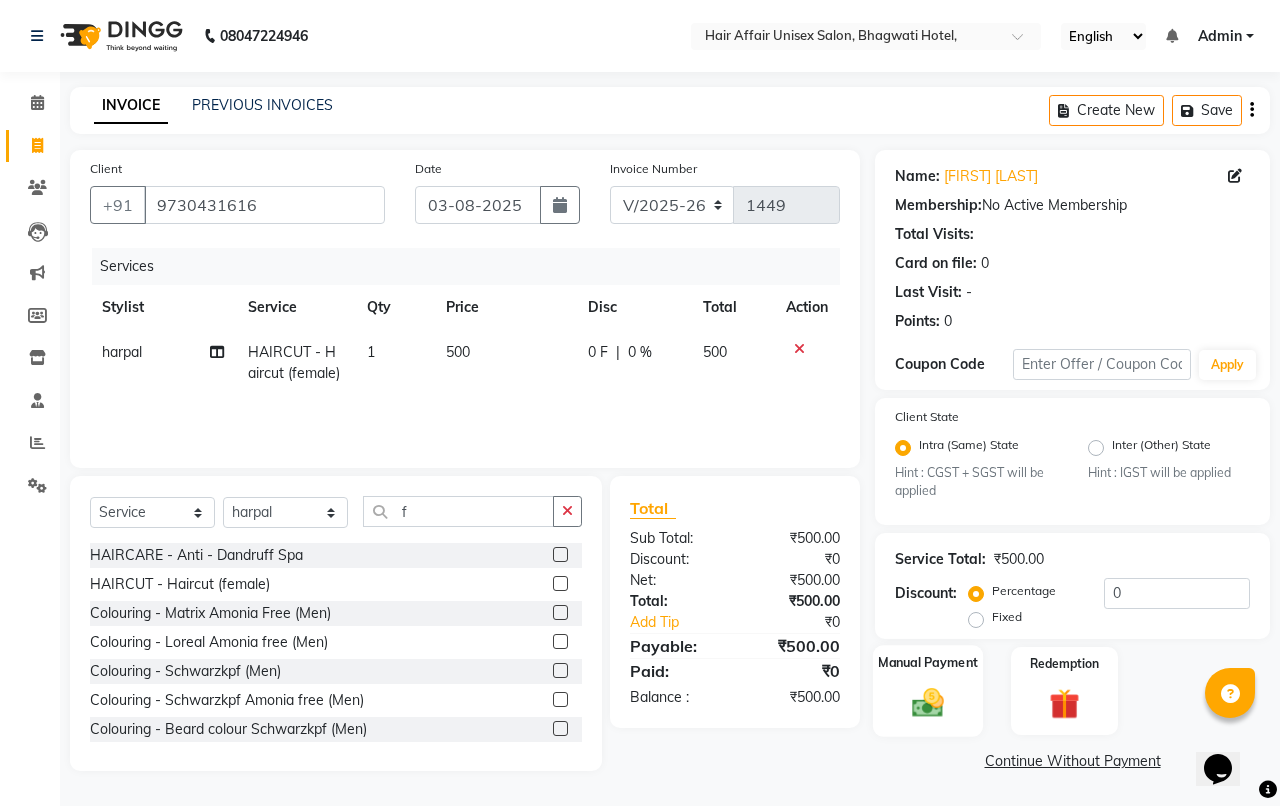click 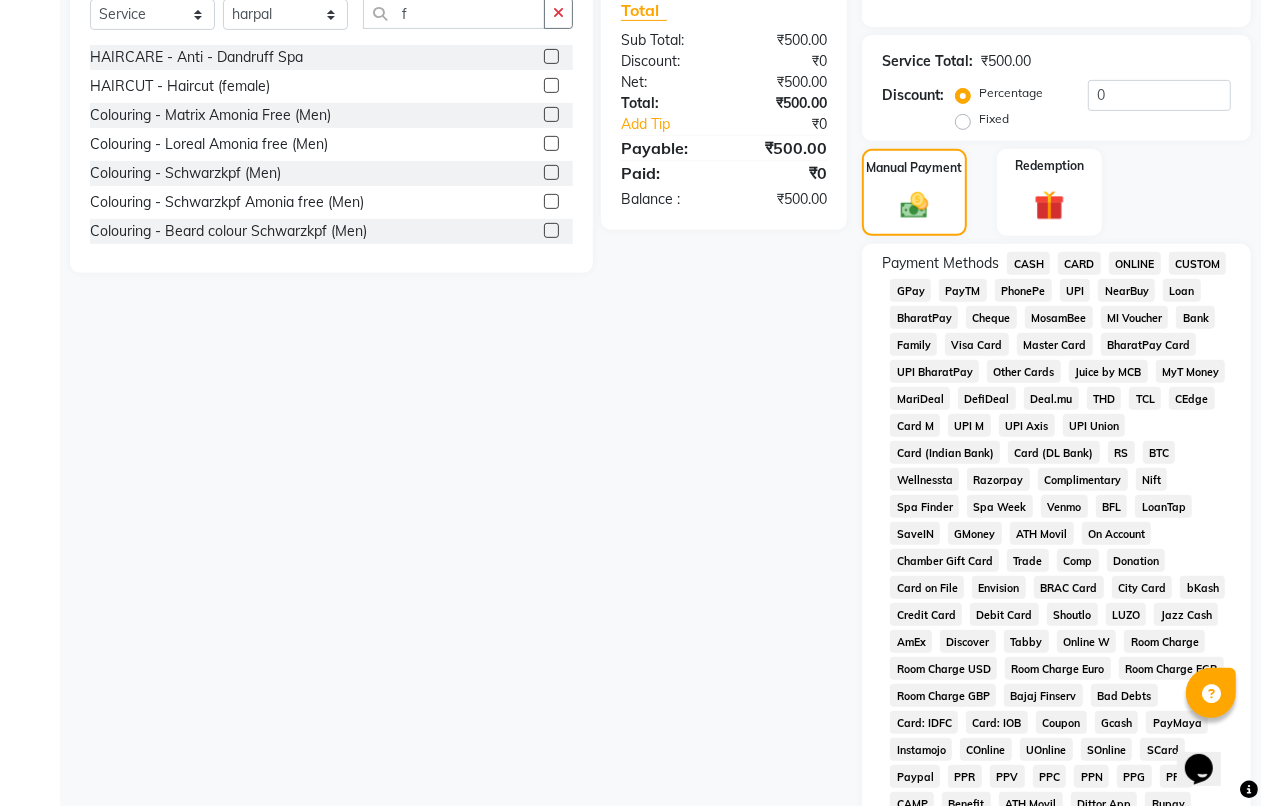 scroll, scrollTop: 500, scrollLeft: 0, axis: vertical 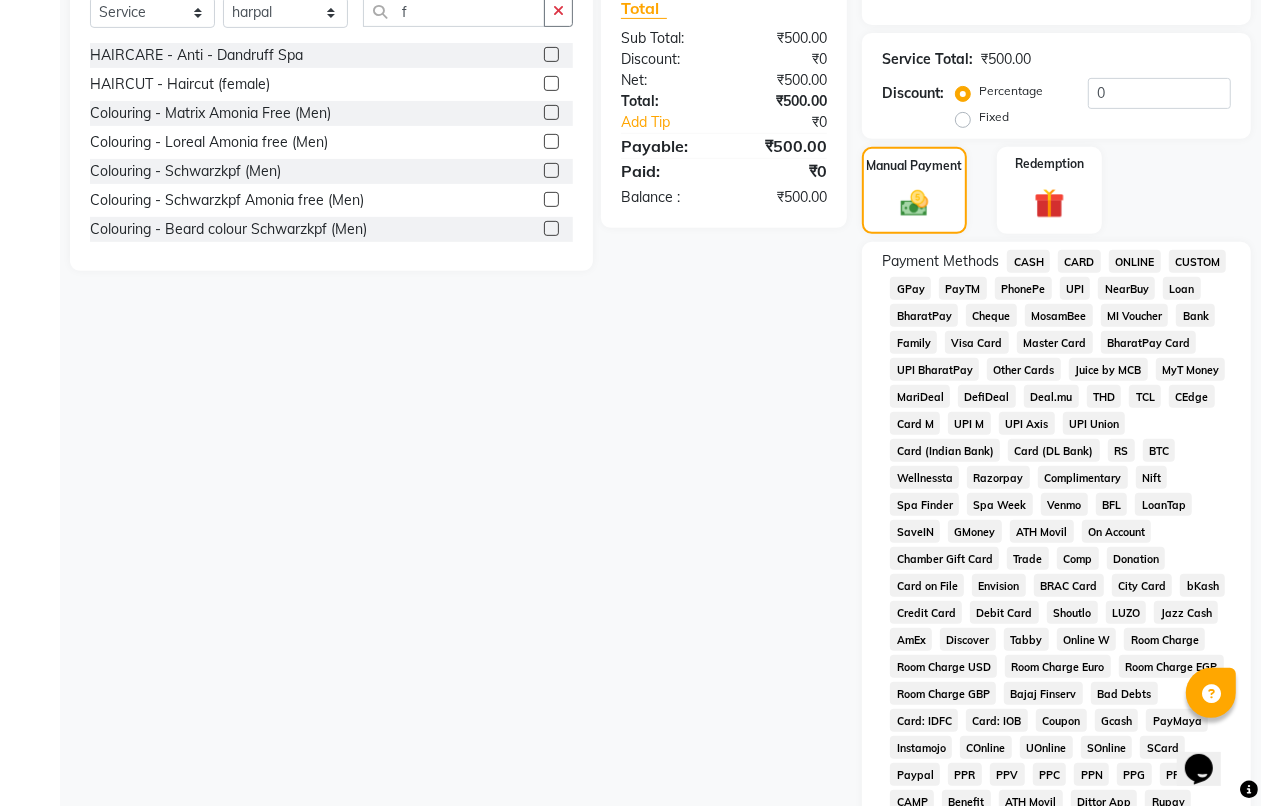 click on "PhonePe" 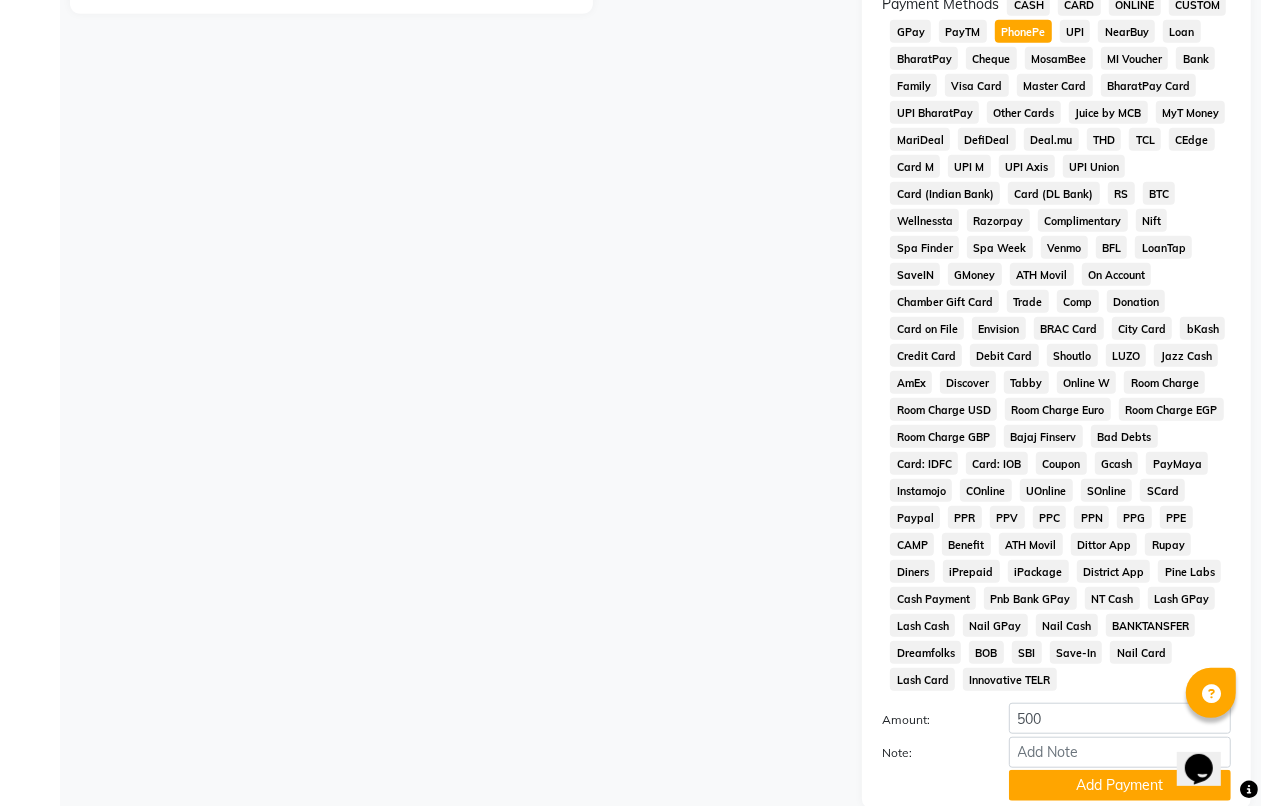 scroll, scrollTop: 903, scrollLeft: 0, axis: vertical 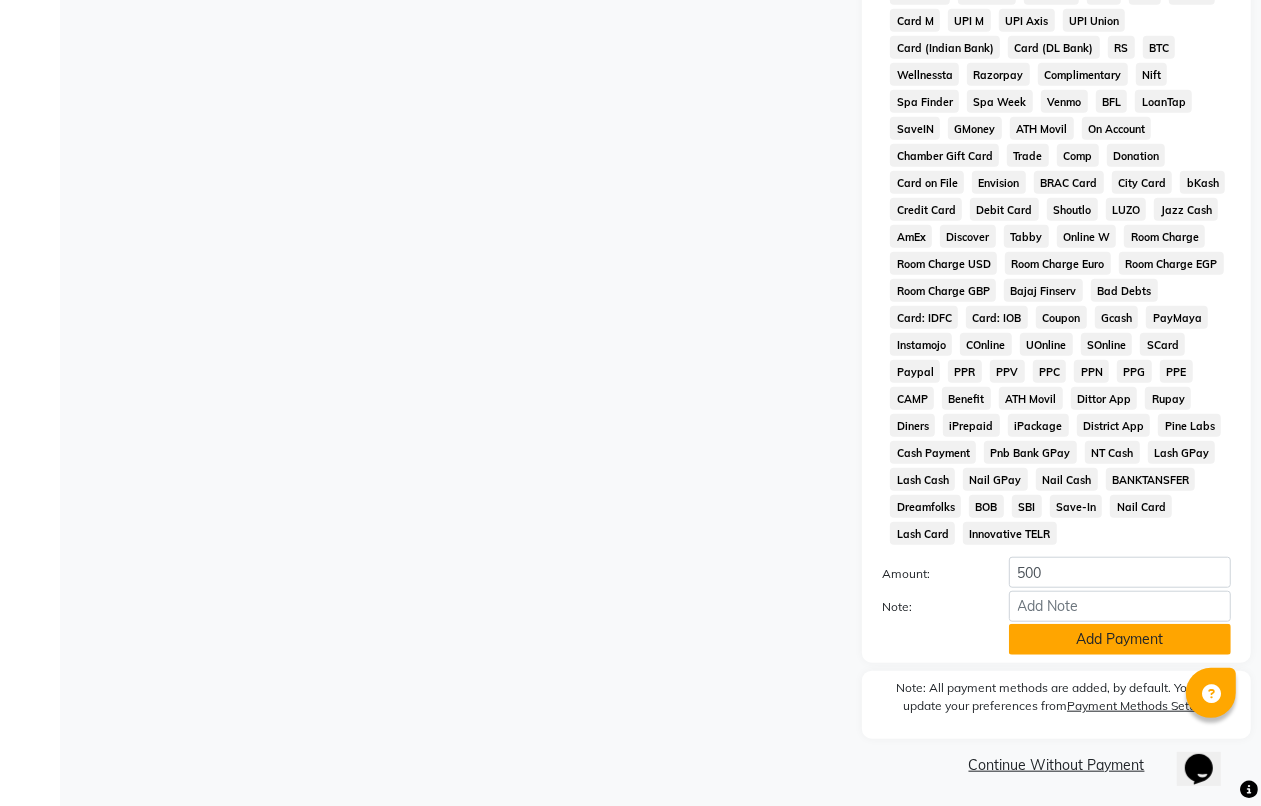 click on "Add Payment" 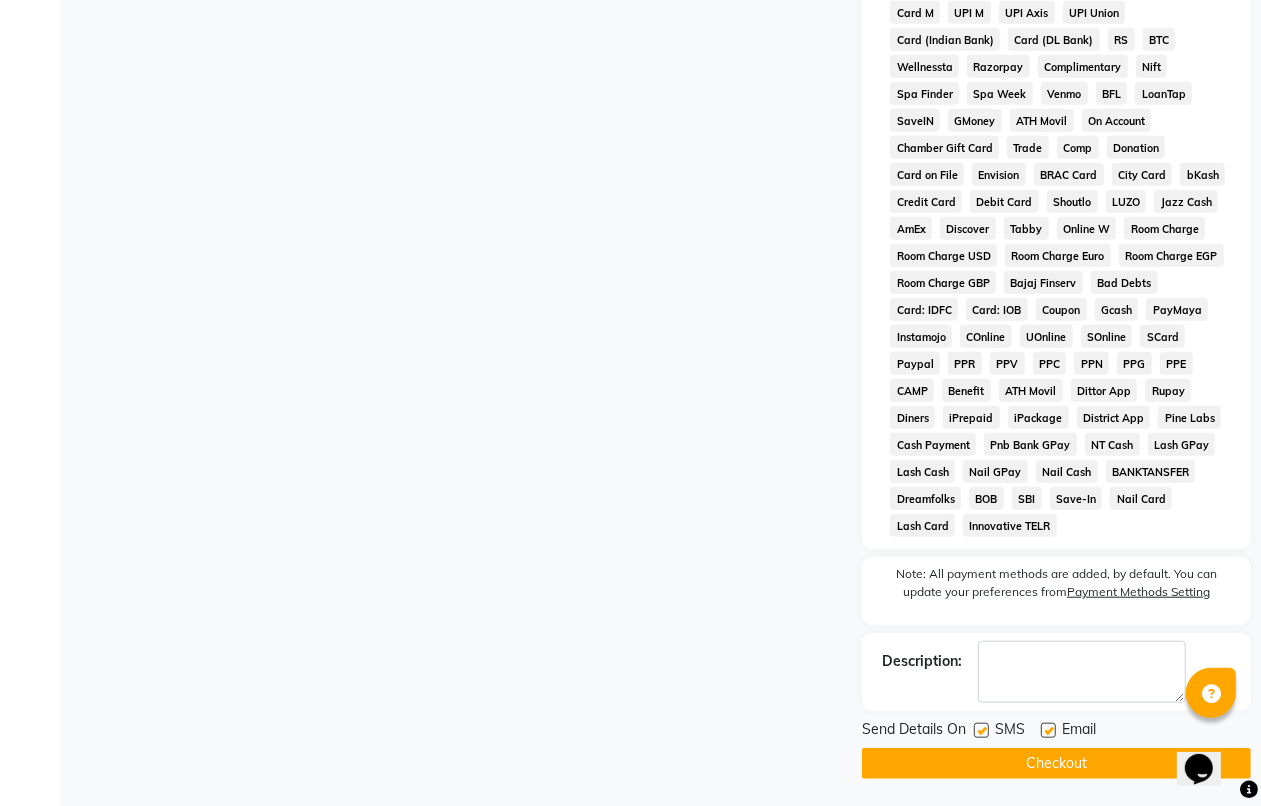 scroll, scrollTop: 912, scrollLeft: 0, axis: vertical 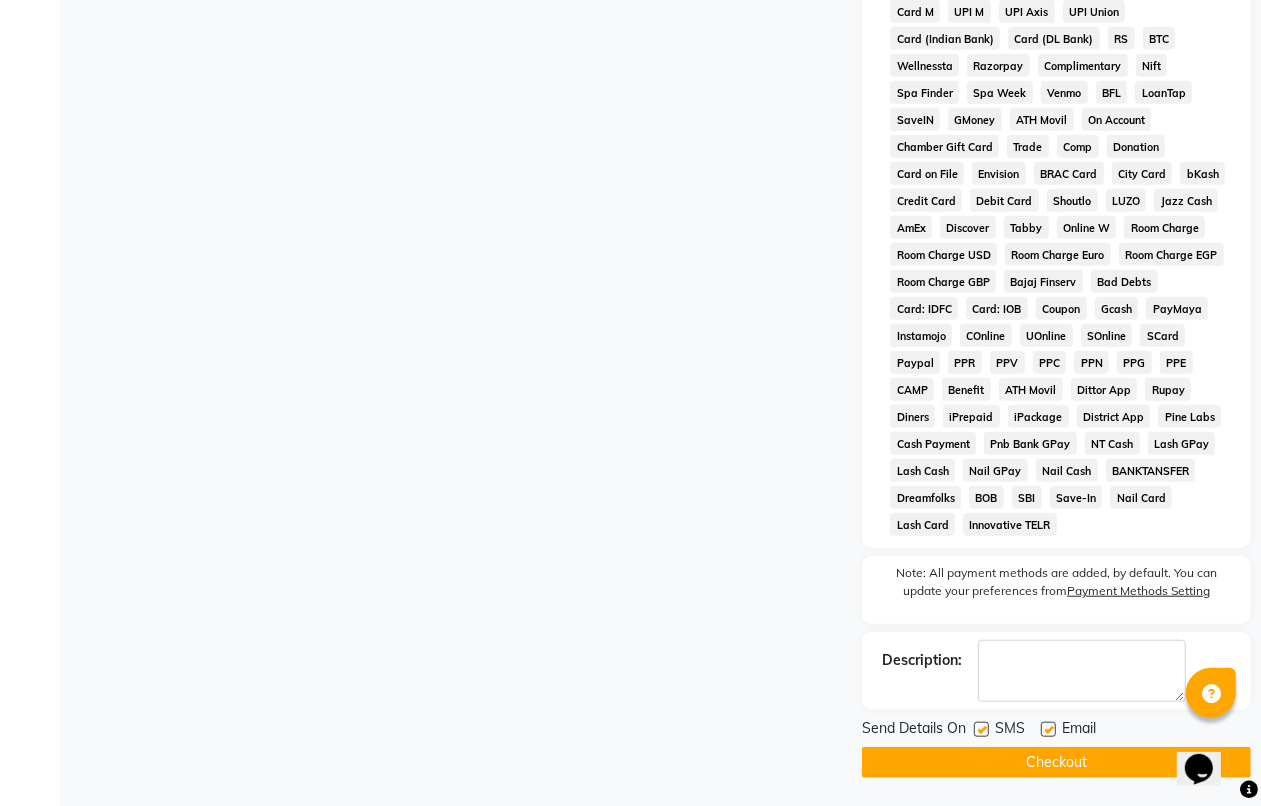 click on "Checkout" 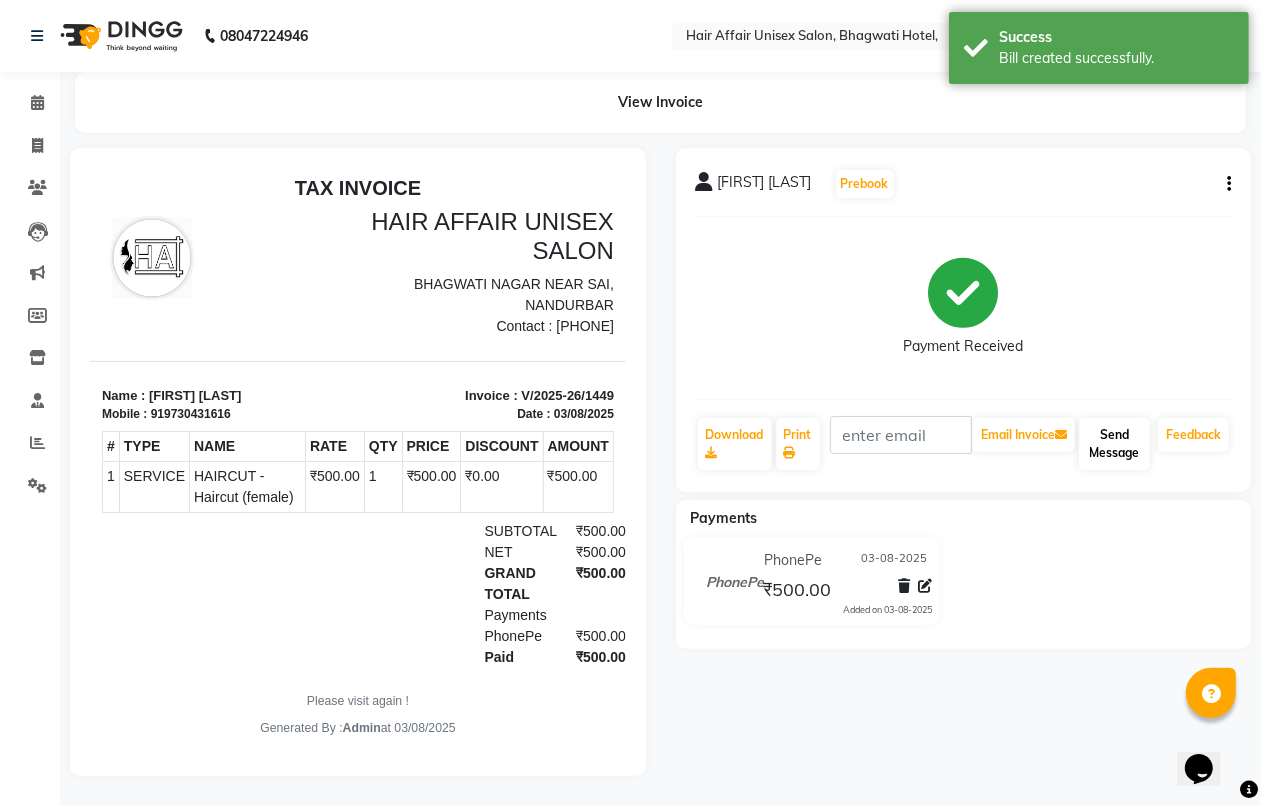 scroll, scrollTop: 0, scrollLeft: 0, axis: both 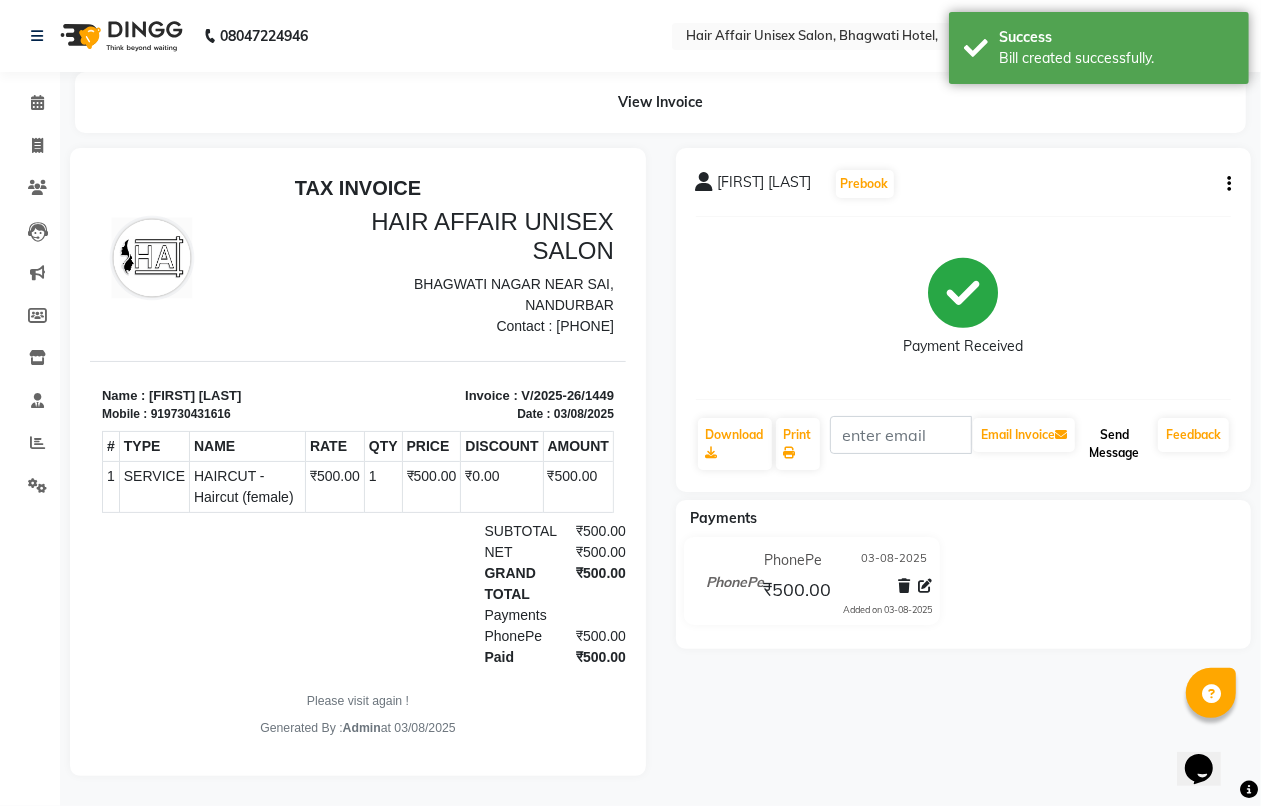 drag, startPoint x: 1106, startPoint y: 458, endPoint x: 1102, endPoint y: 427, distance: 31.257 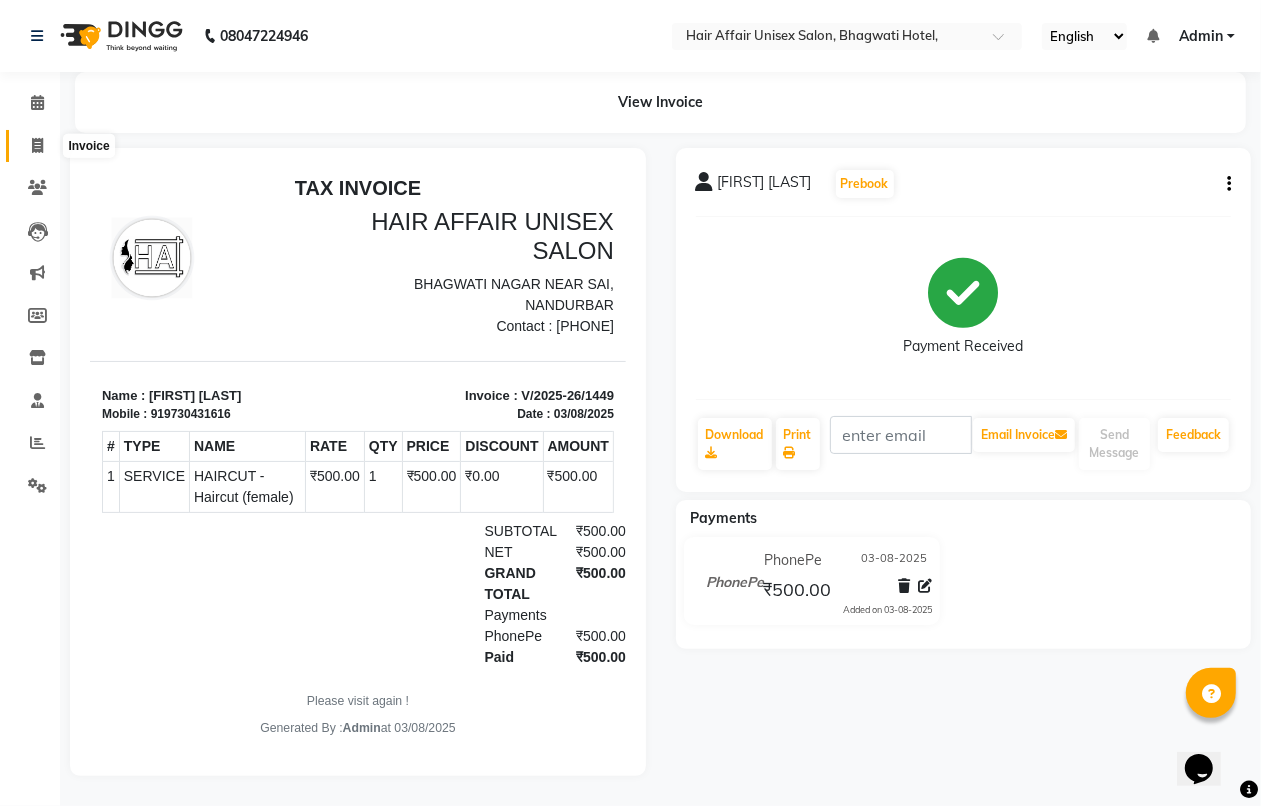 click 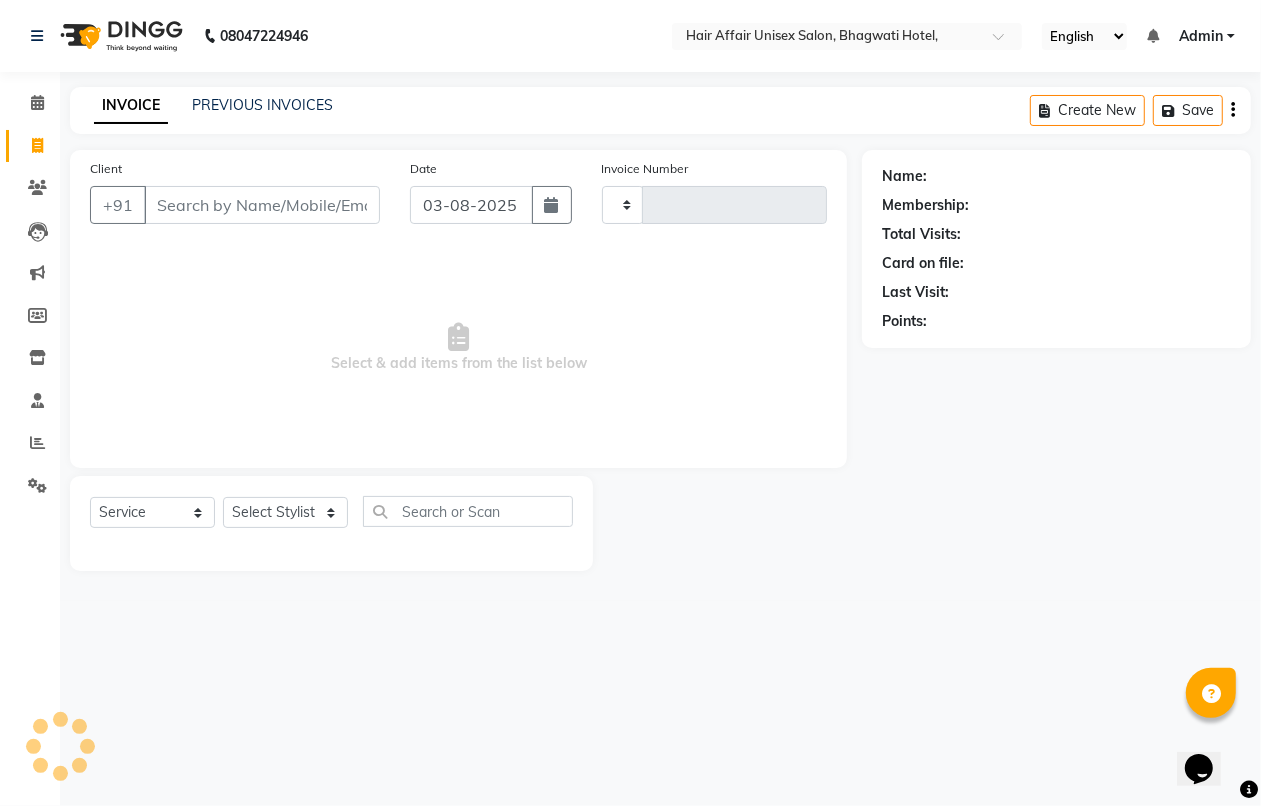 type on "1450" 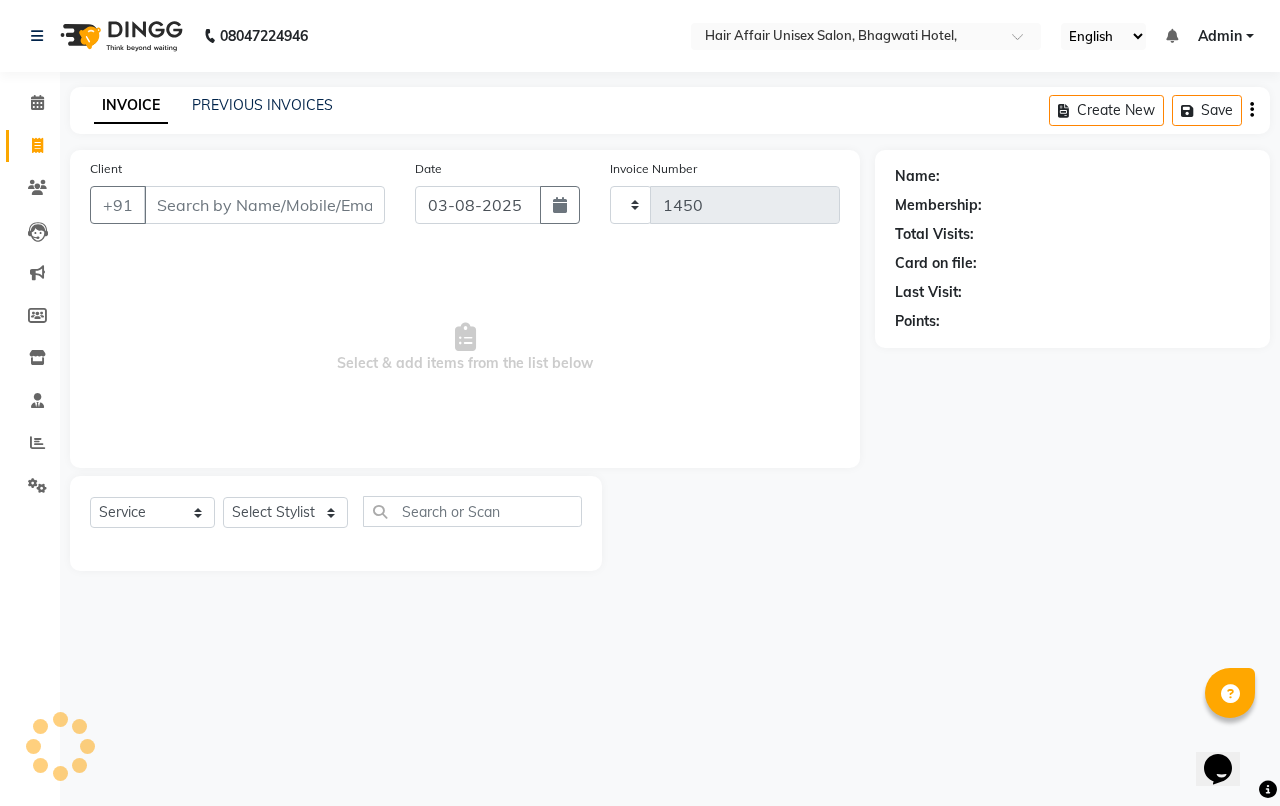 select on "6225" 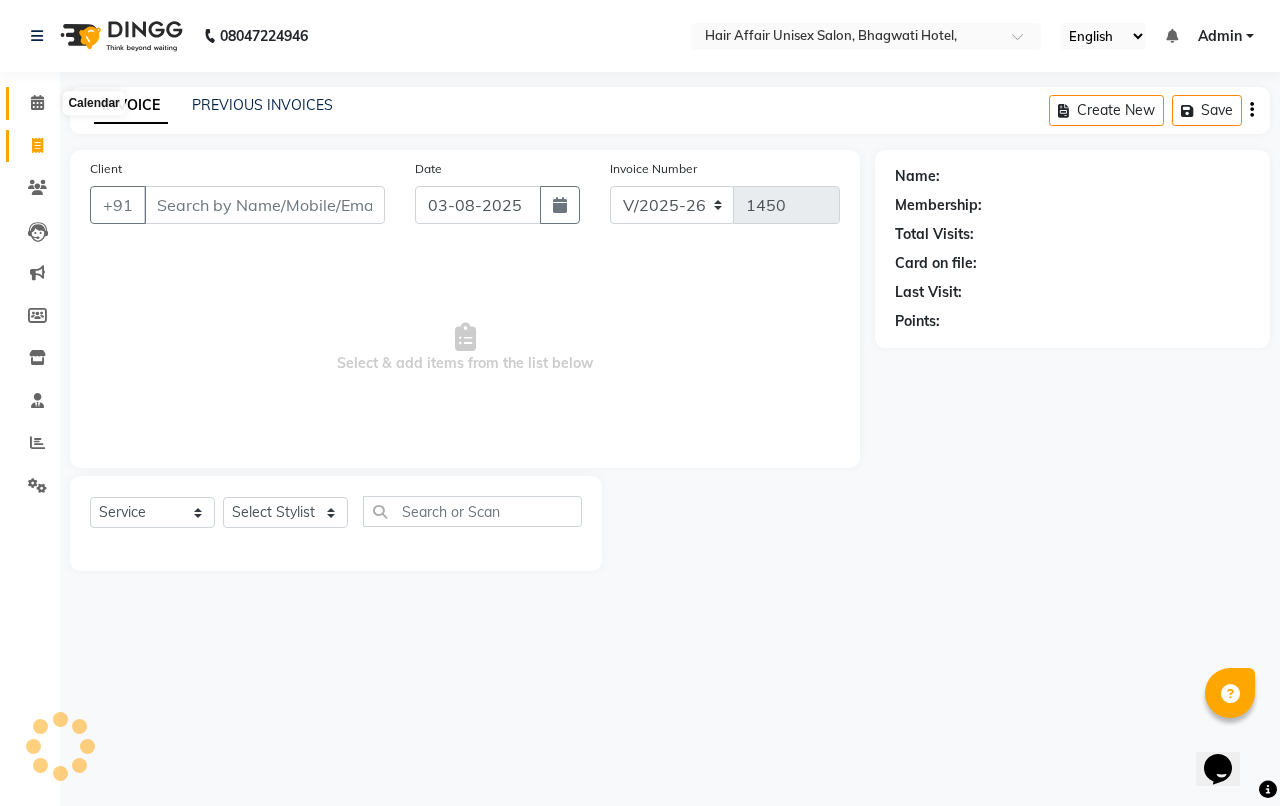 click 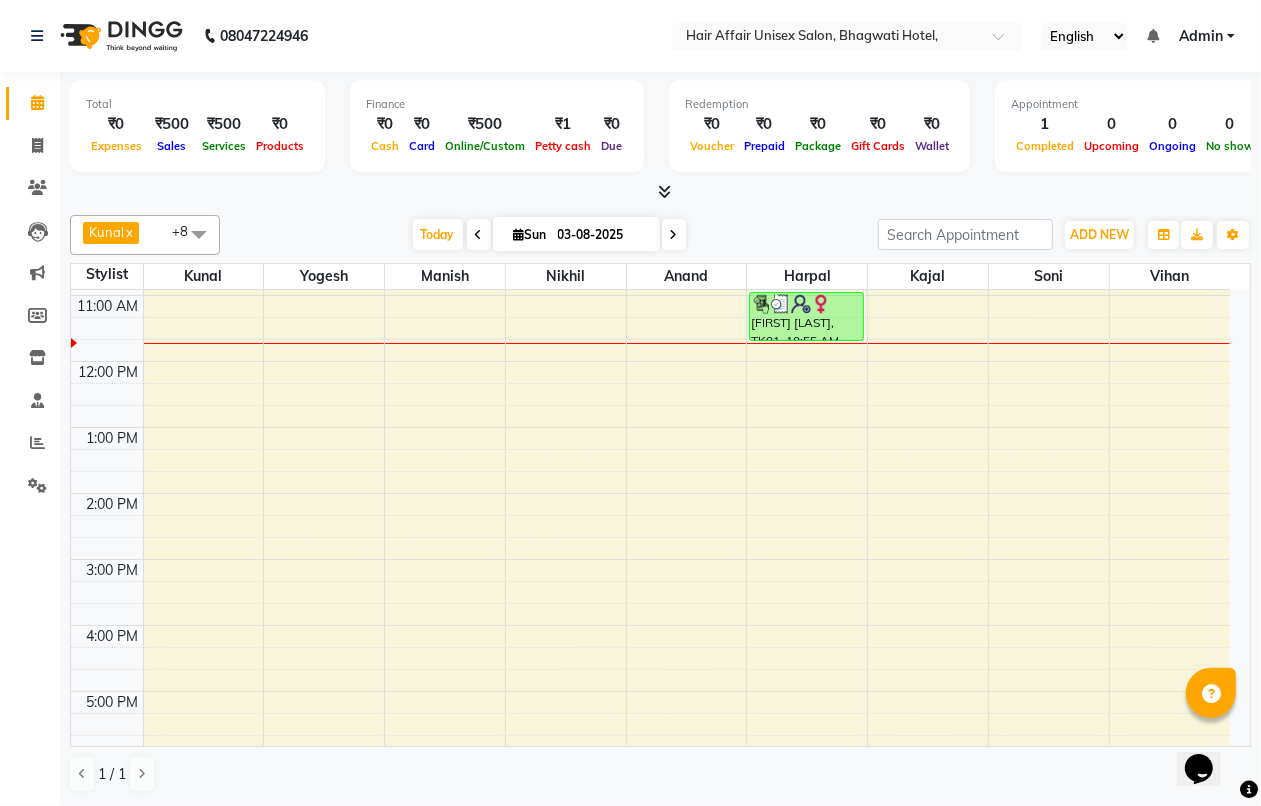 scroll, scrollTop: 0, scrollLeft: 0, axis: both 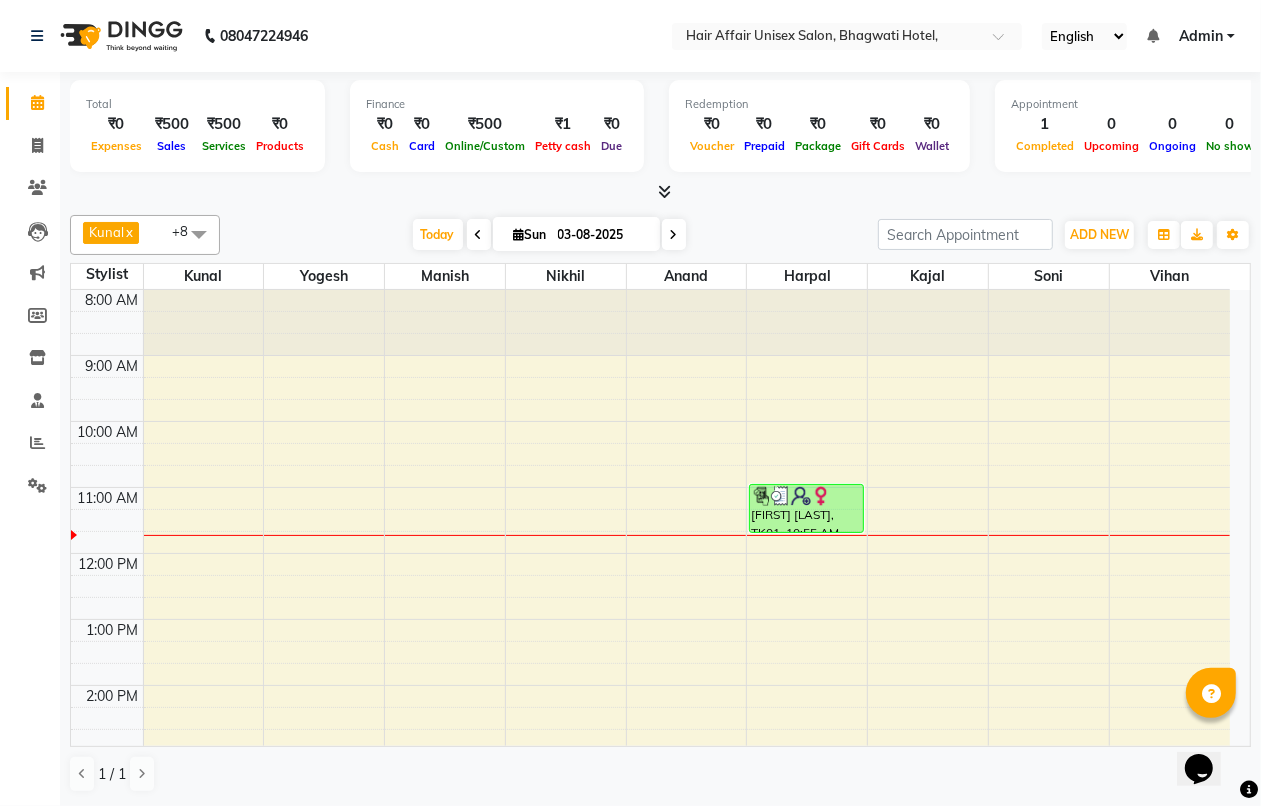 click at bounding box center [479, 234] 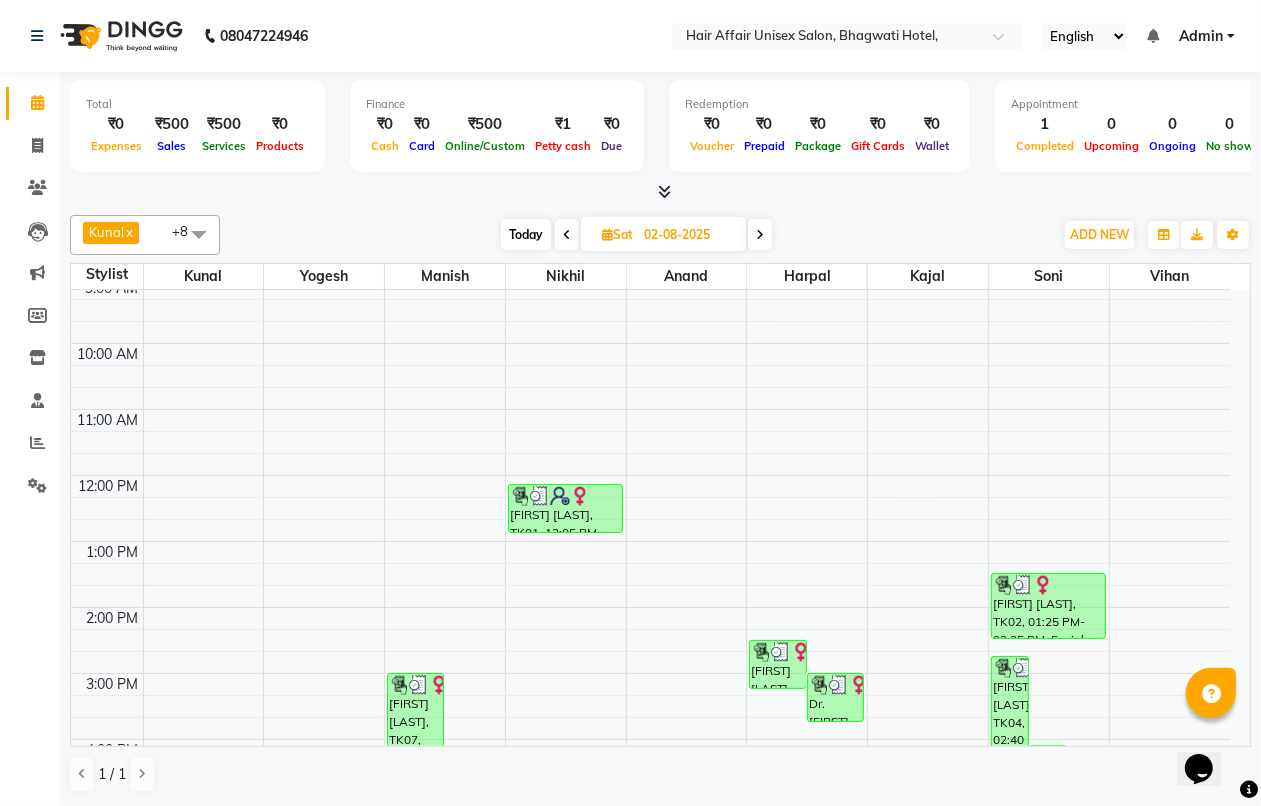 scroll, scrollTop: 0, scrollLeft: 0, axis: both 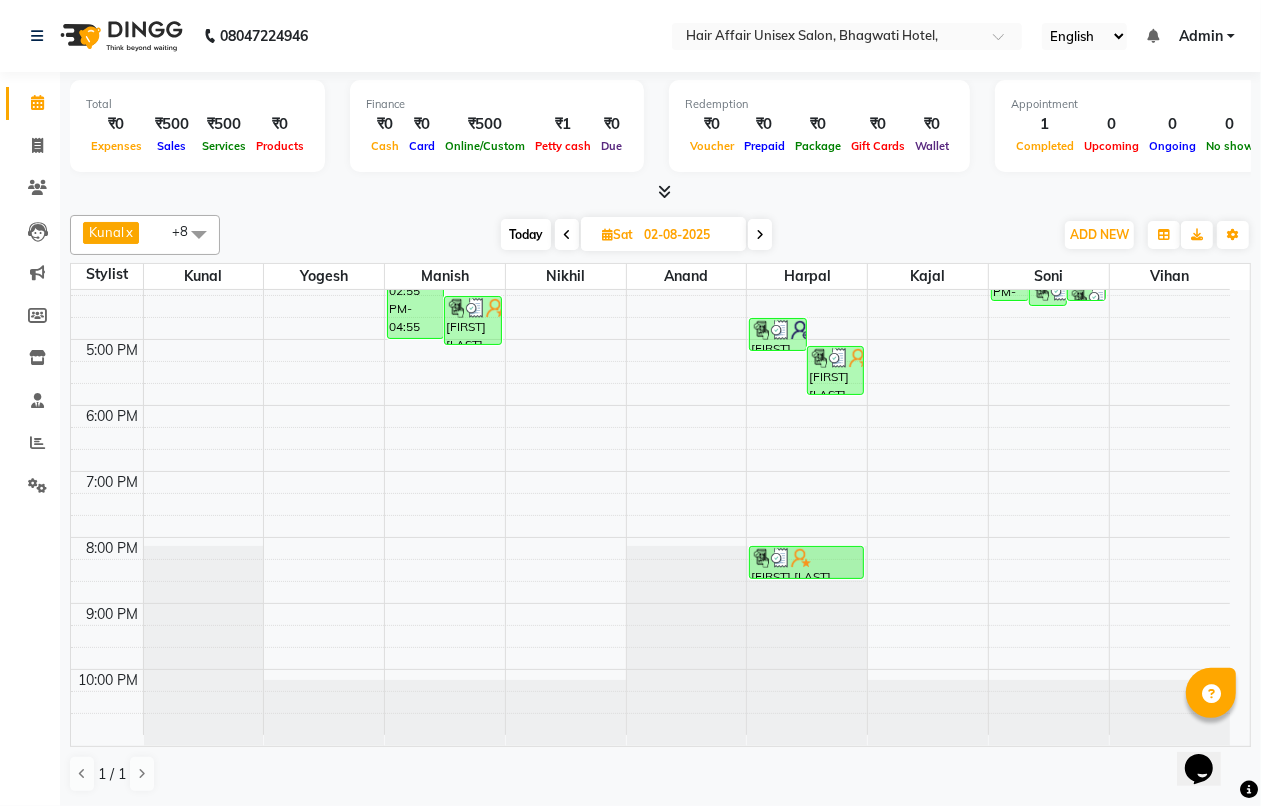 click at bounding box center (760, 235) 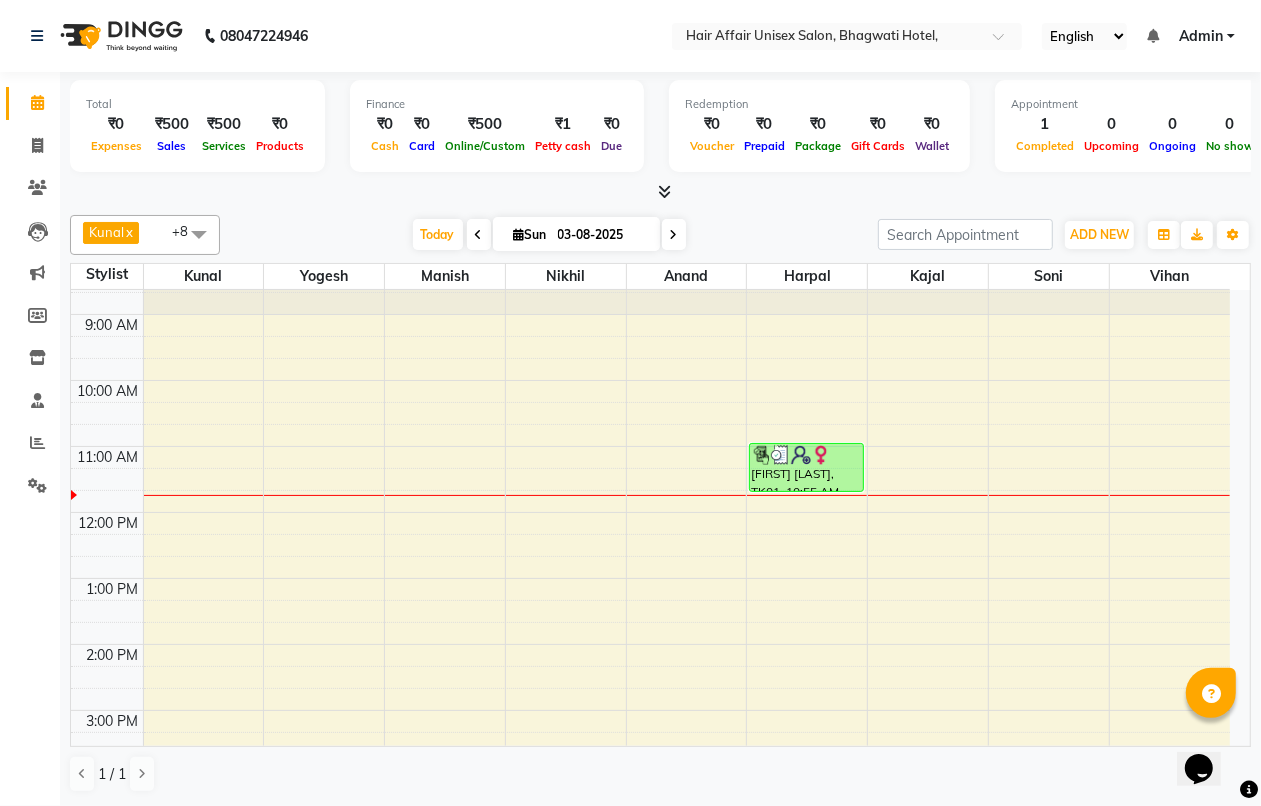 scroll, scrollTop: 0, scrollLeft: 0, axis: both 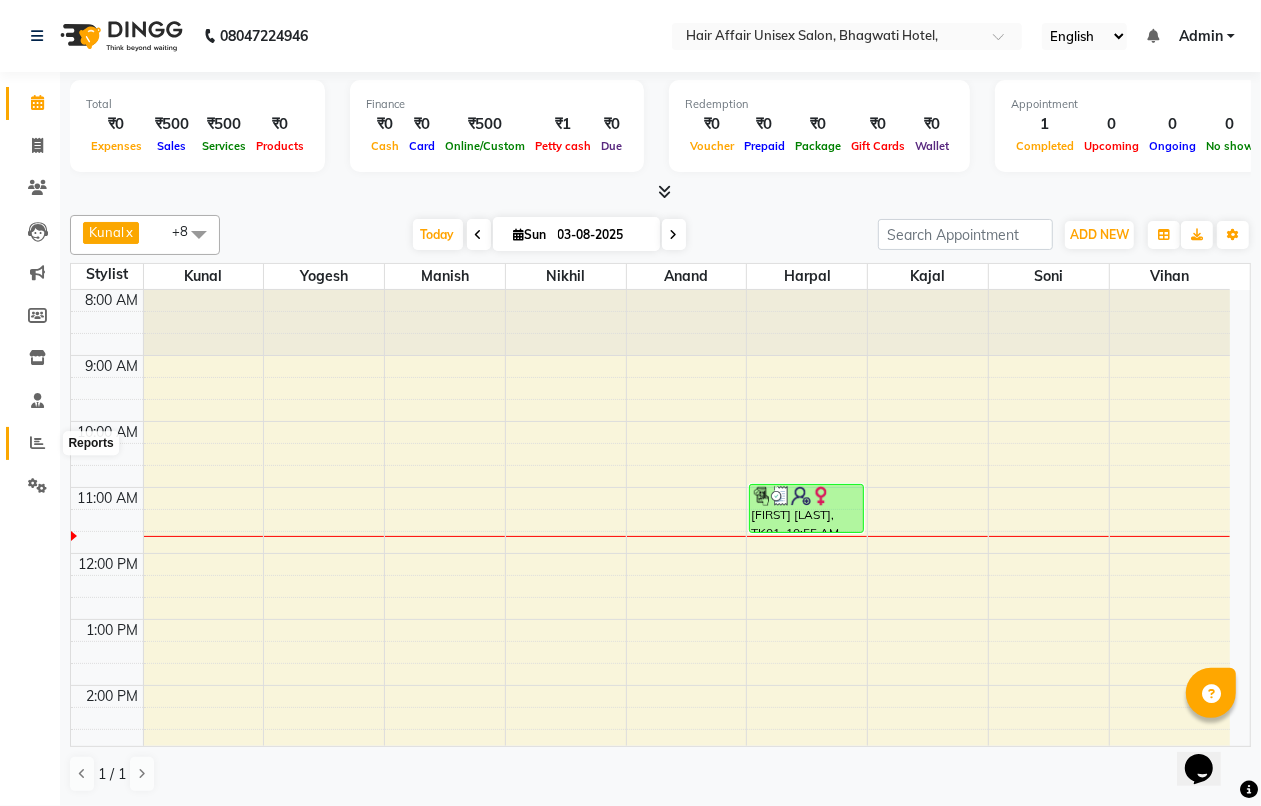 click 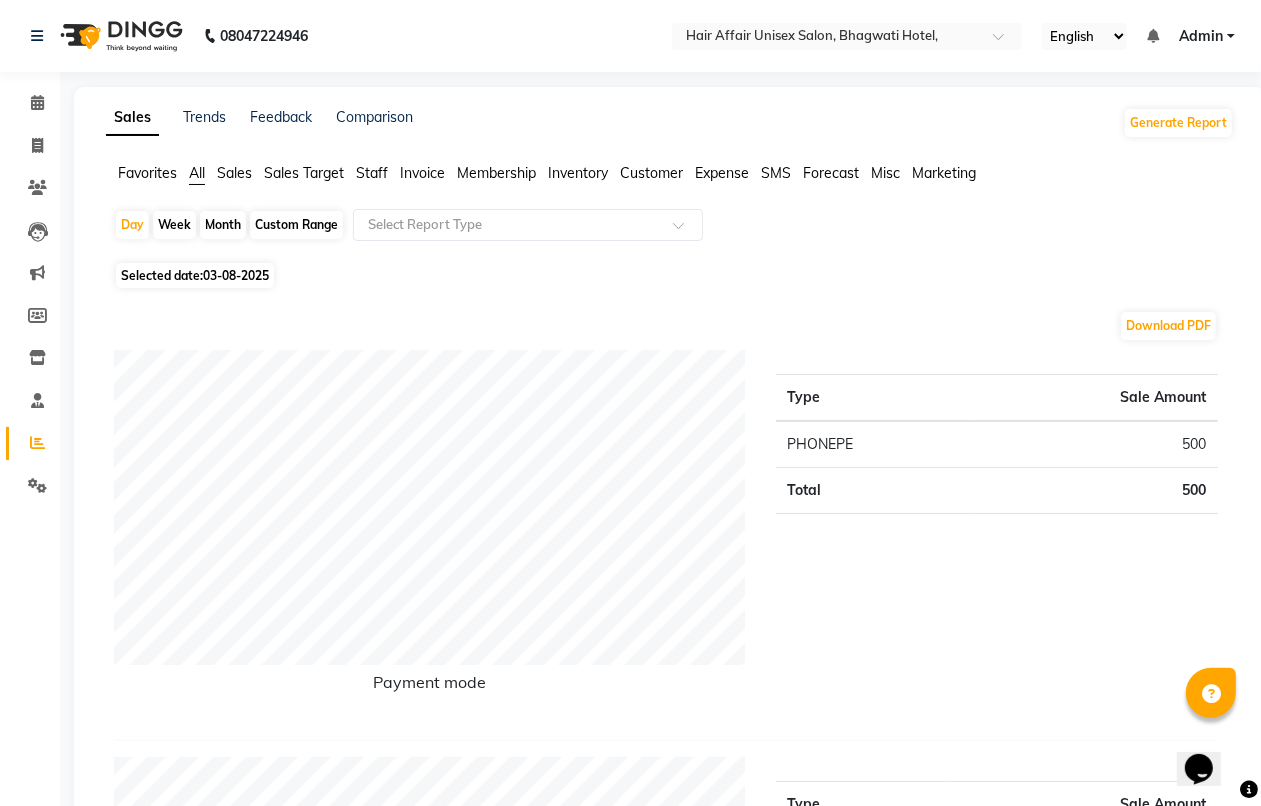 click on "Month" 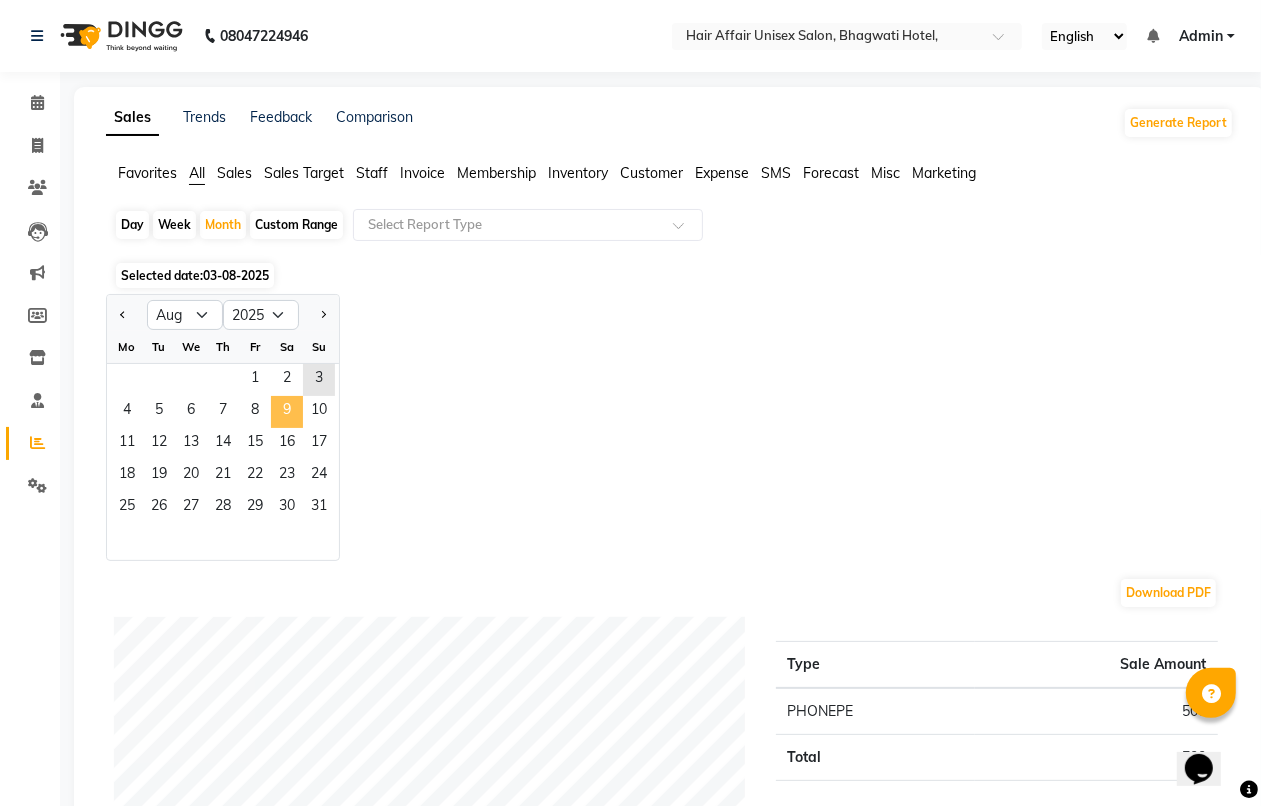 click on "9" 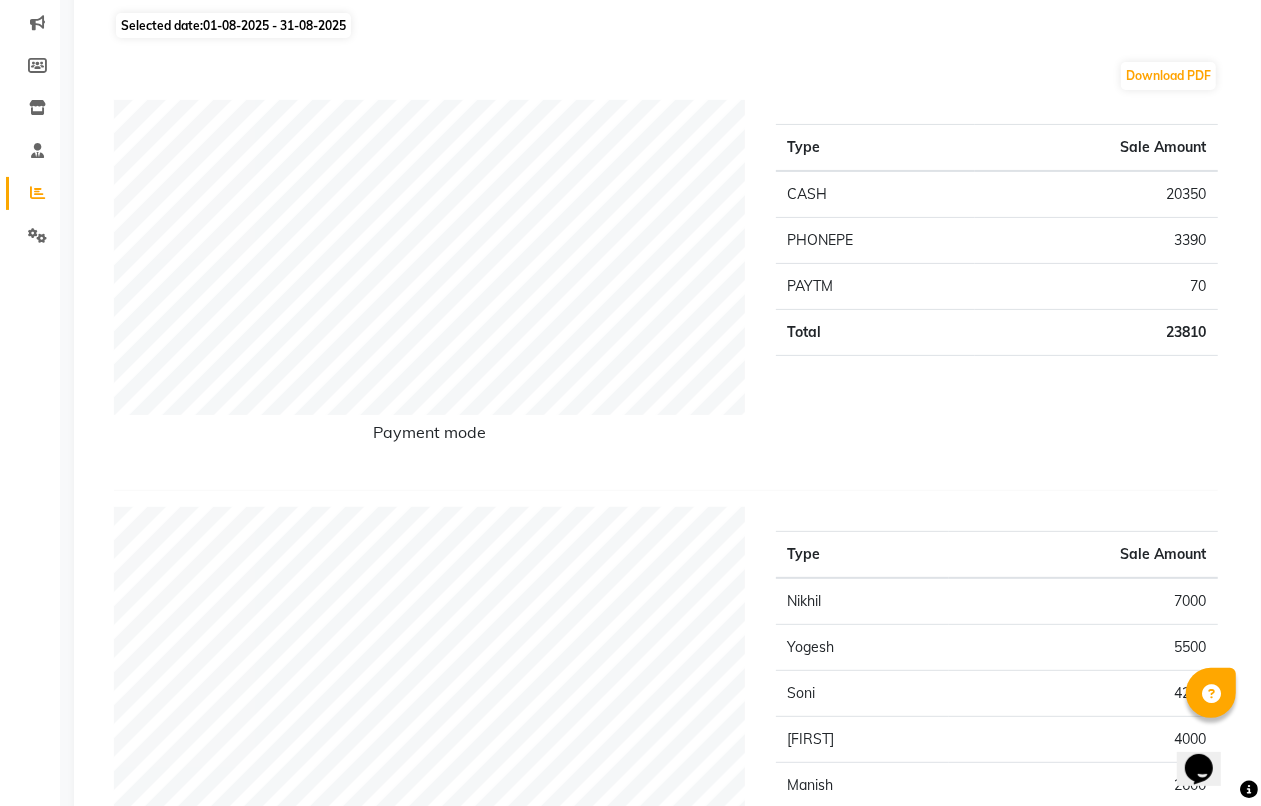 scroll, scrollTop: 0, scrollLeft: 0, axis: both 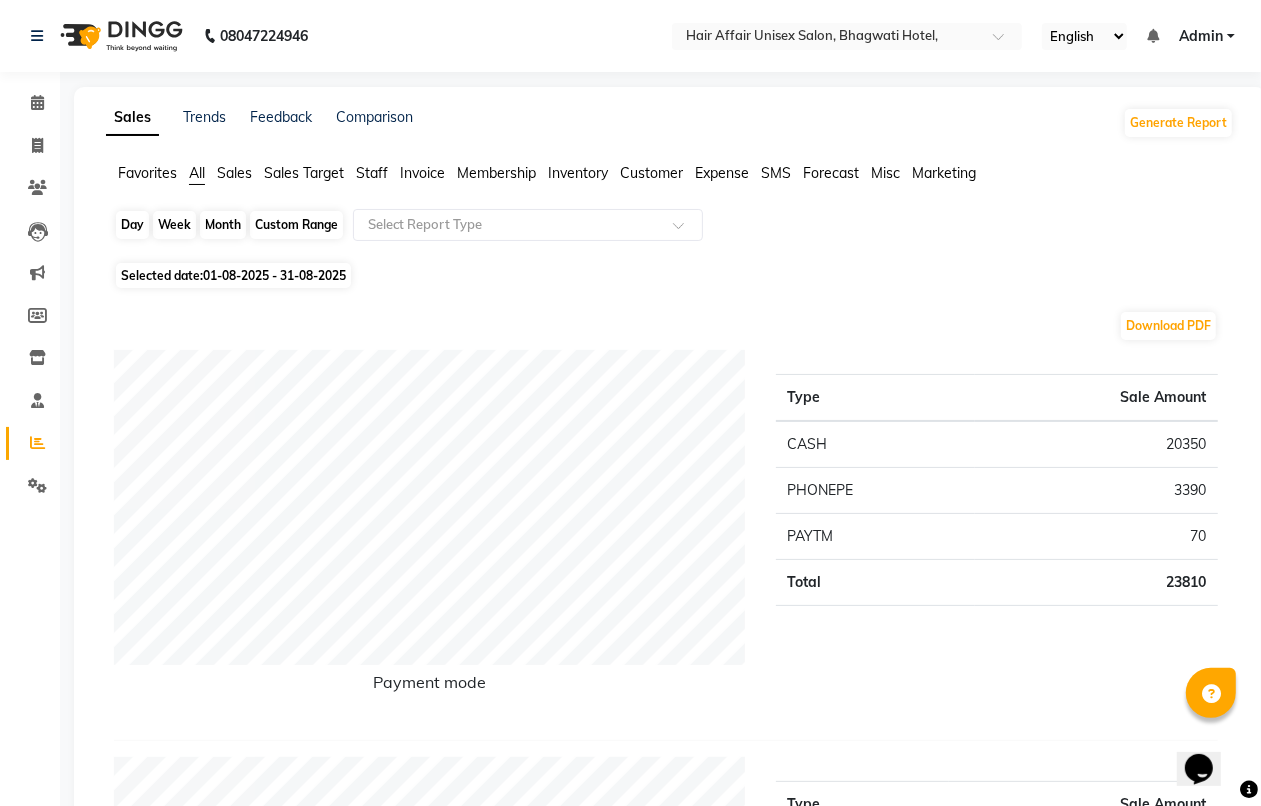 click on "Month" 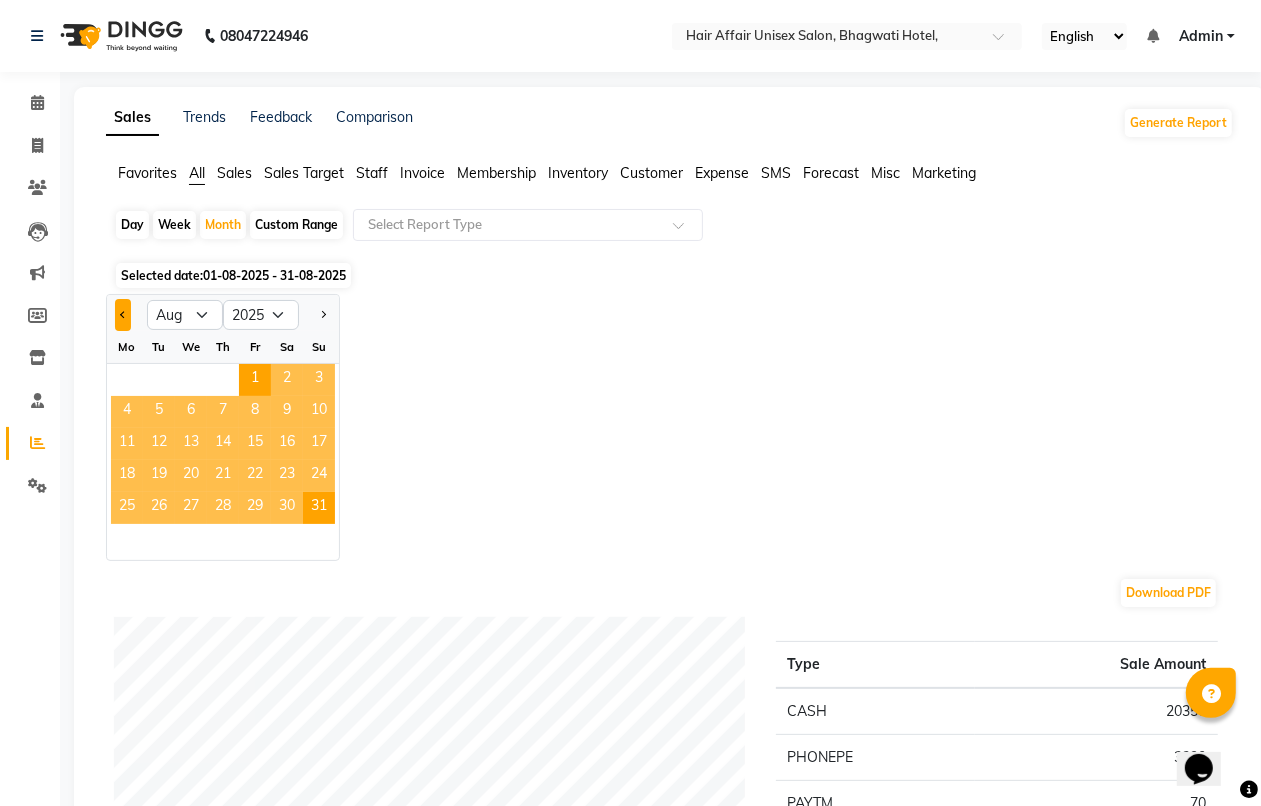 click 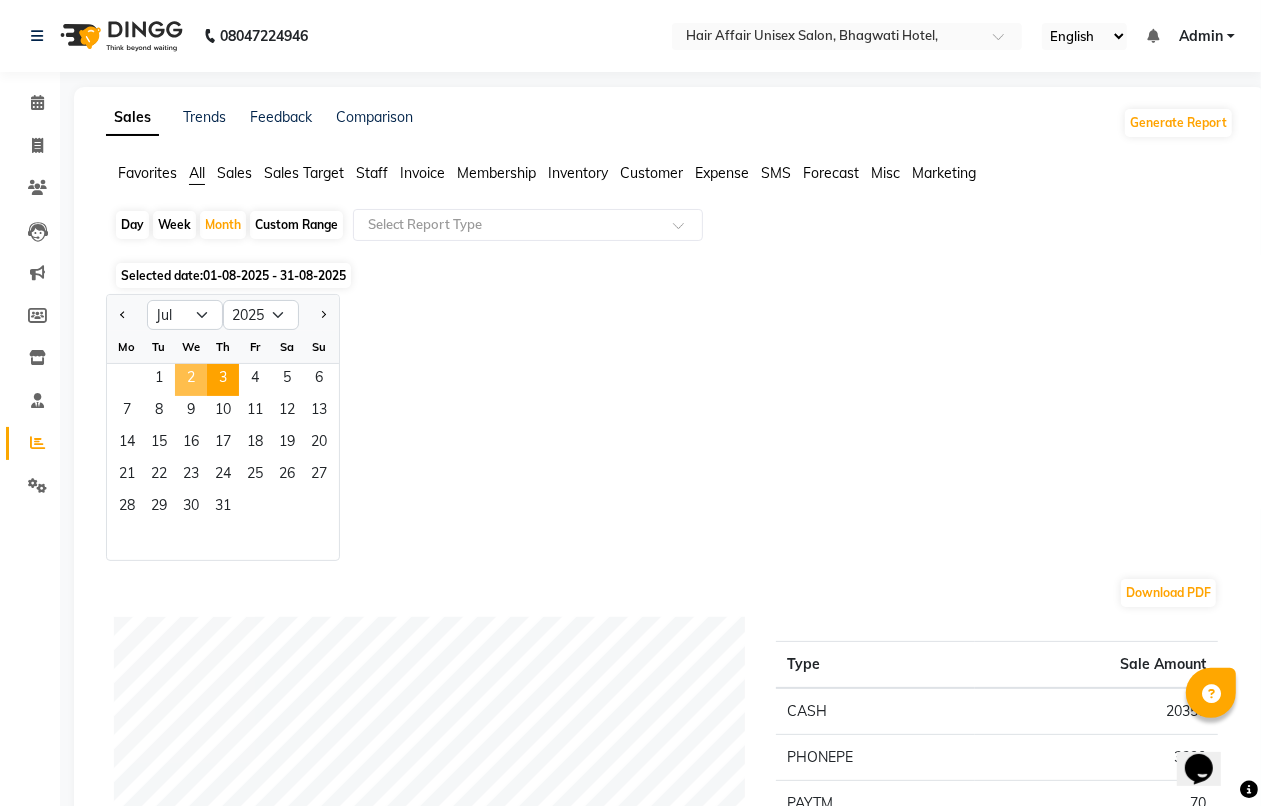 click on "3" 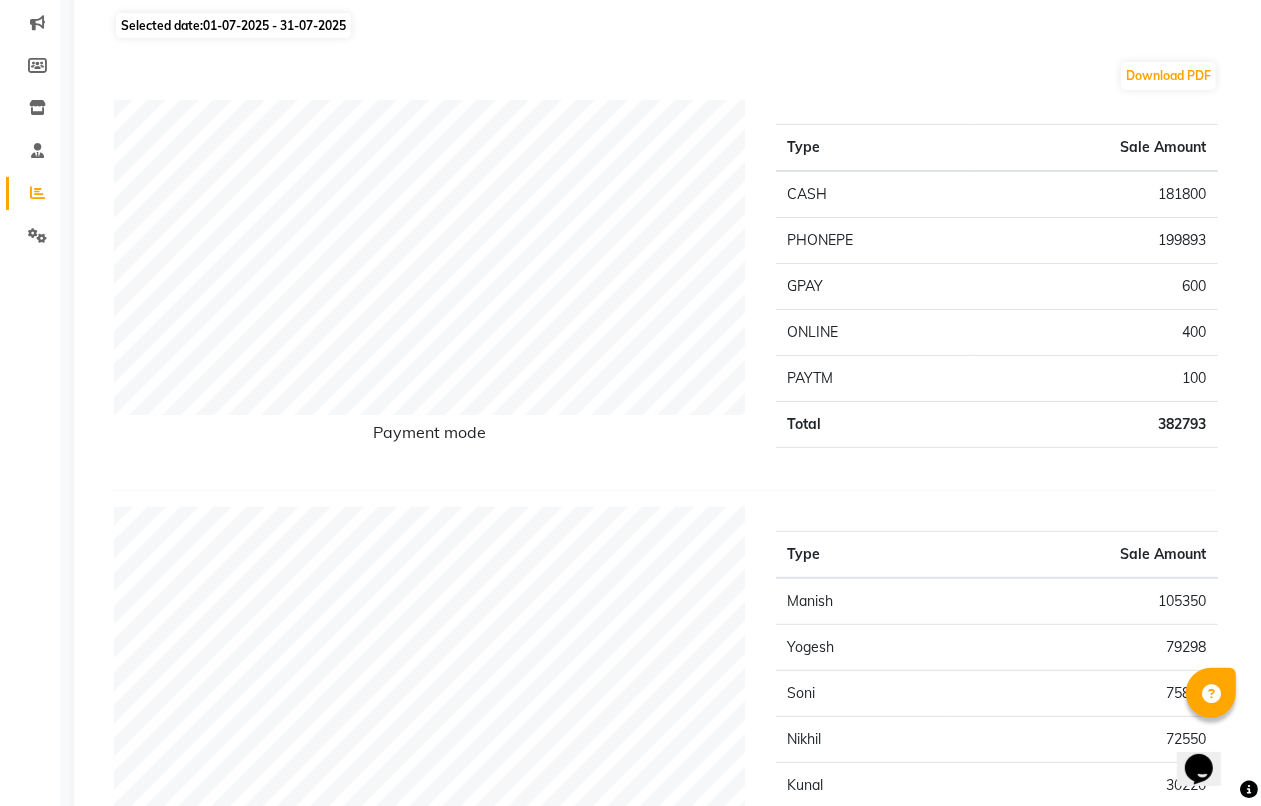 scroll, scrollTop: 0, scrollLeft: 0, axis: both 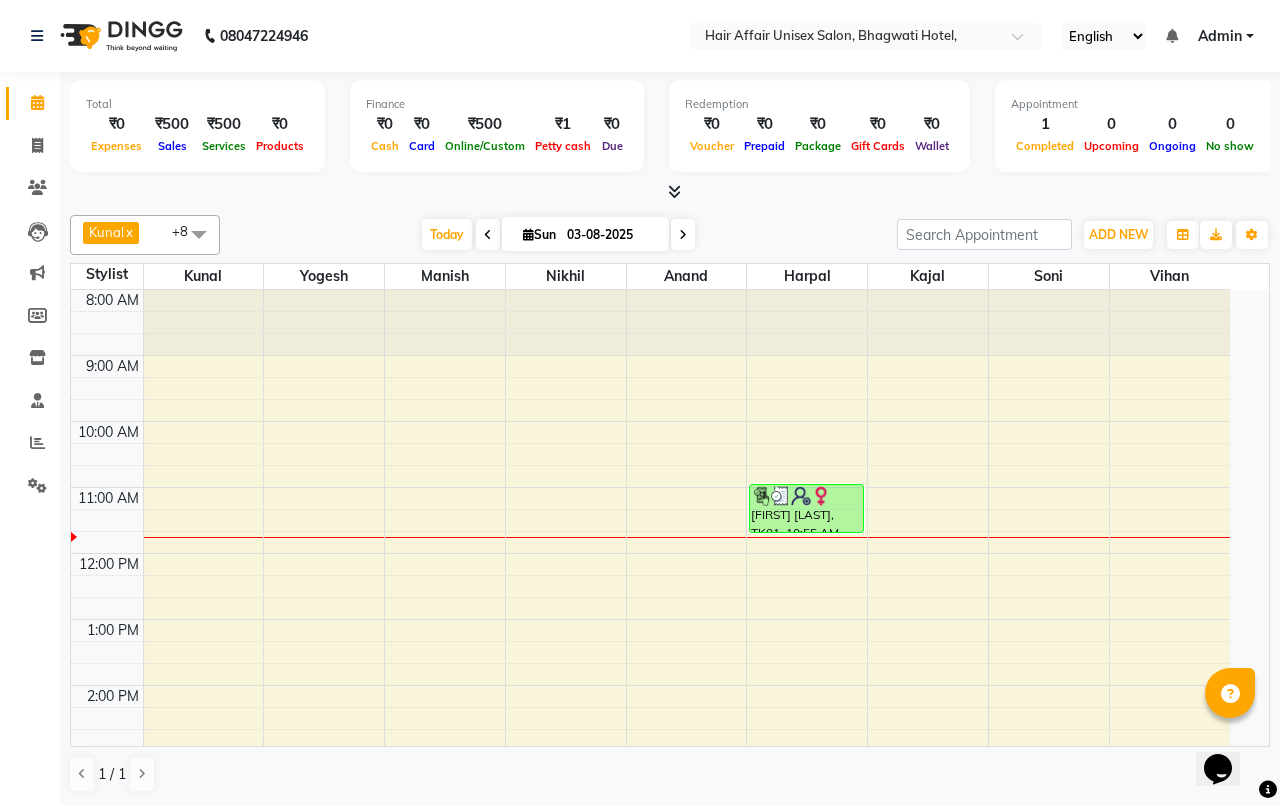 select on "6225" 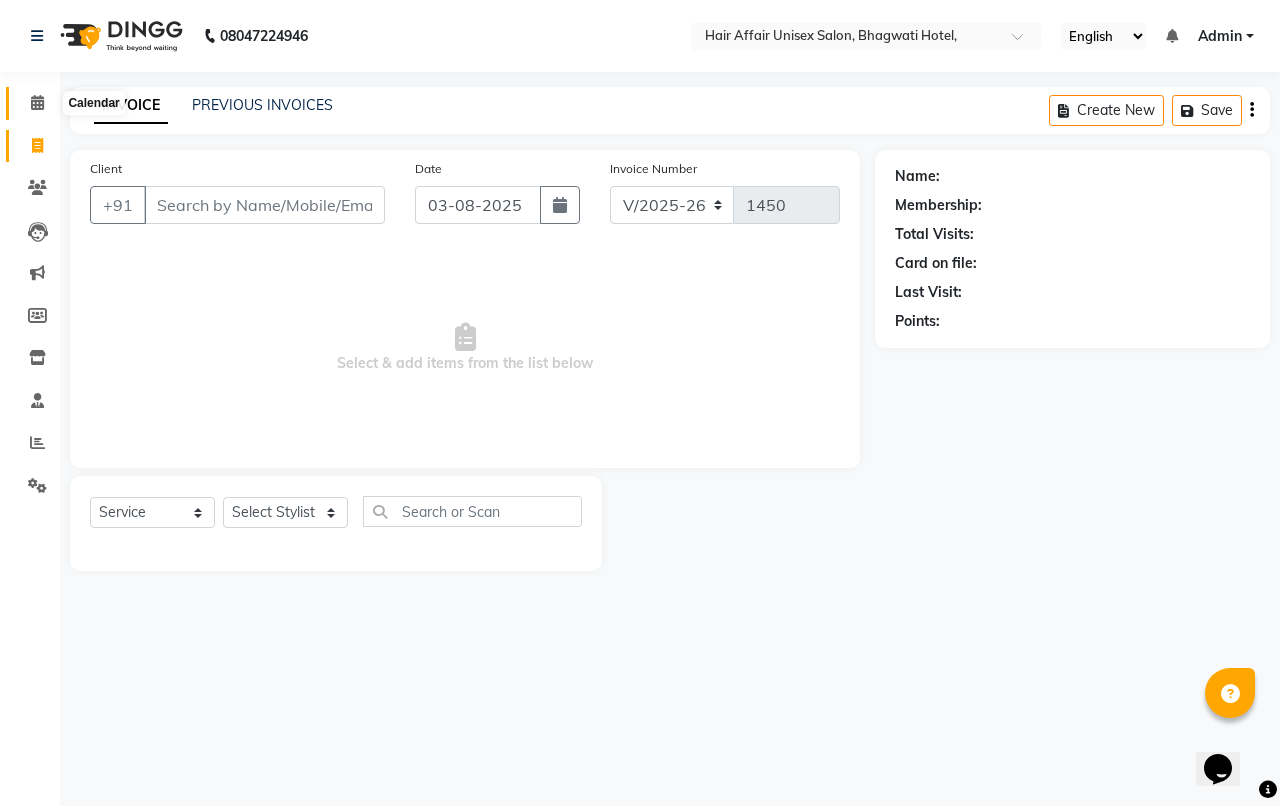 click 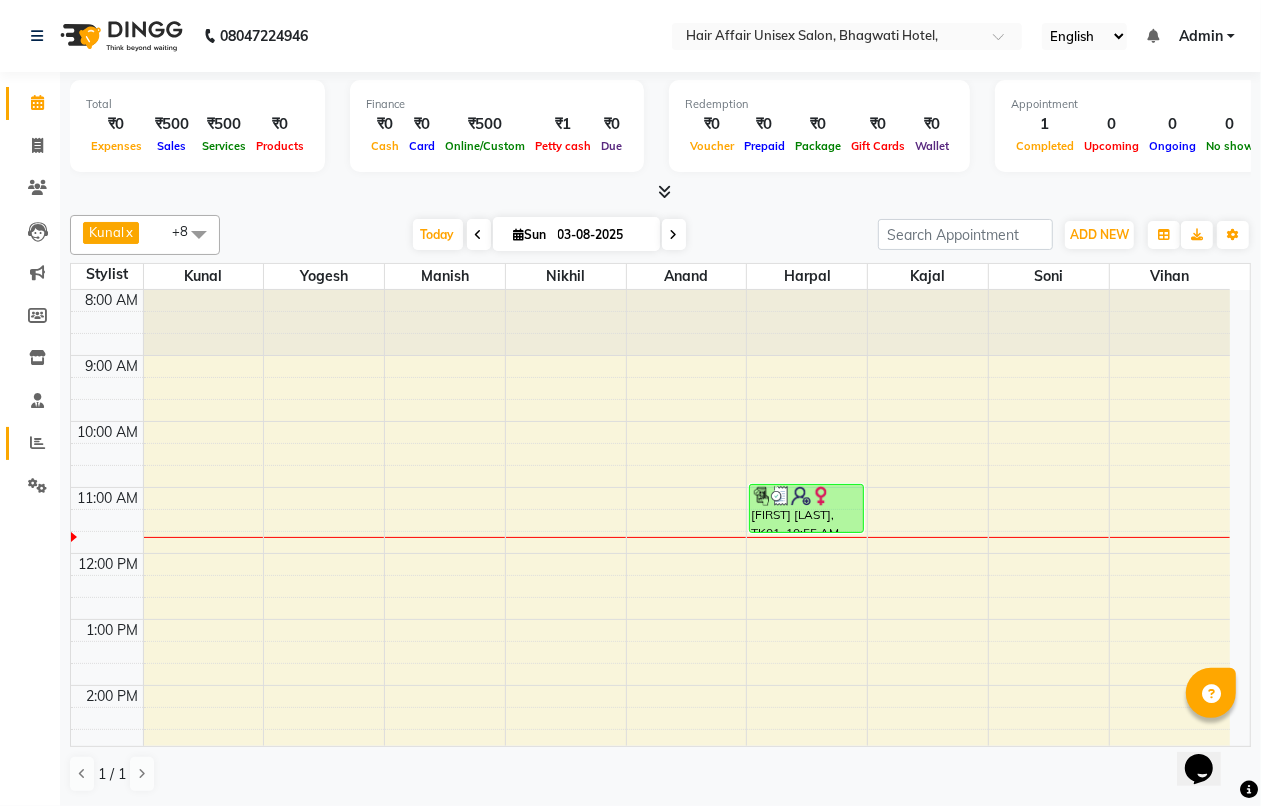 click on "Reports" 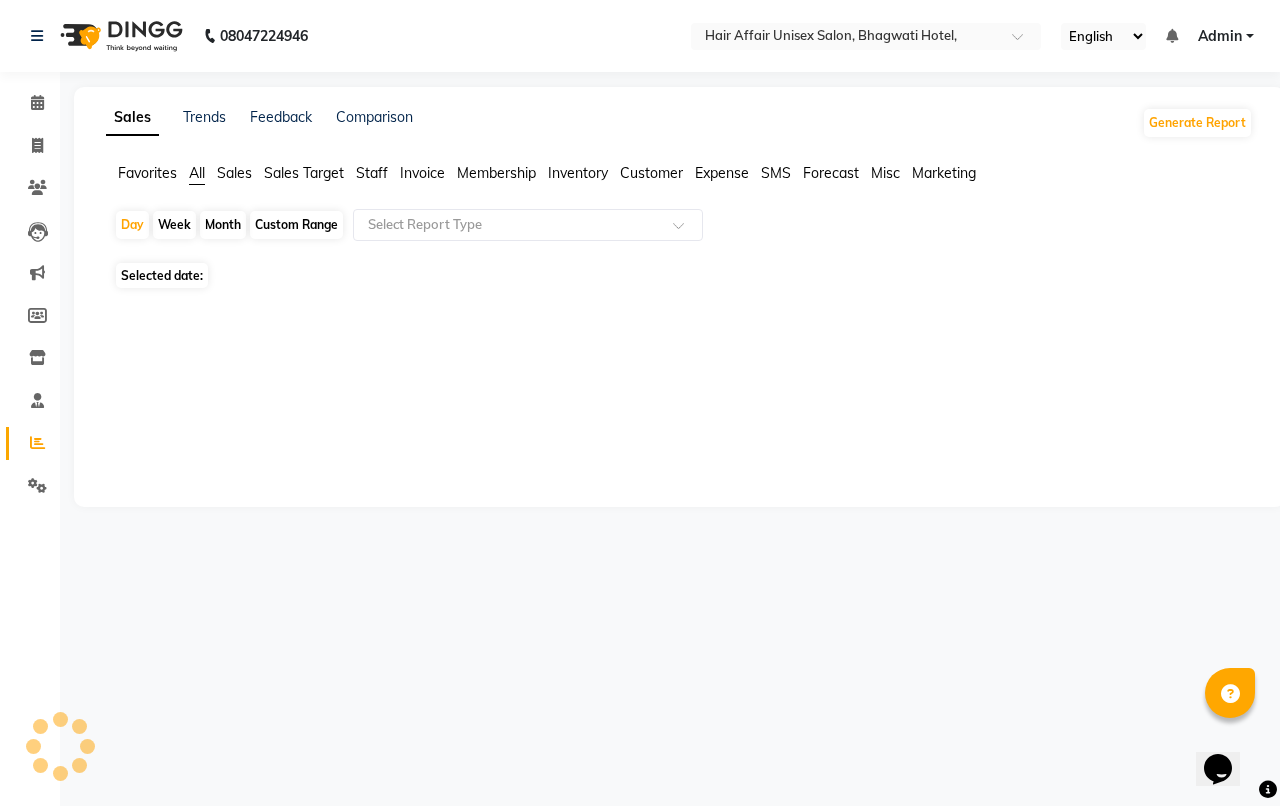 click on "Reports" 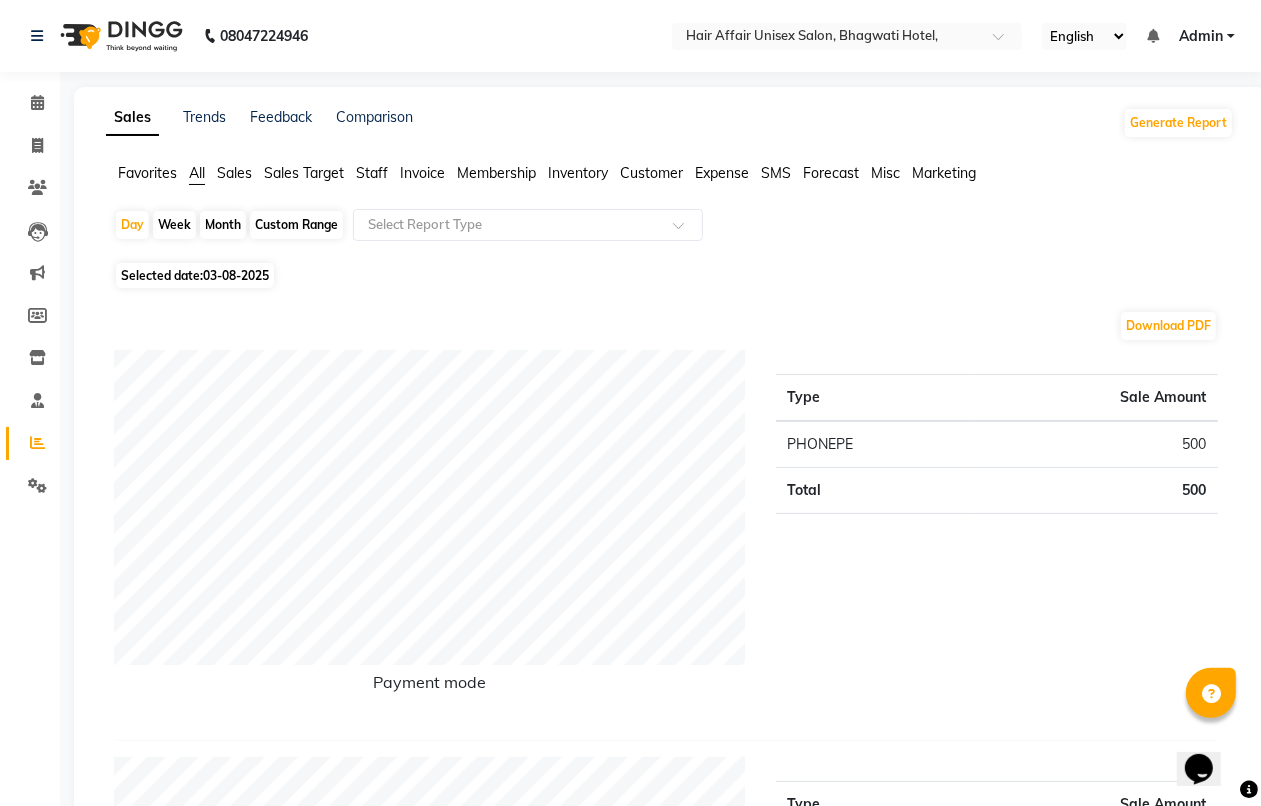 click on "Day   Week   Month   Custom Range  Select Report Type" 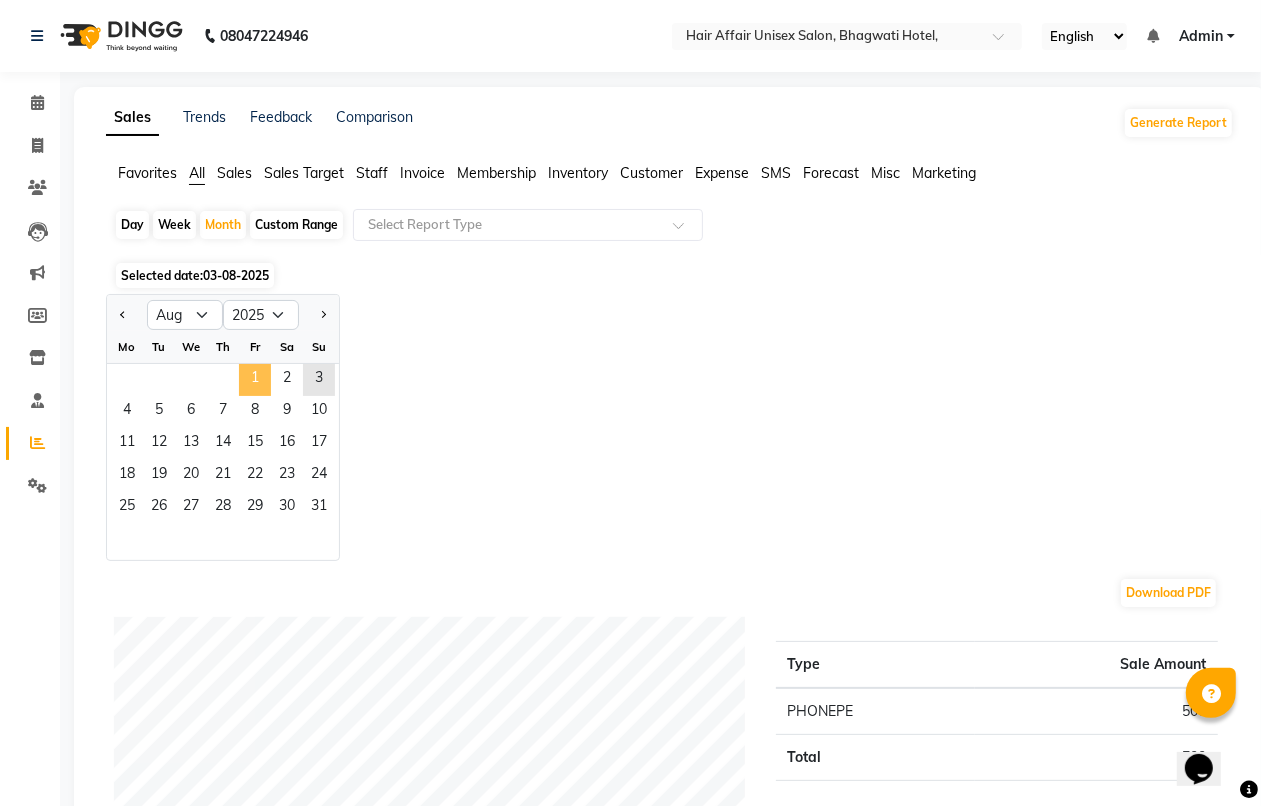 click on "1" 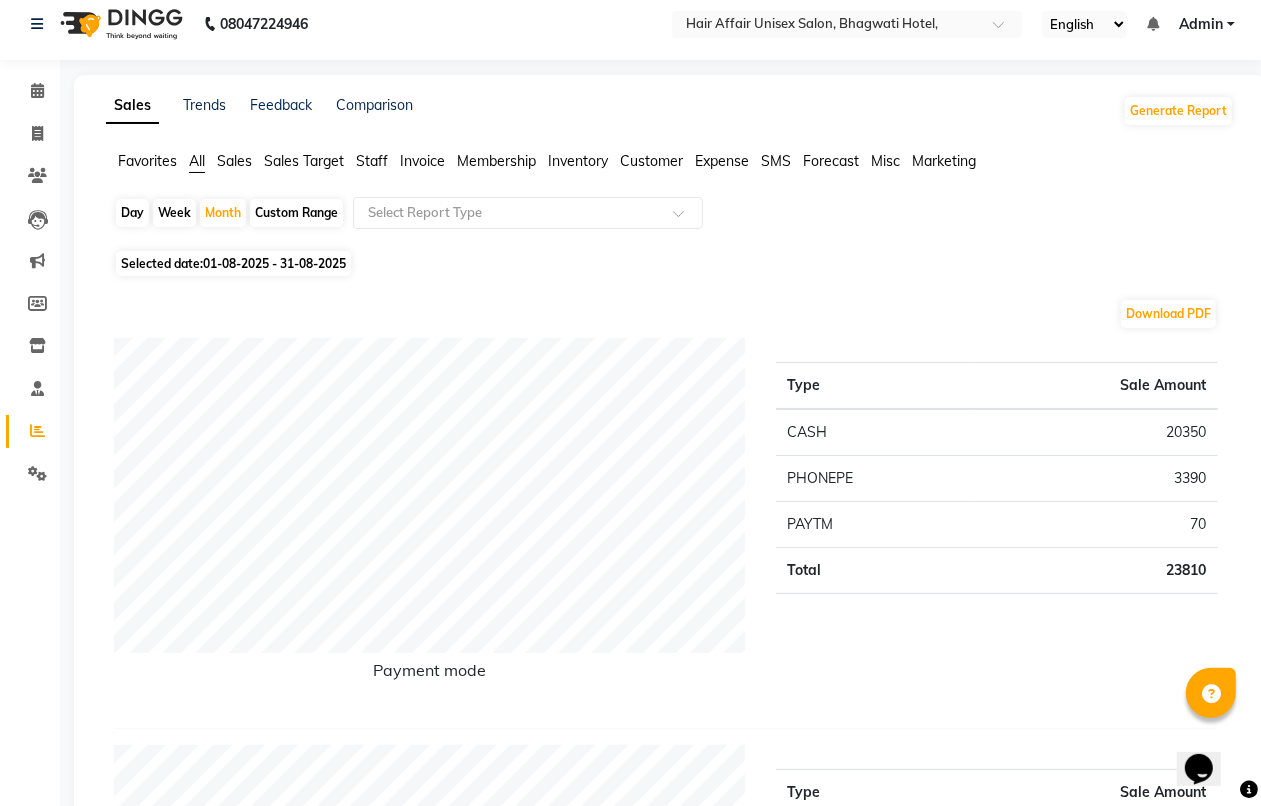 scroll, scrollTop: 0, scrollLeft: 0, axis: both 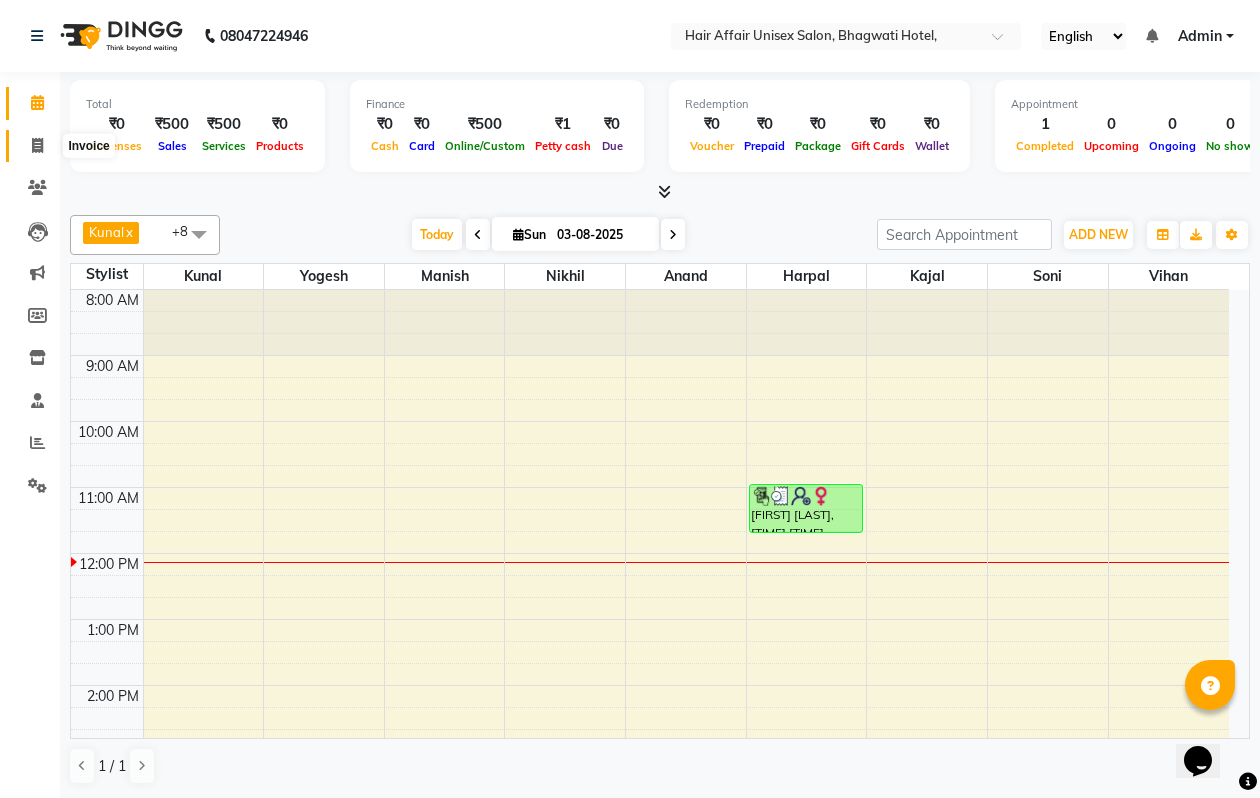 click 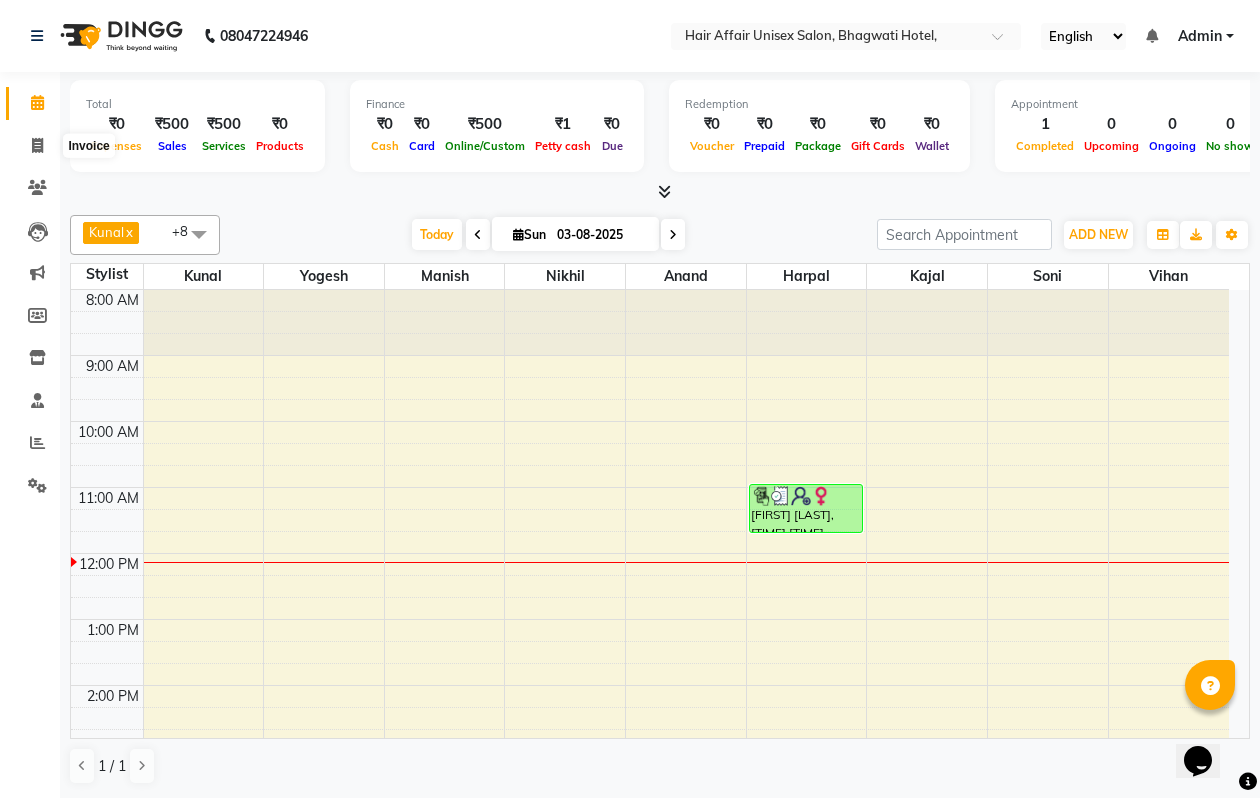 select on "6225" 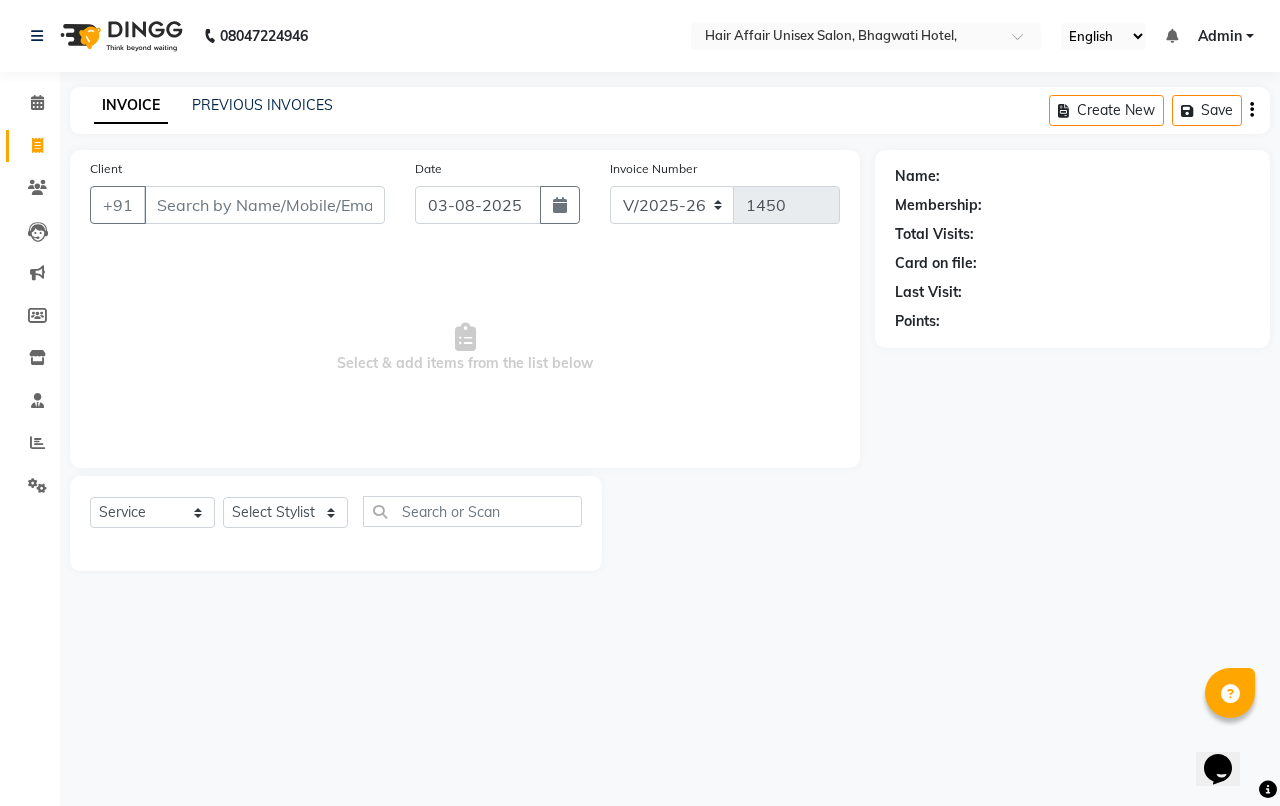 click on "Client" at bounding box center (264, 205) 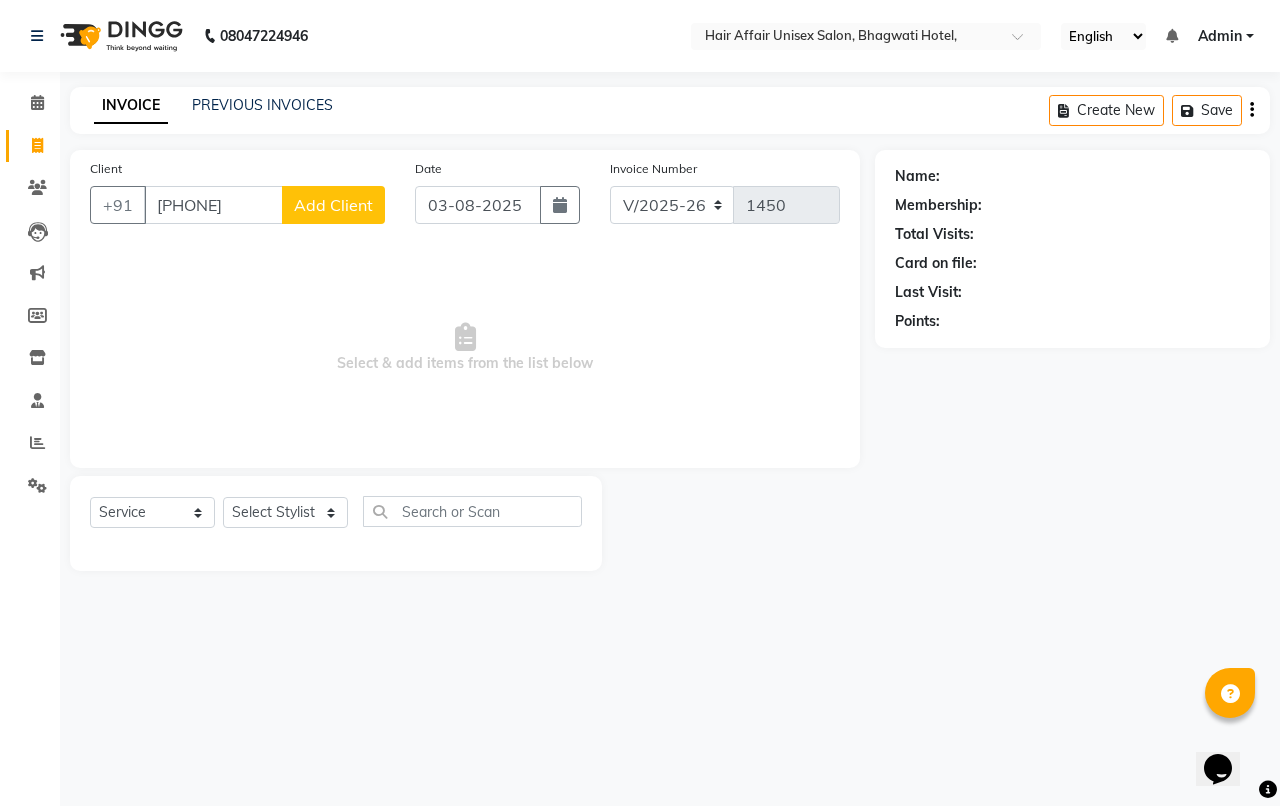 type on "9422795645" 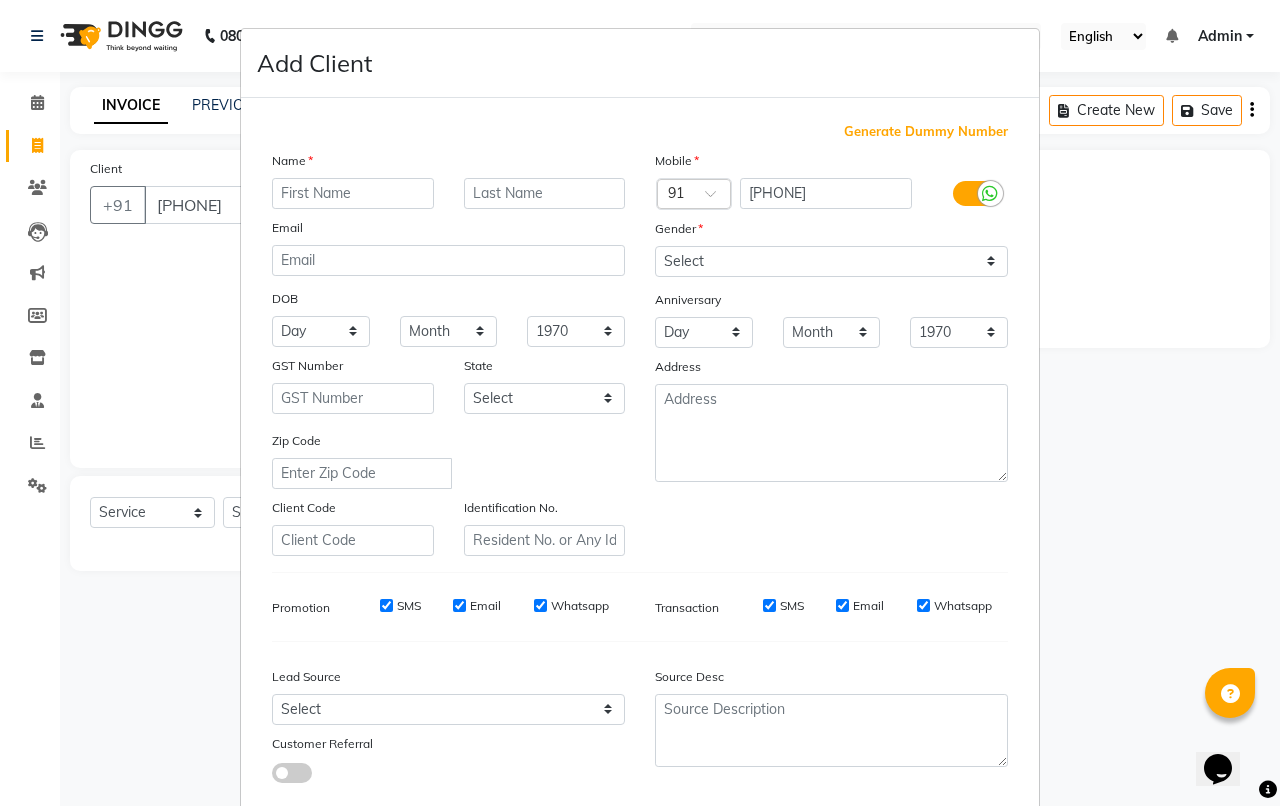 click at bounding box center (353, 193) 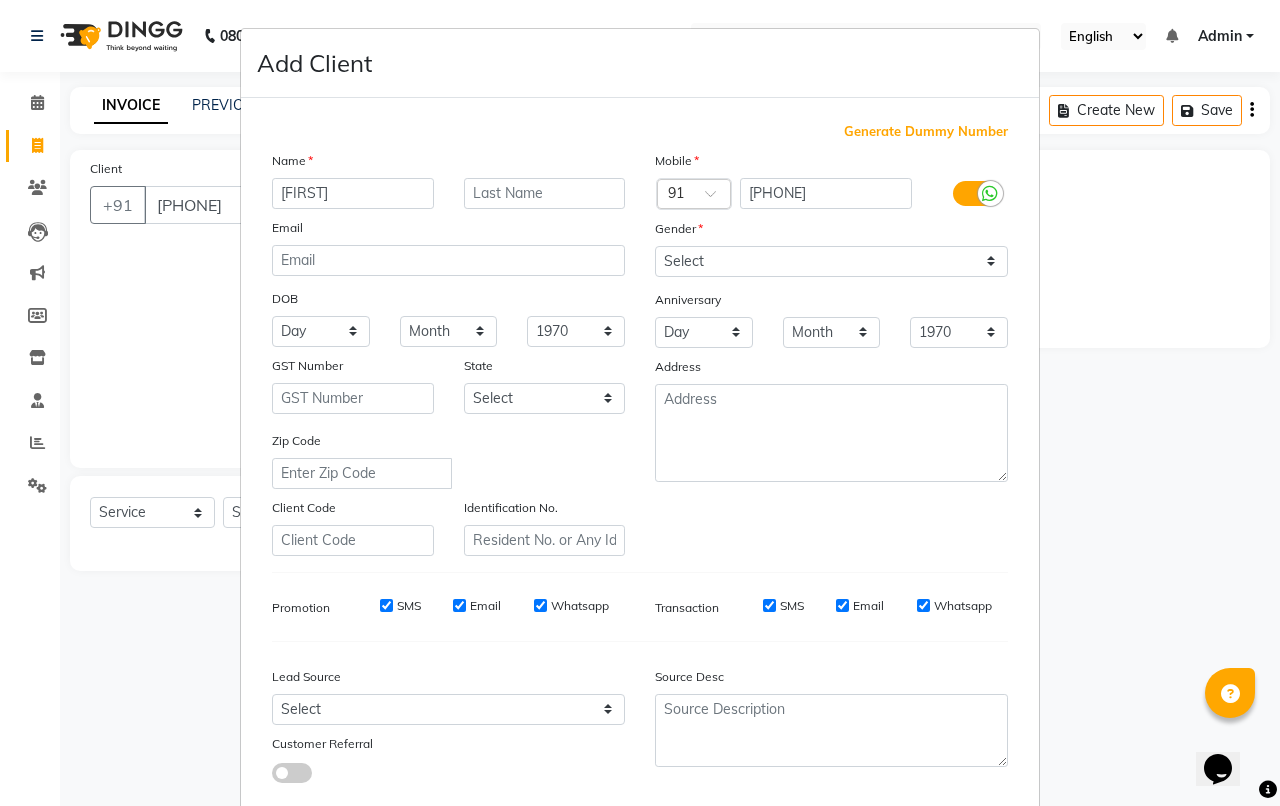 type on "Sanvi" 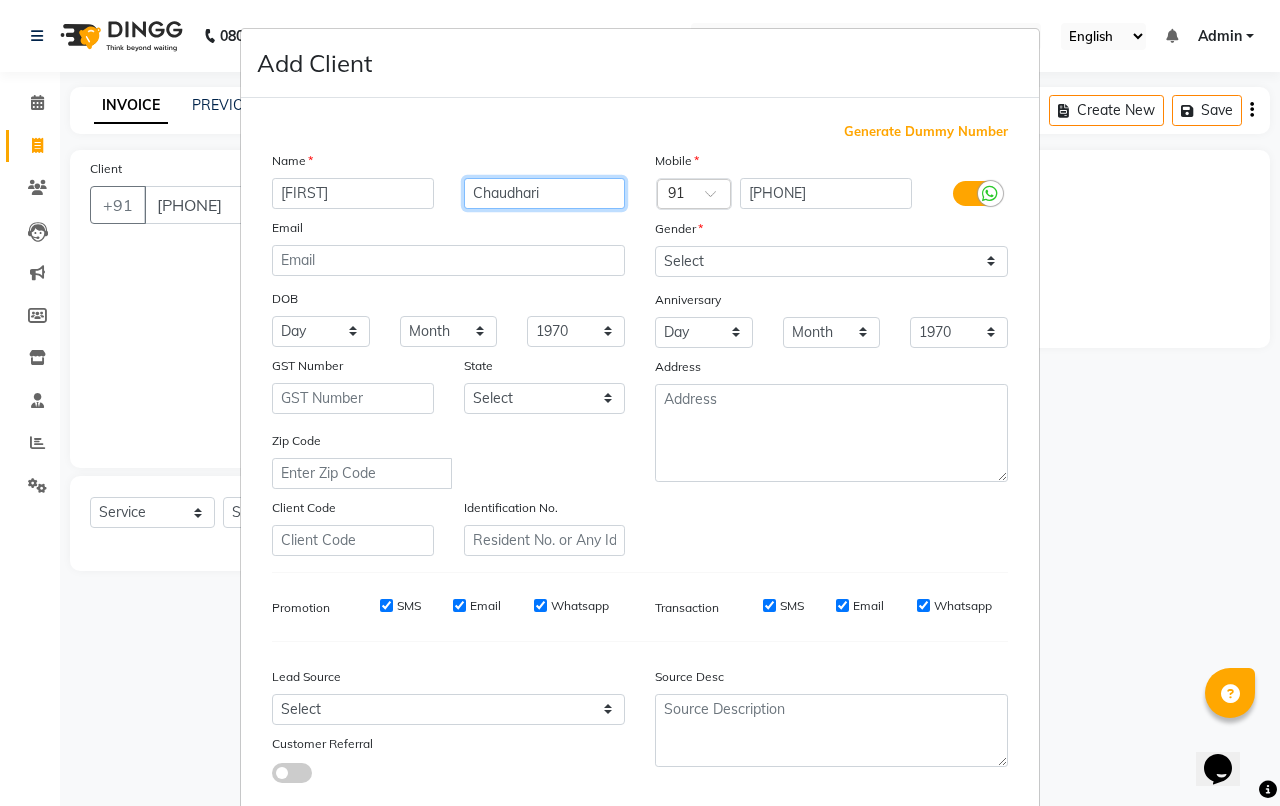 type on "Chaudhari" 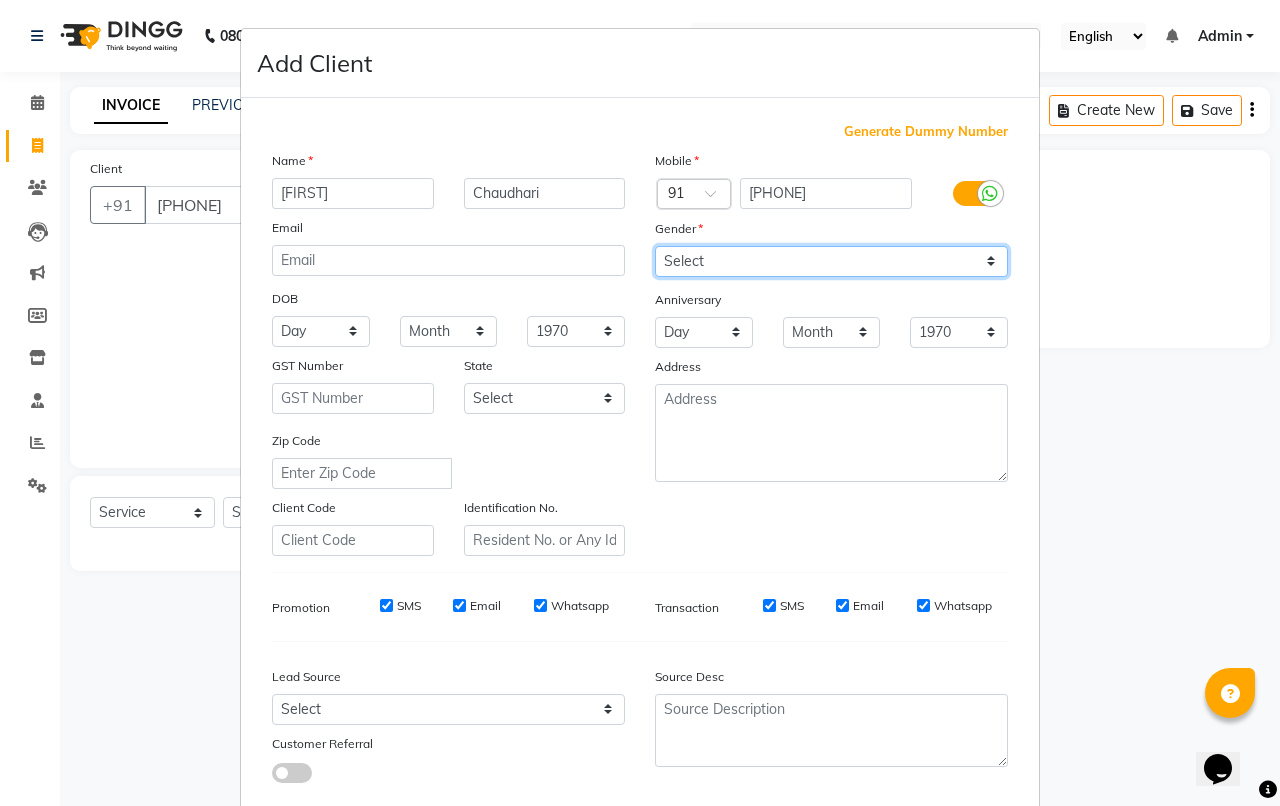 click on "Select Male Female Other Prefer Not To Say" at bounding box center (831, 261) 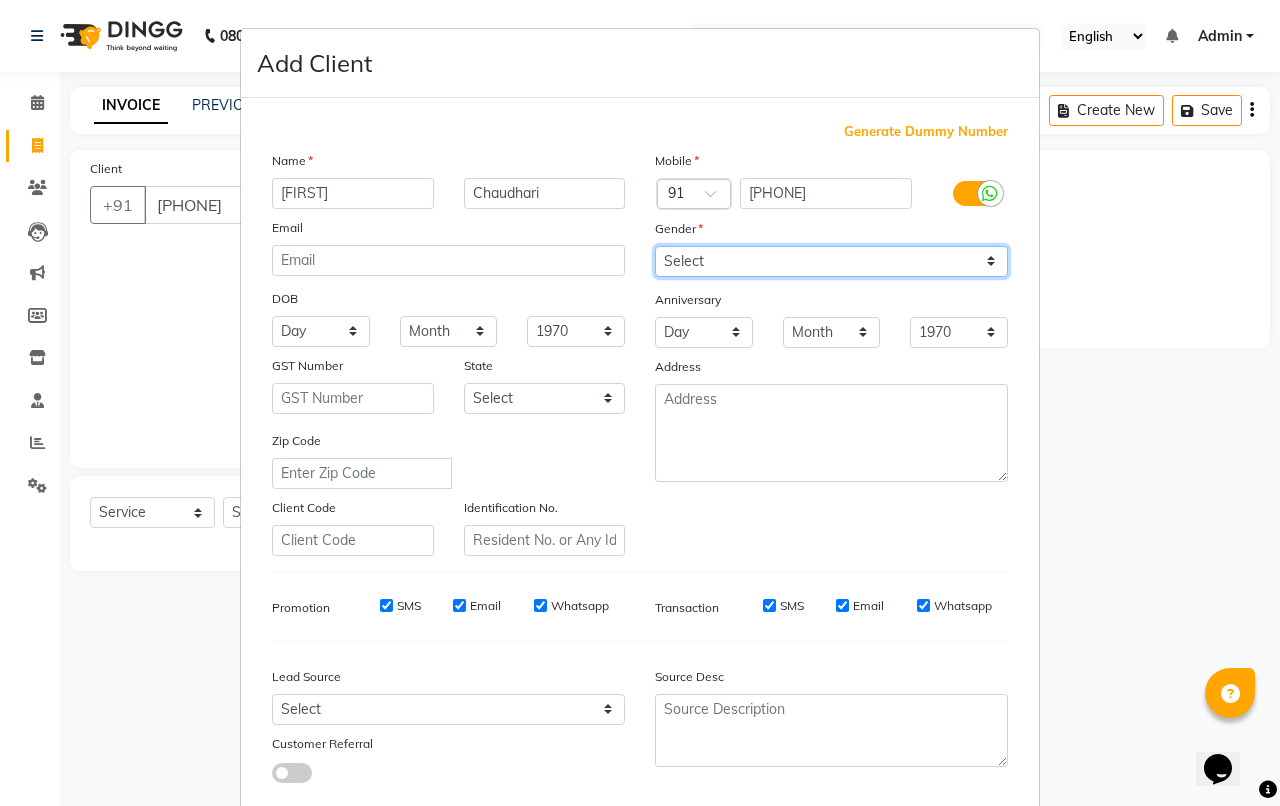select on "female" 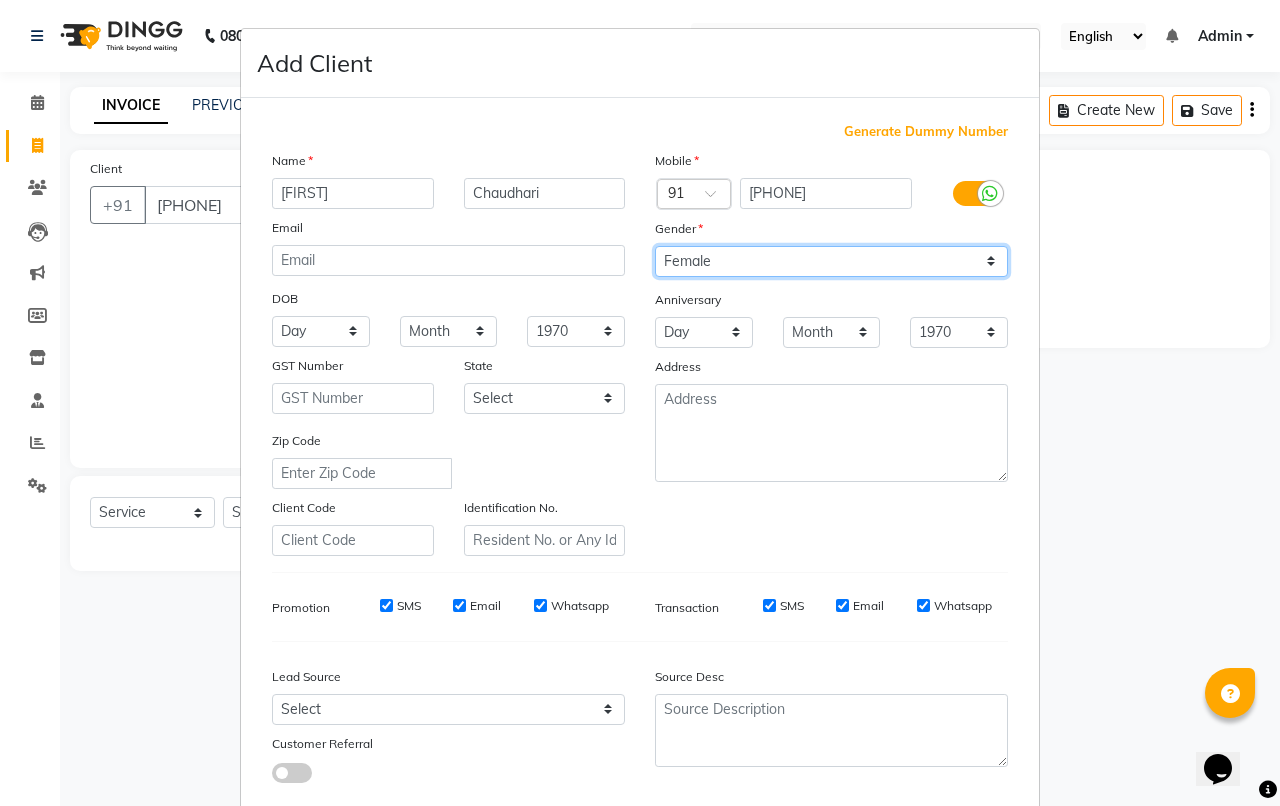 click on "Select Male Female Other Prefer Not To Say" at bounding box center [831, 261] 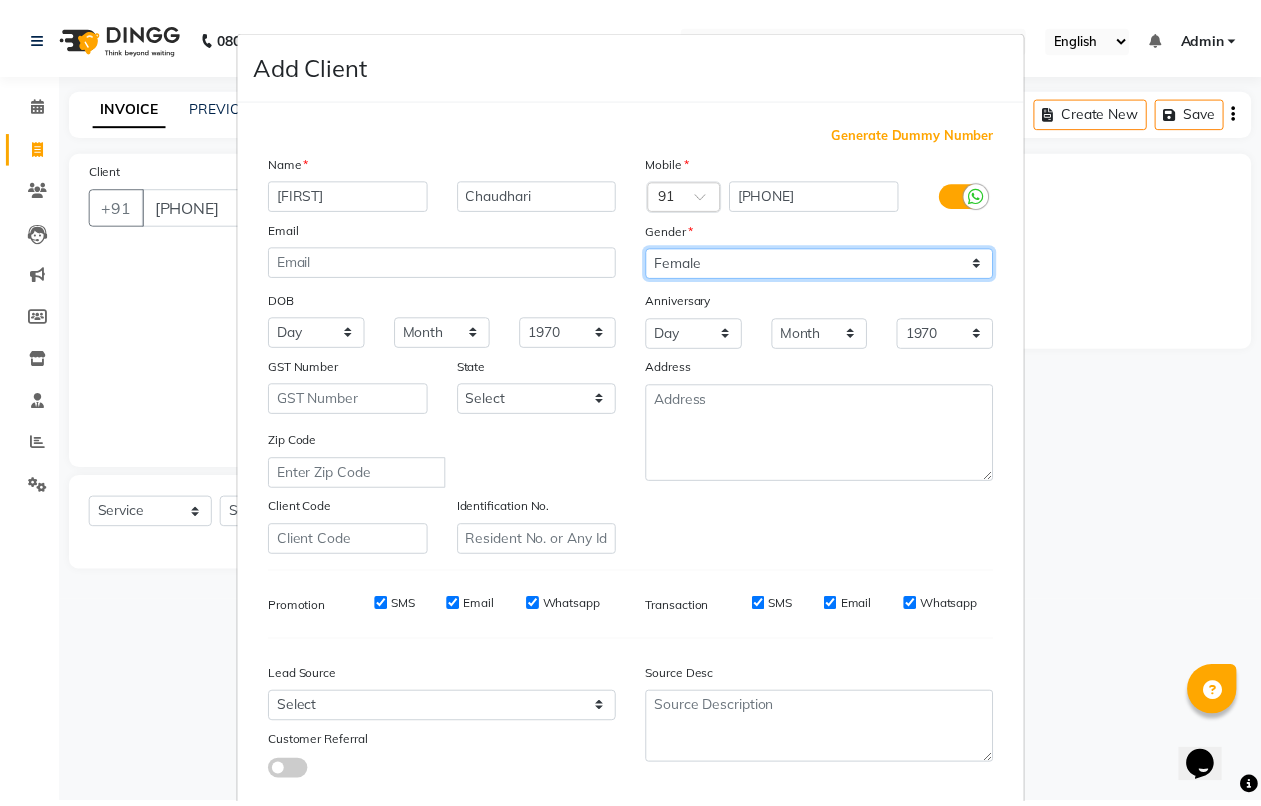 scroll, scrollTop: 110, scrollLeft: 0, axis: vertical 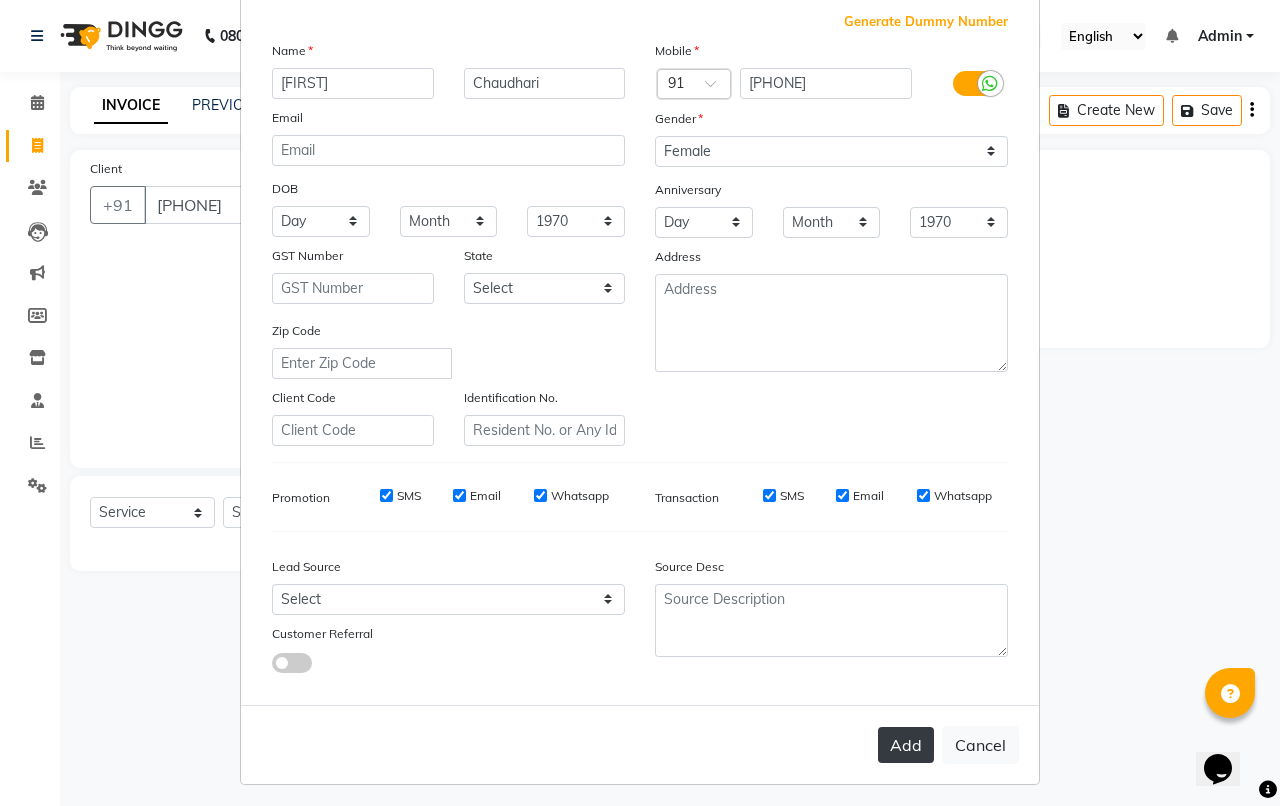 click on "Add" at bounding box center [906, 745] 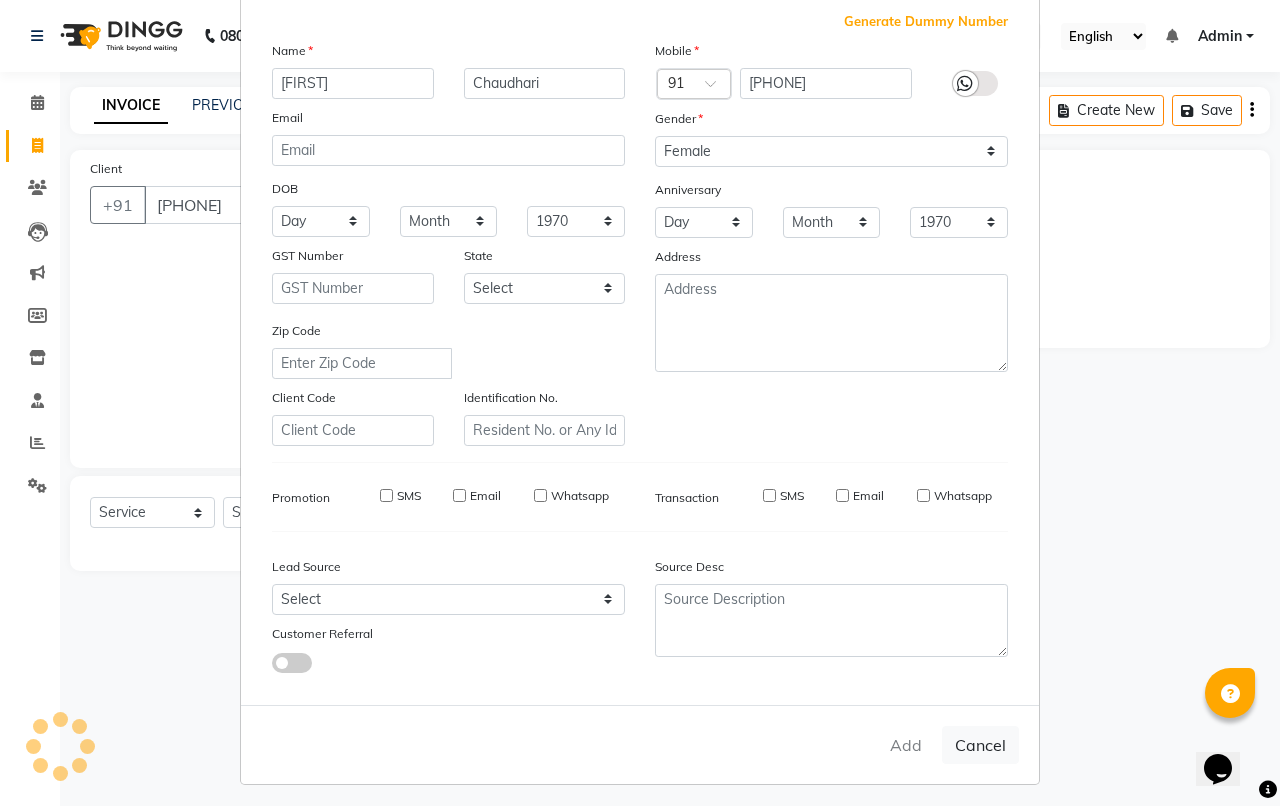 type 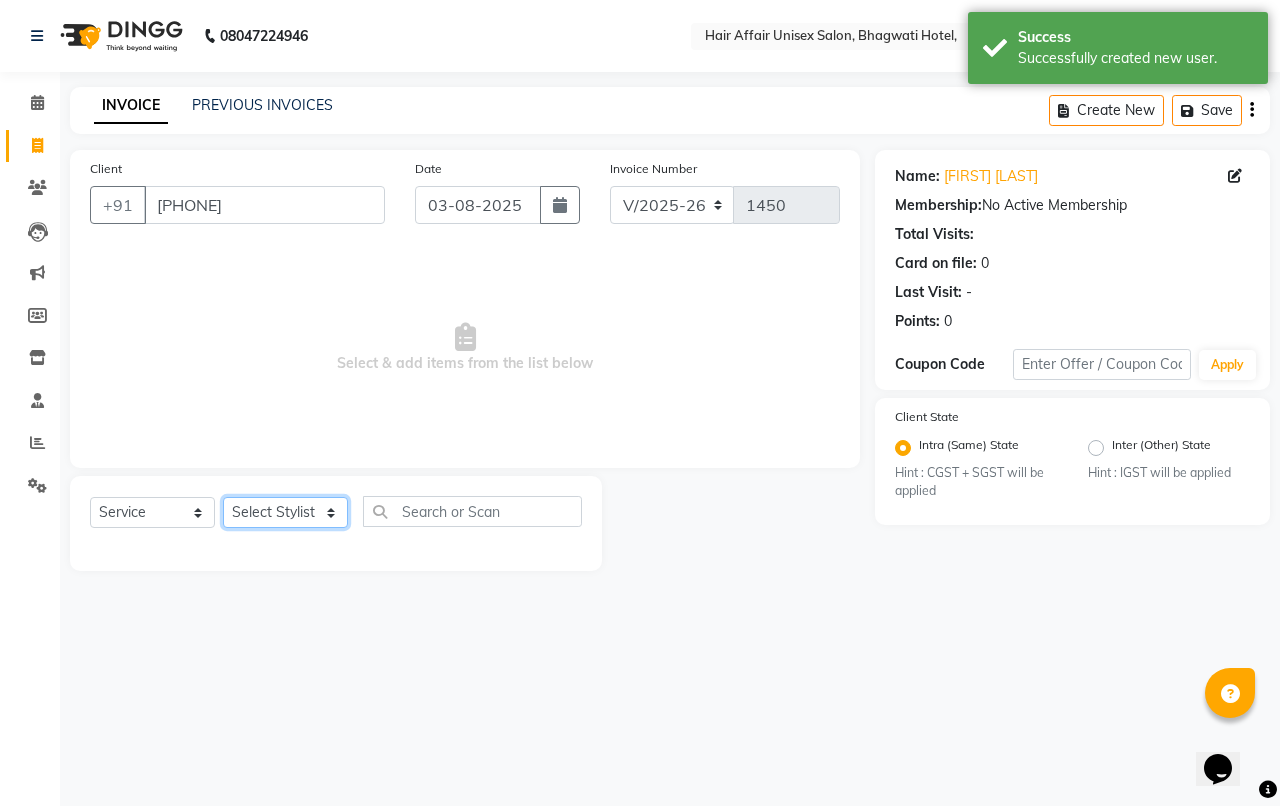click on "Select Stylist Anand harpal kajal Kunal Manish Nikhil soni Vihan yogesh" 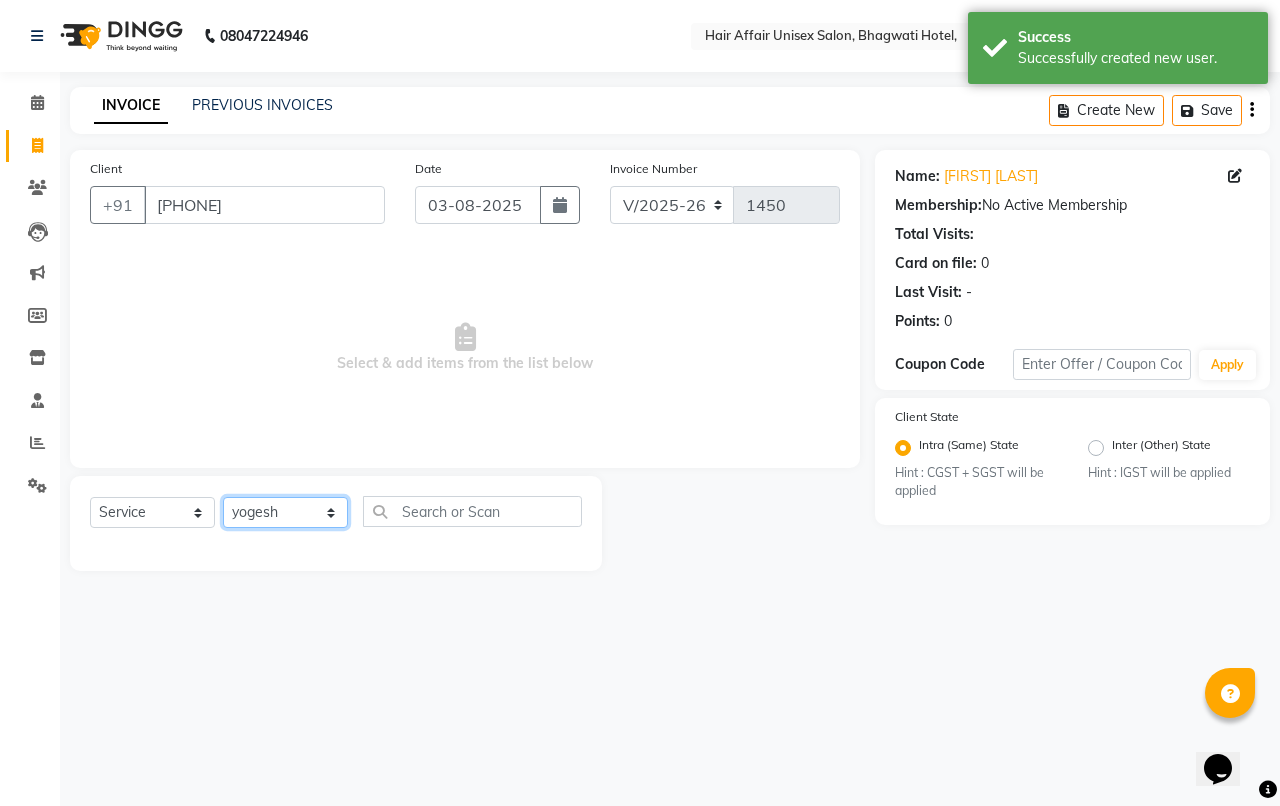 click on "Select Stylist Anand harpal kajal Kunal Manish Nikhil soni Vihan yogesh" 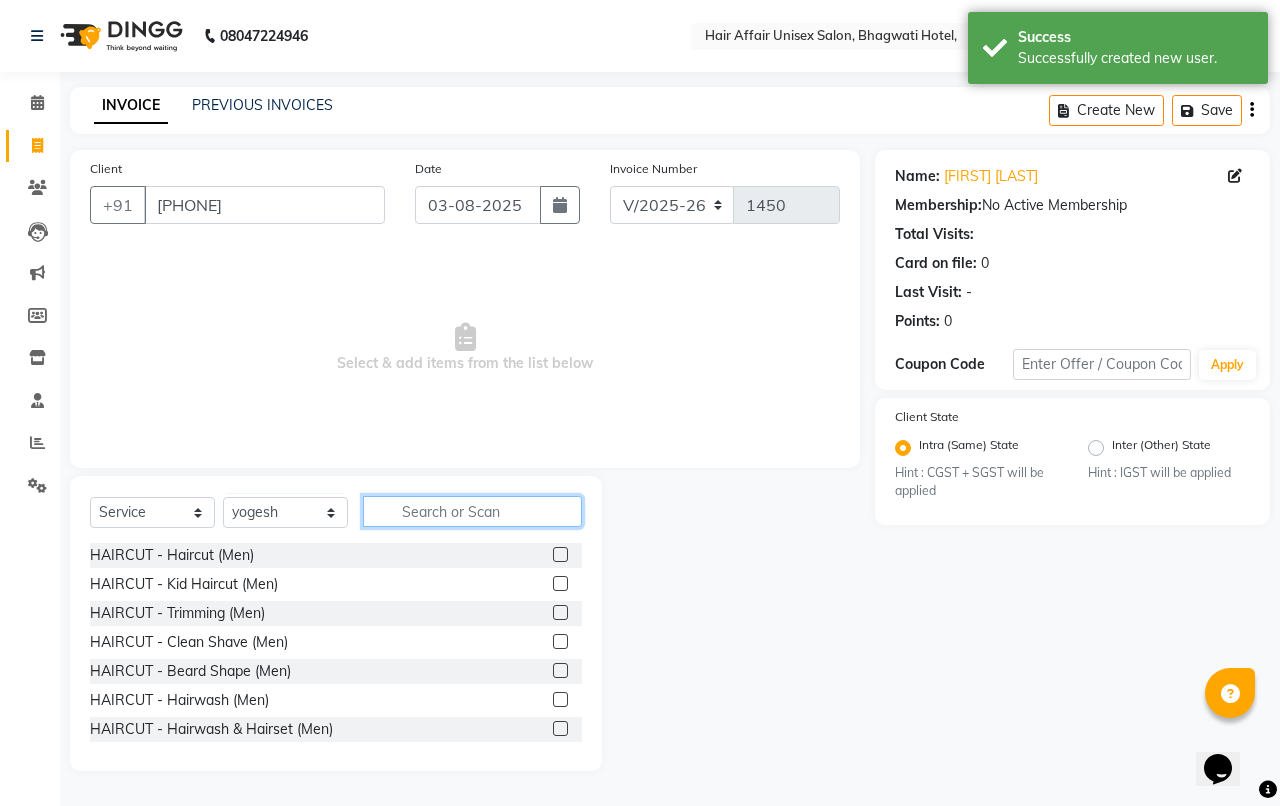 click 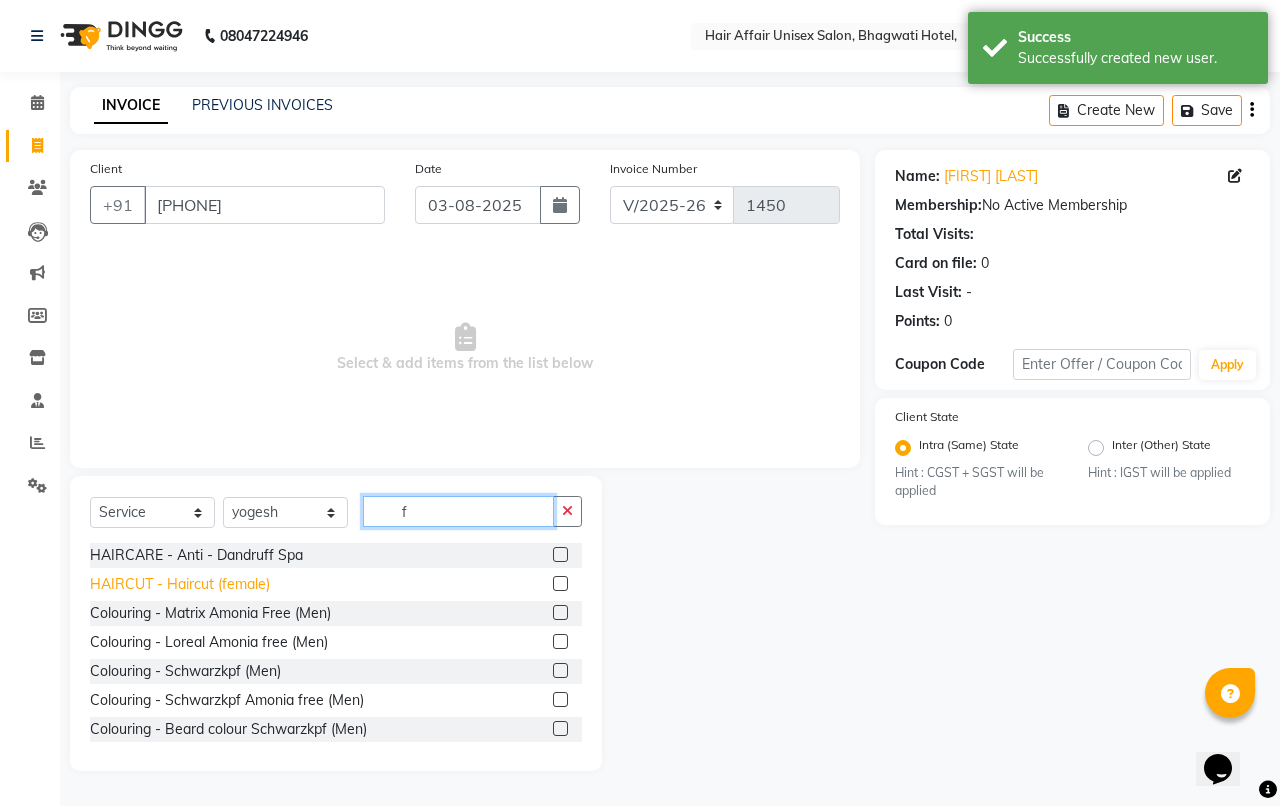 type on "f" 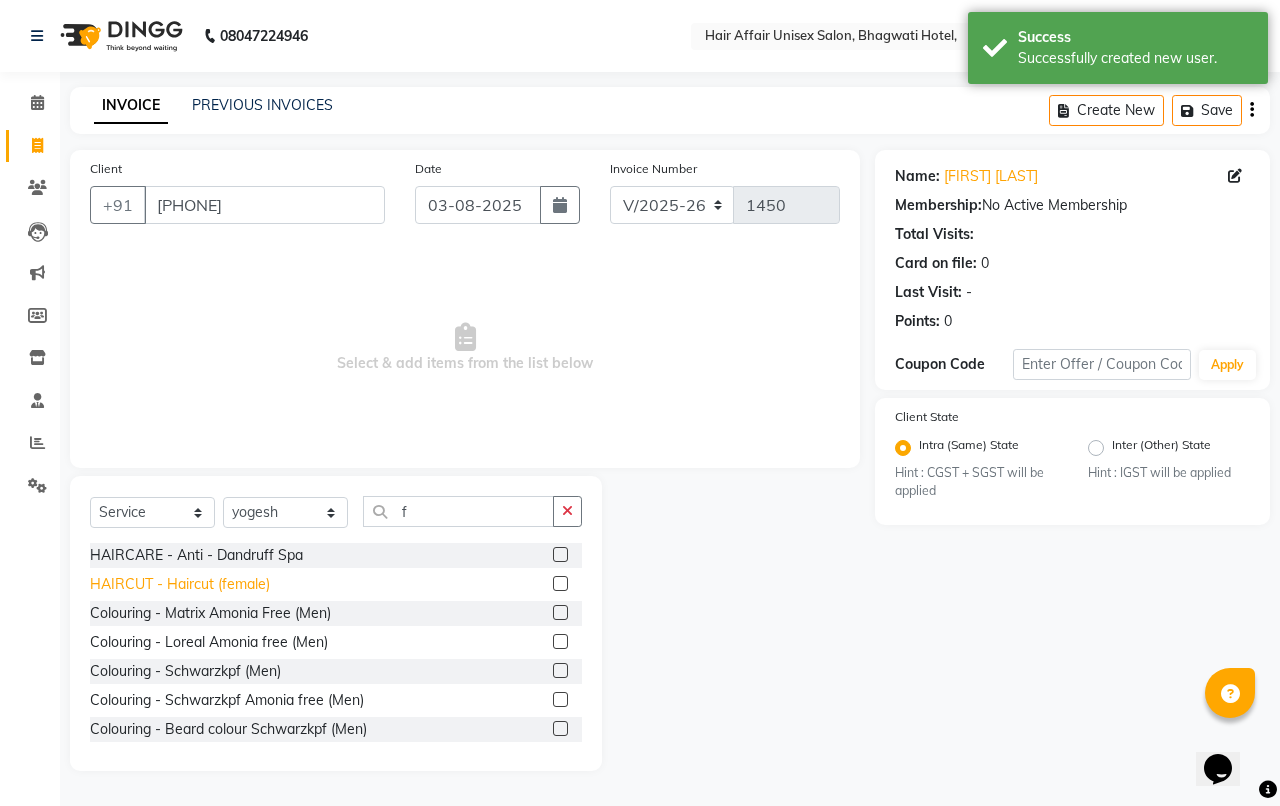 click on "HAIRCUT - Haircut (female)" 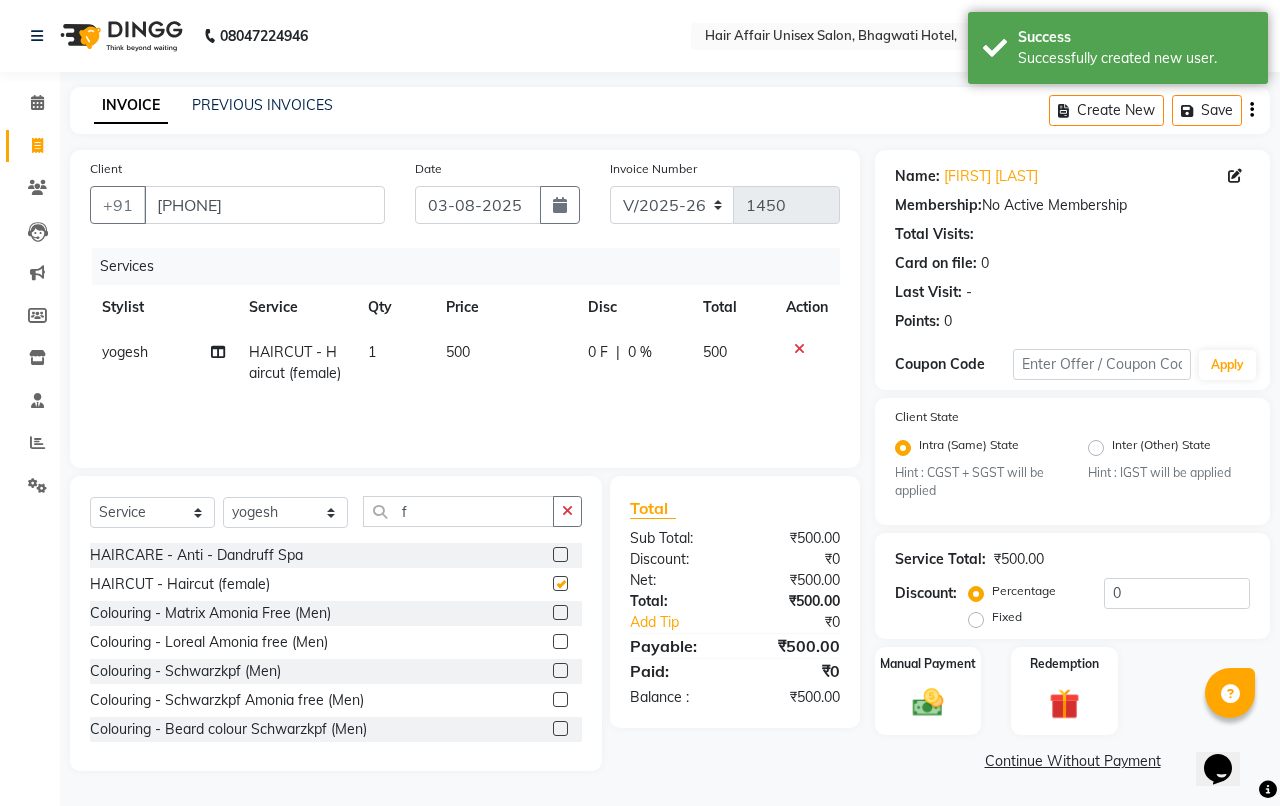 checkbox on "false" 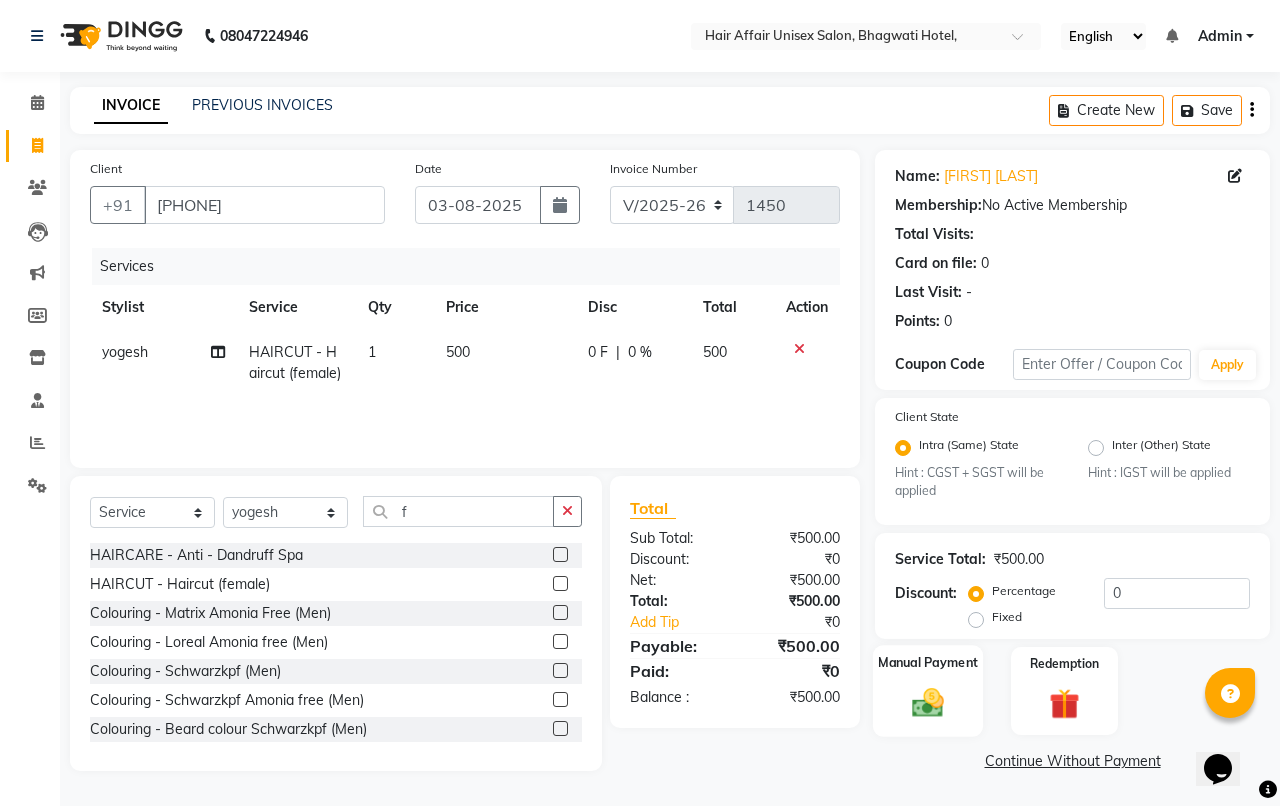 click on "Manual Payment" 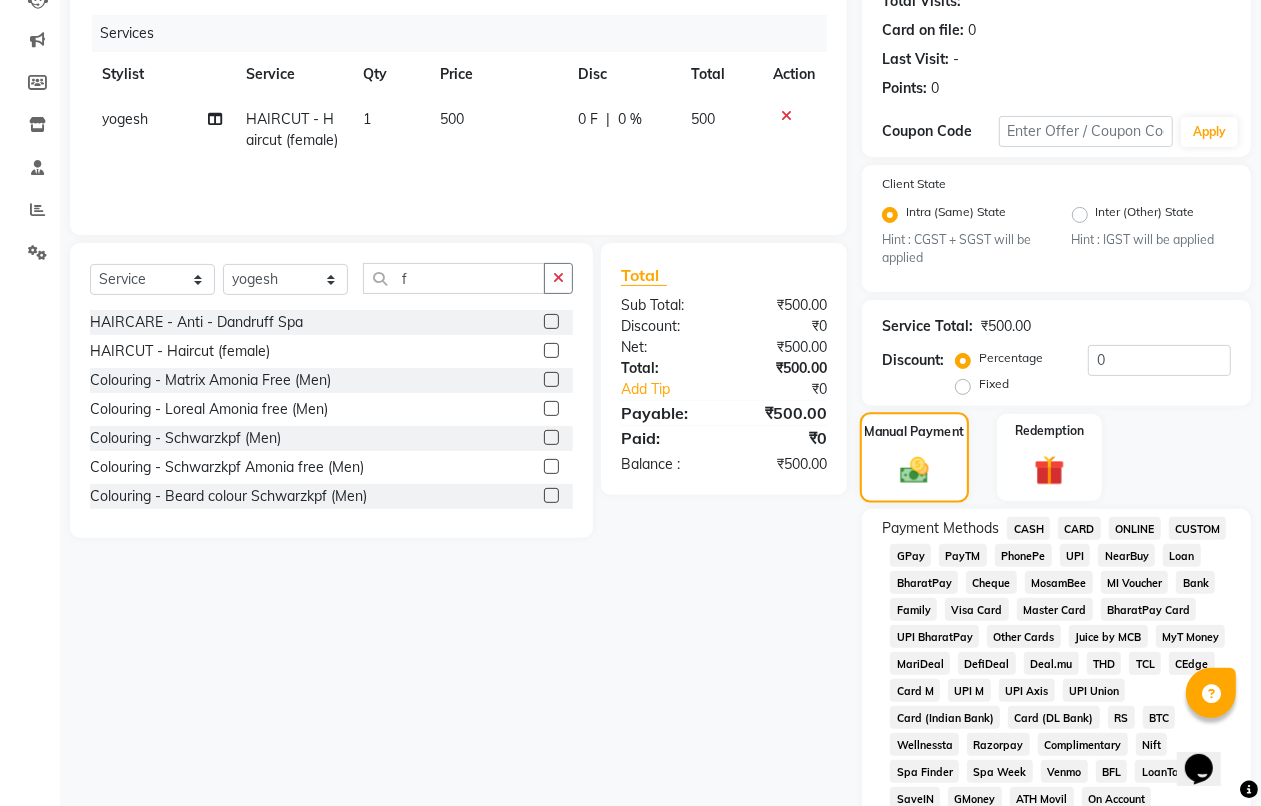 scroll, scrollTop: 375, scrollLeft: 0, axis: vertical 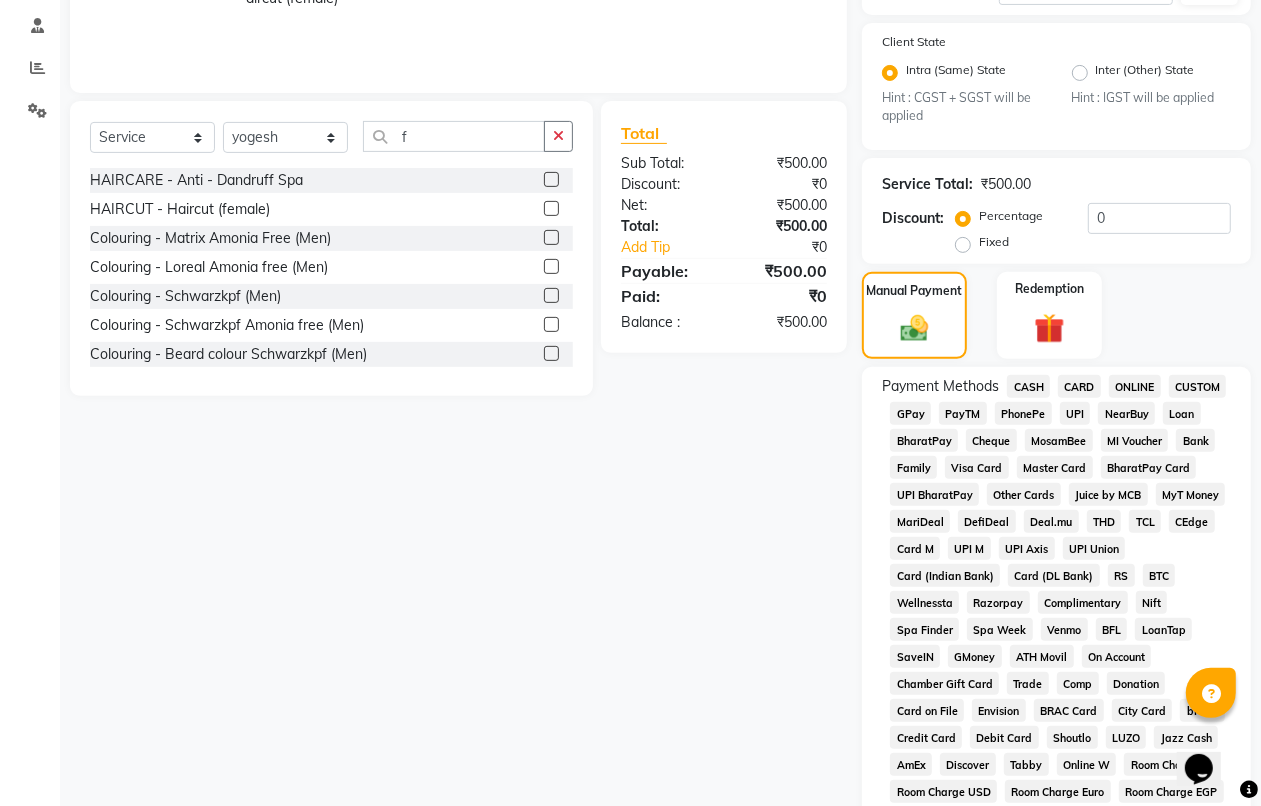 click on "CASH" 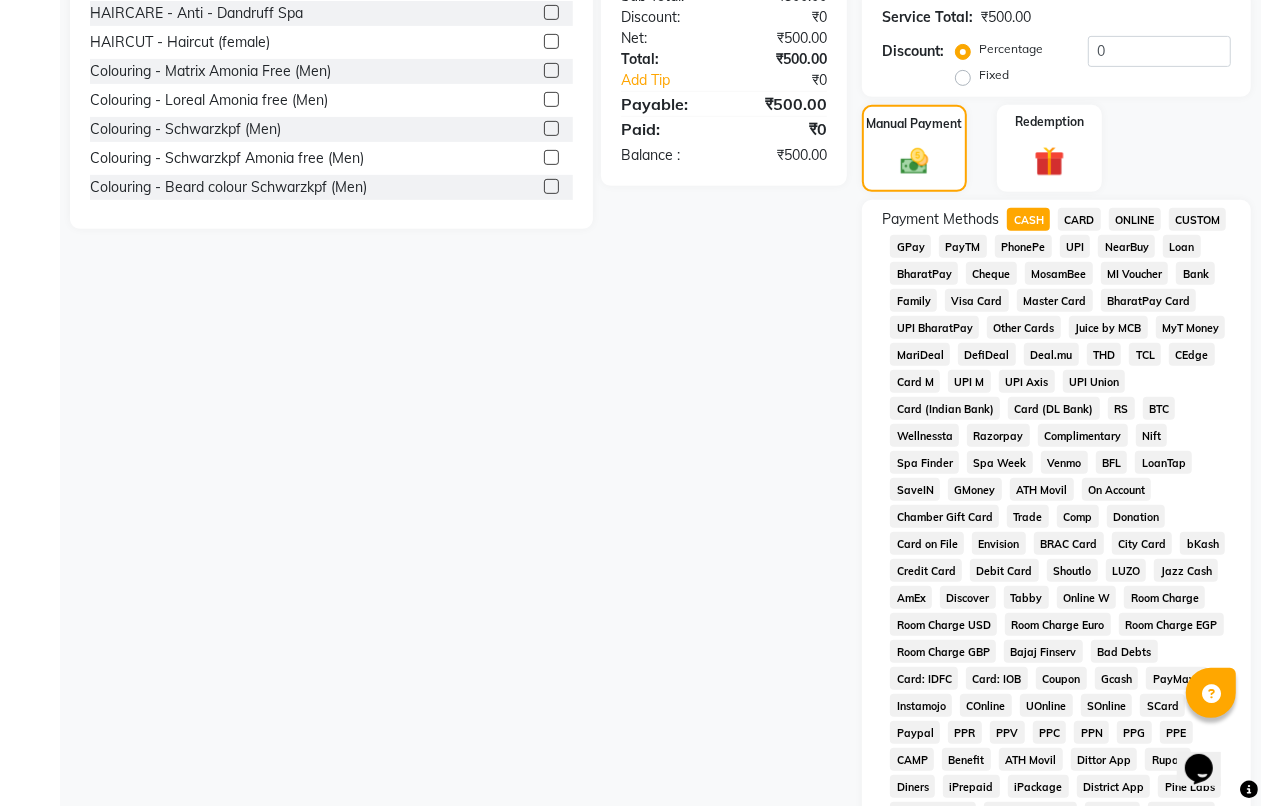 scroll, scrollTop: 903, scrollLeft: 0, axis: vertical 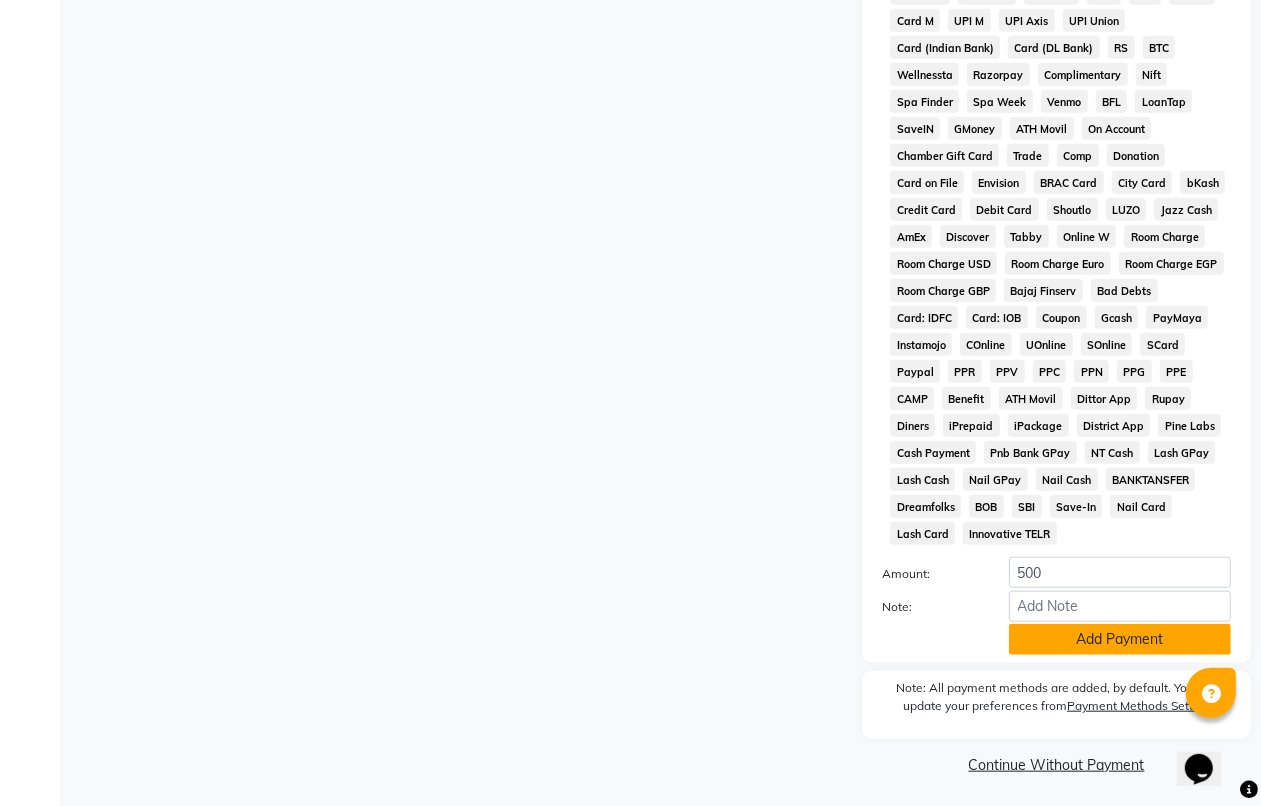 click on "Add Payment" 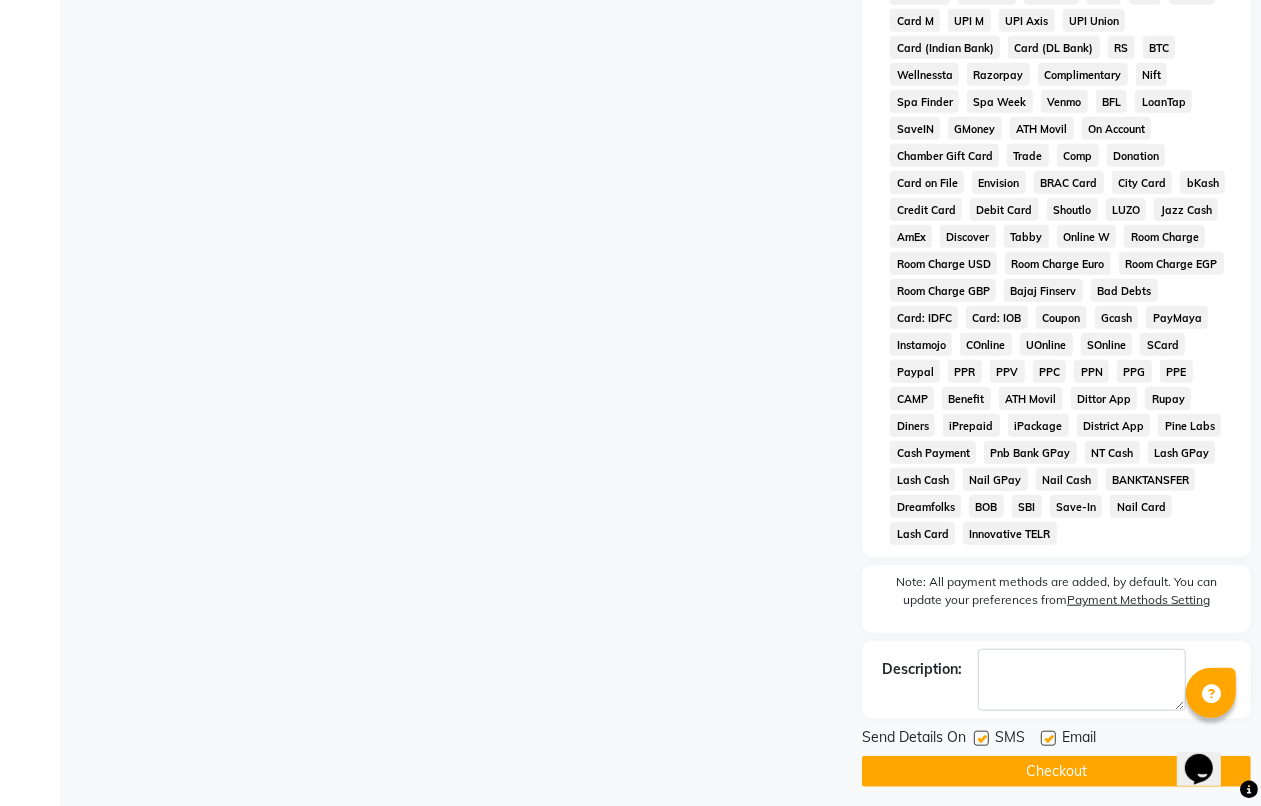 scroll, scrollTop: 912, scrollLeft: 0, axis: vertical 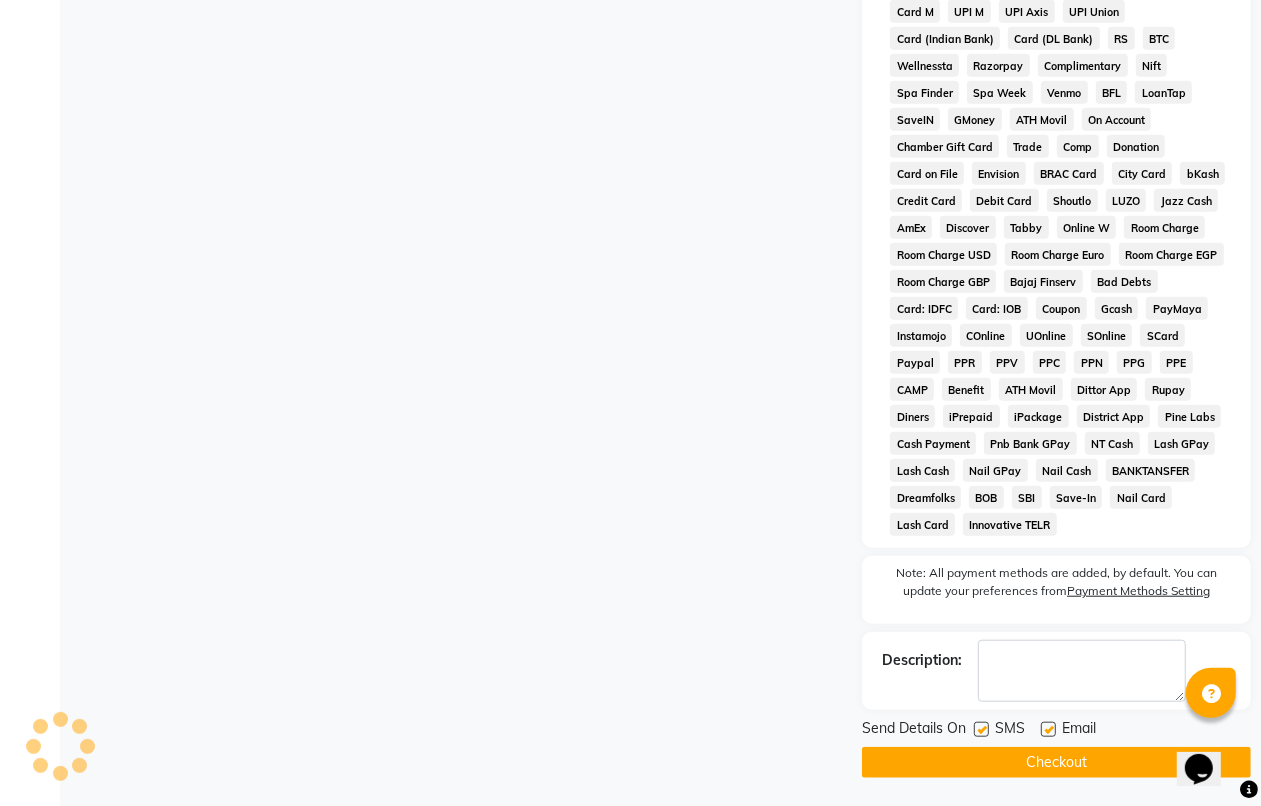 click on "Checkout" 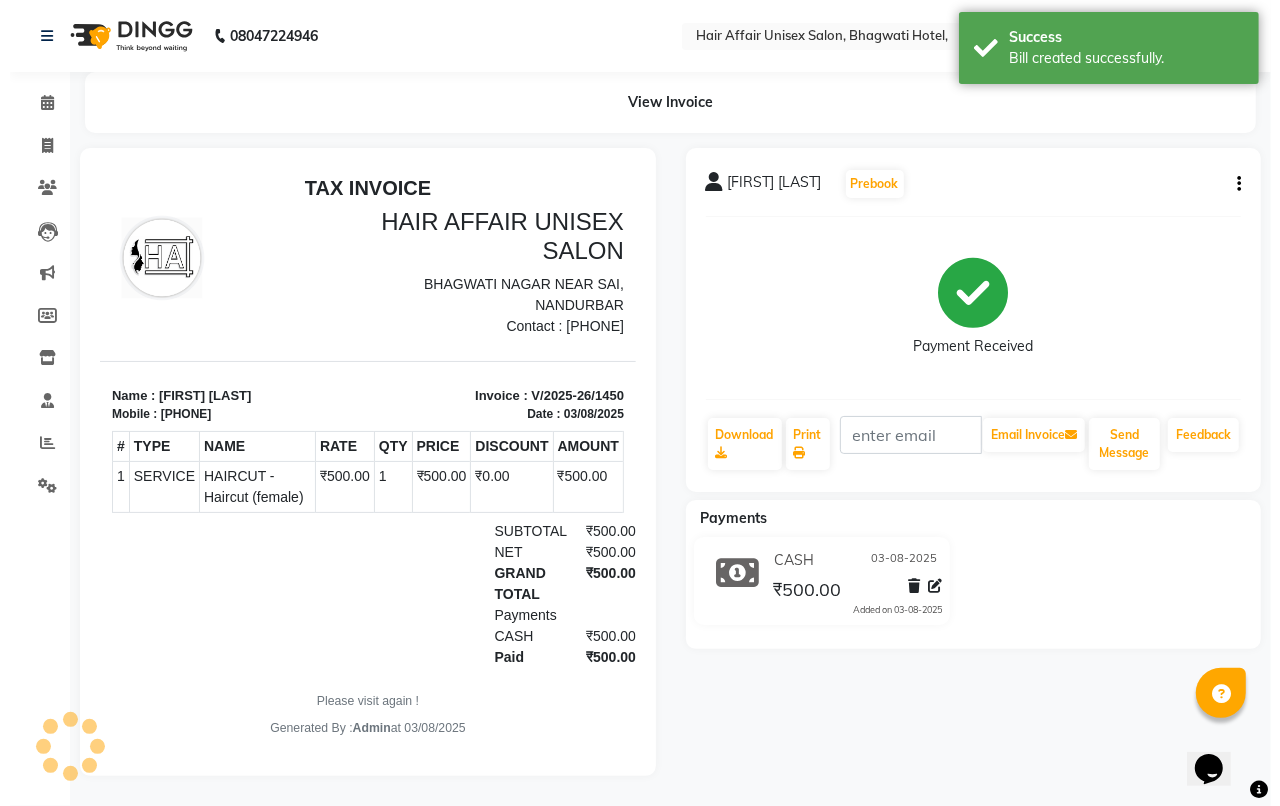 scroll, scrollTop: 0, scrollLeft: 0, axis: both 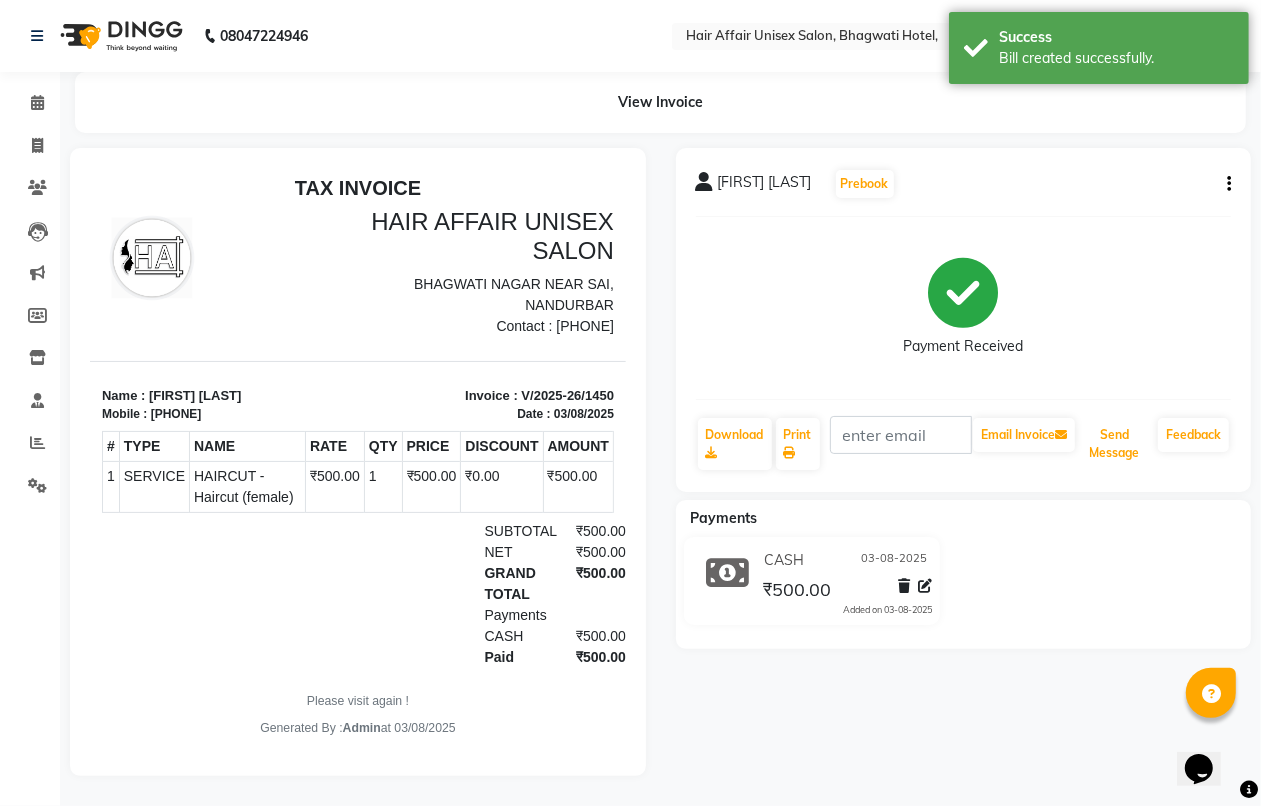 drag, startPoint x: 1103, startPoint y: 435, endPoint x: 977, endPoint y: 393, distance: 132.81566 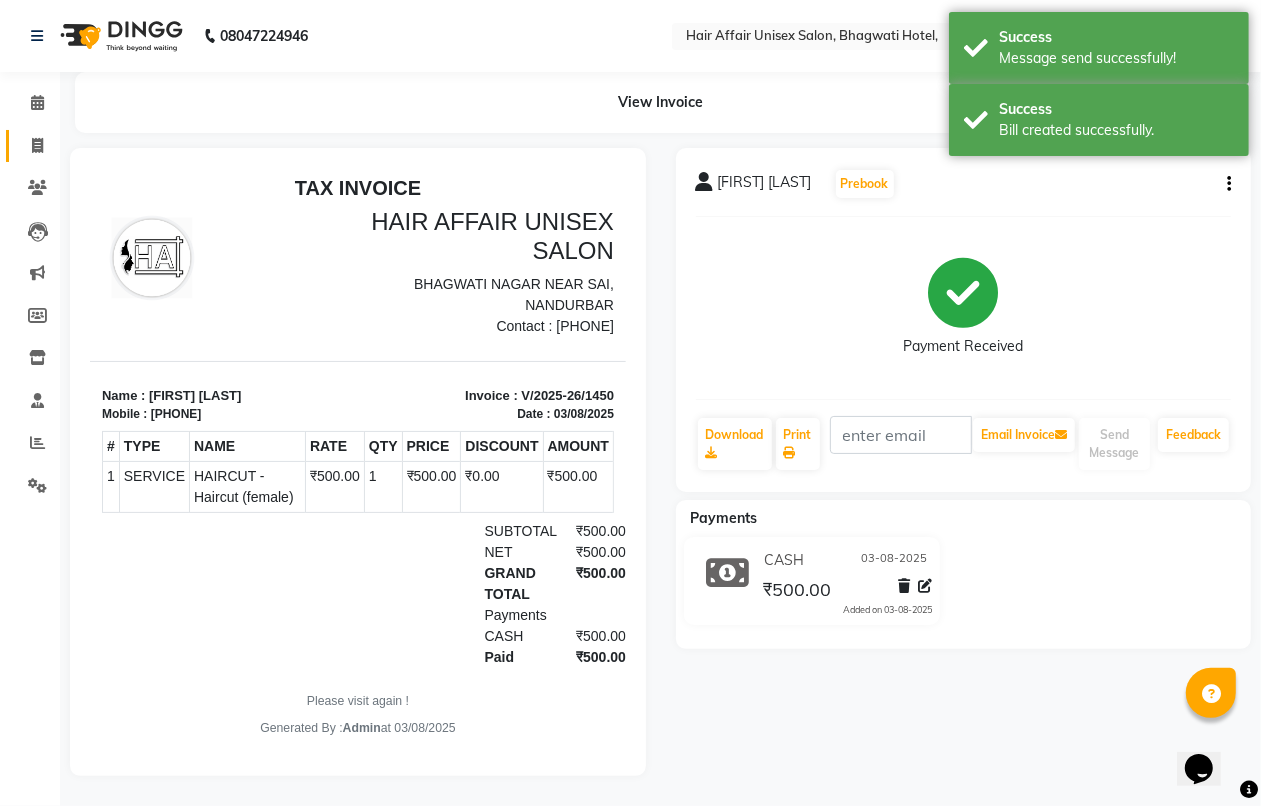click on "Invoice" 